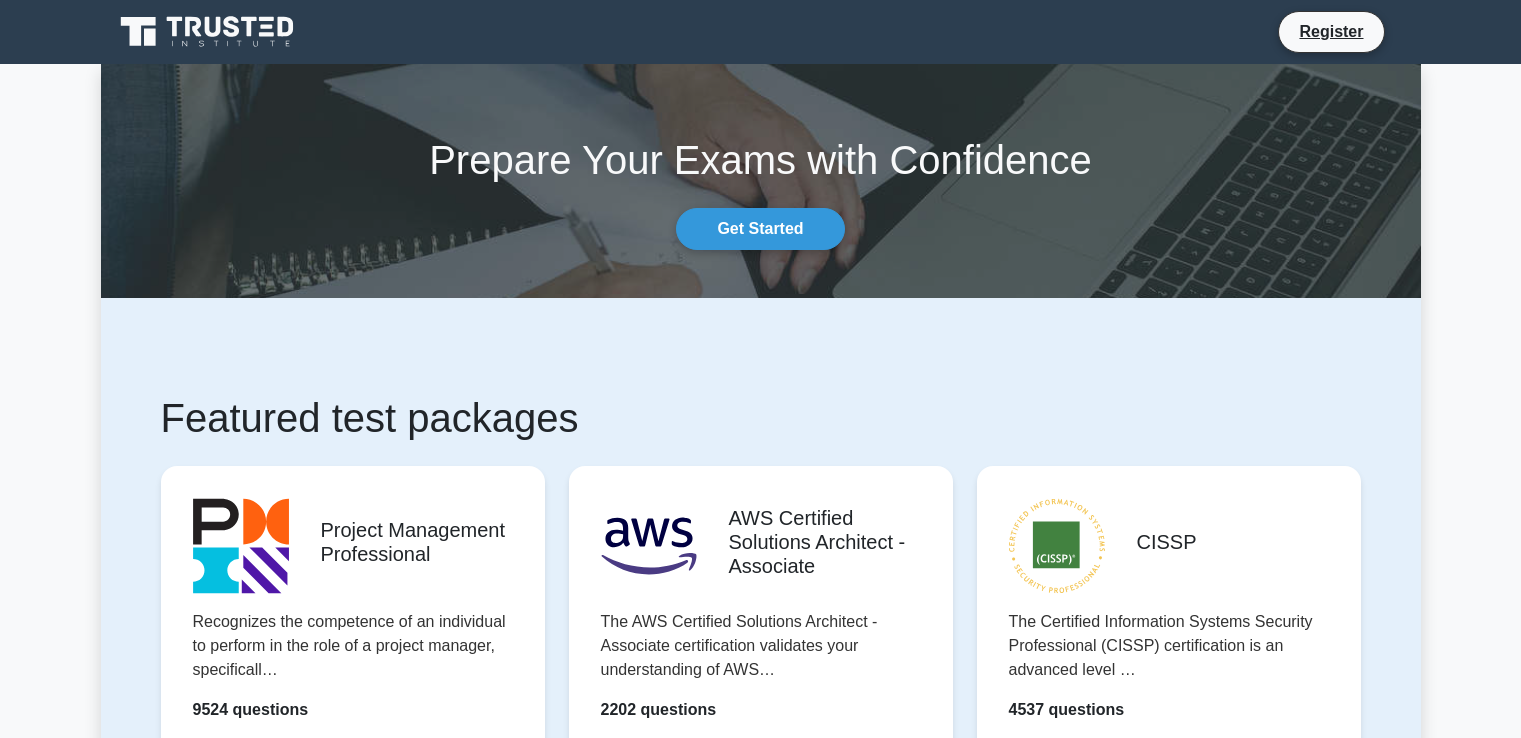 scroll, scrollTop: 0, scrollLeft: 0, axis: both 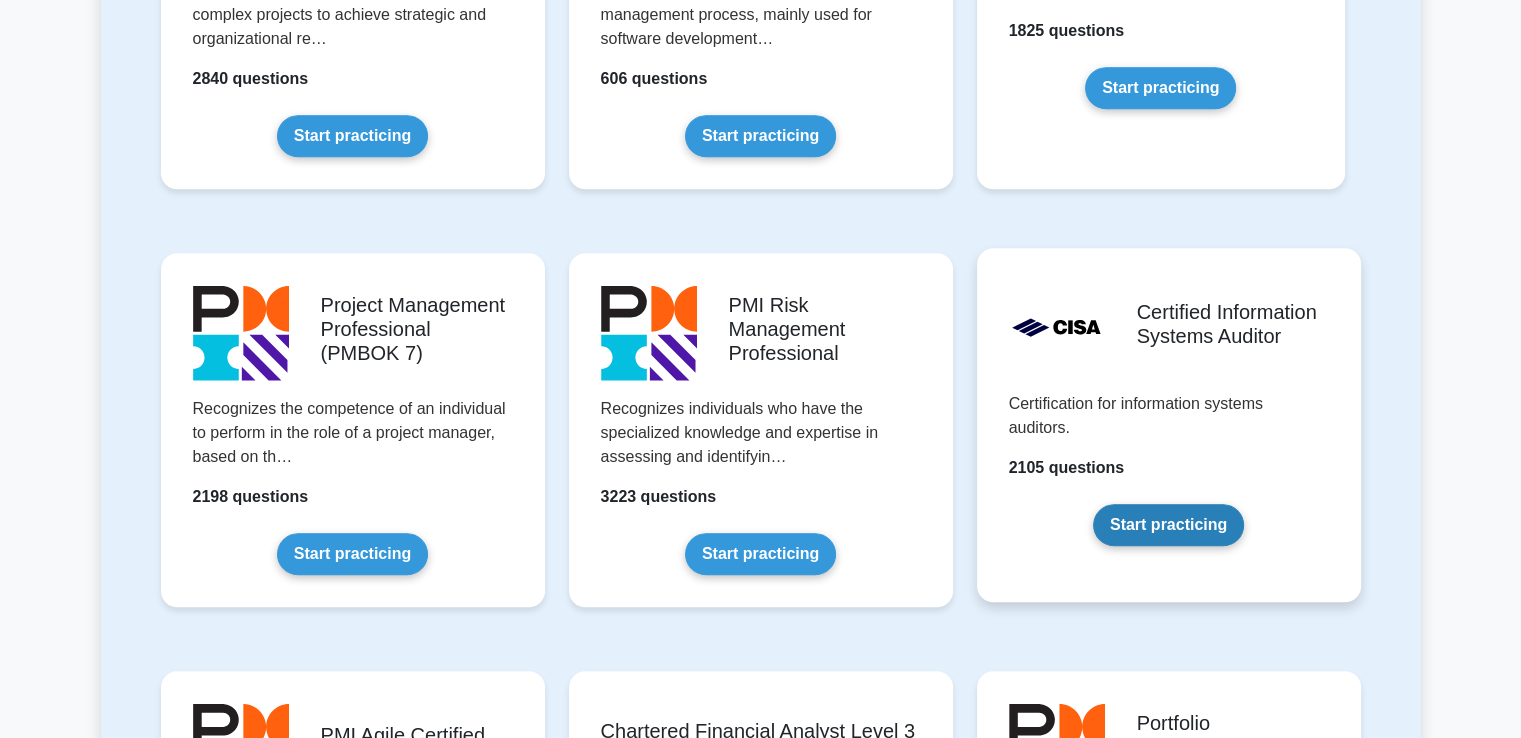 click on "Start practicing" at bounding box center (1168, 525) 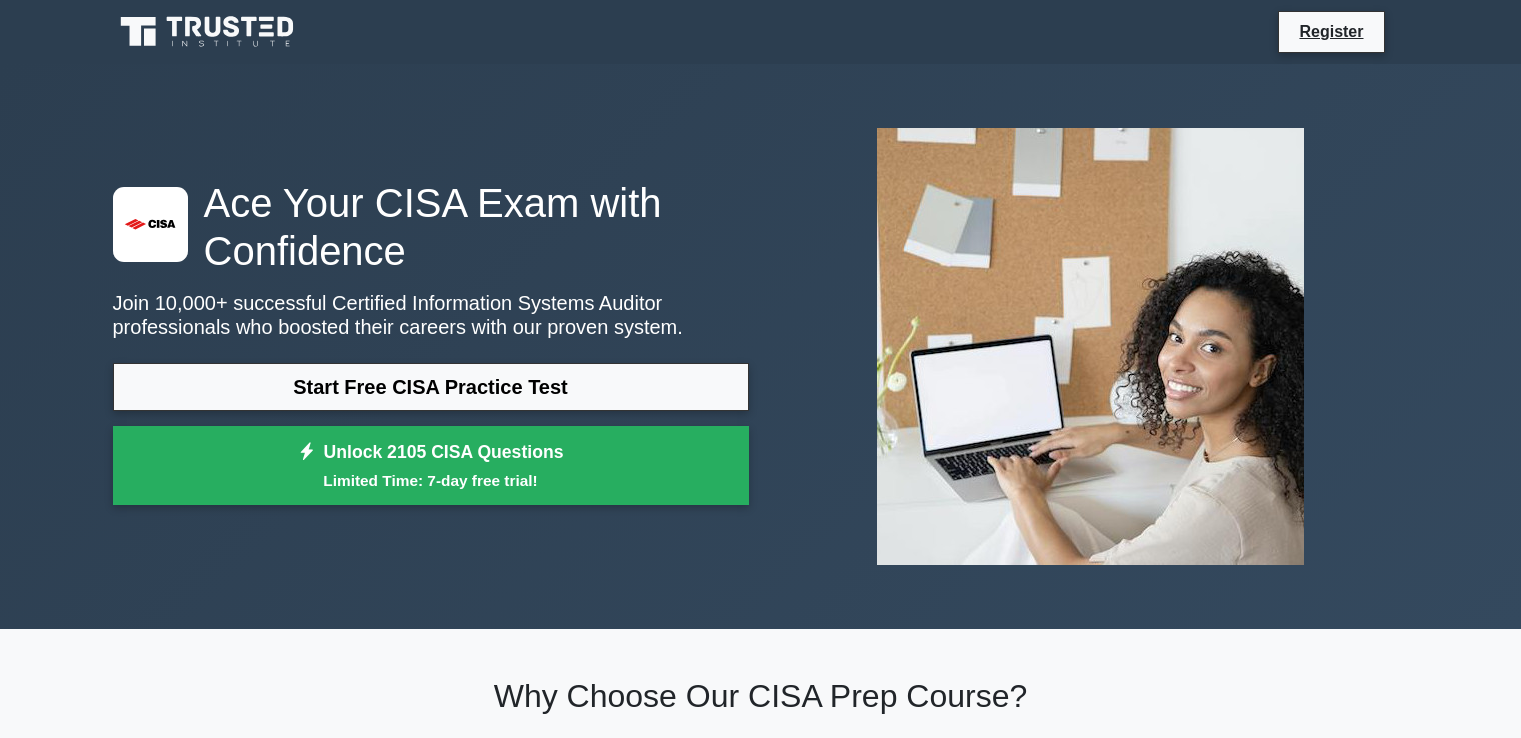 scroll, scrollTop: 0, scrollLeft: 0, axis: both 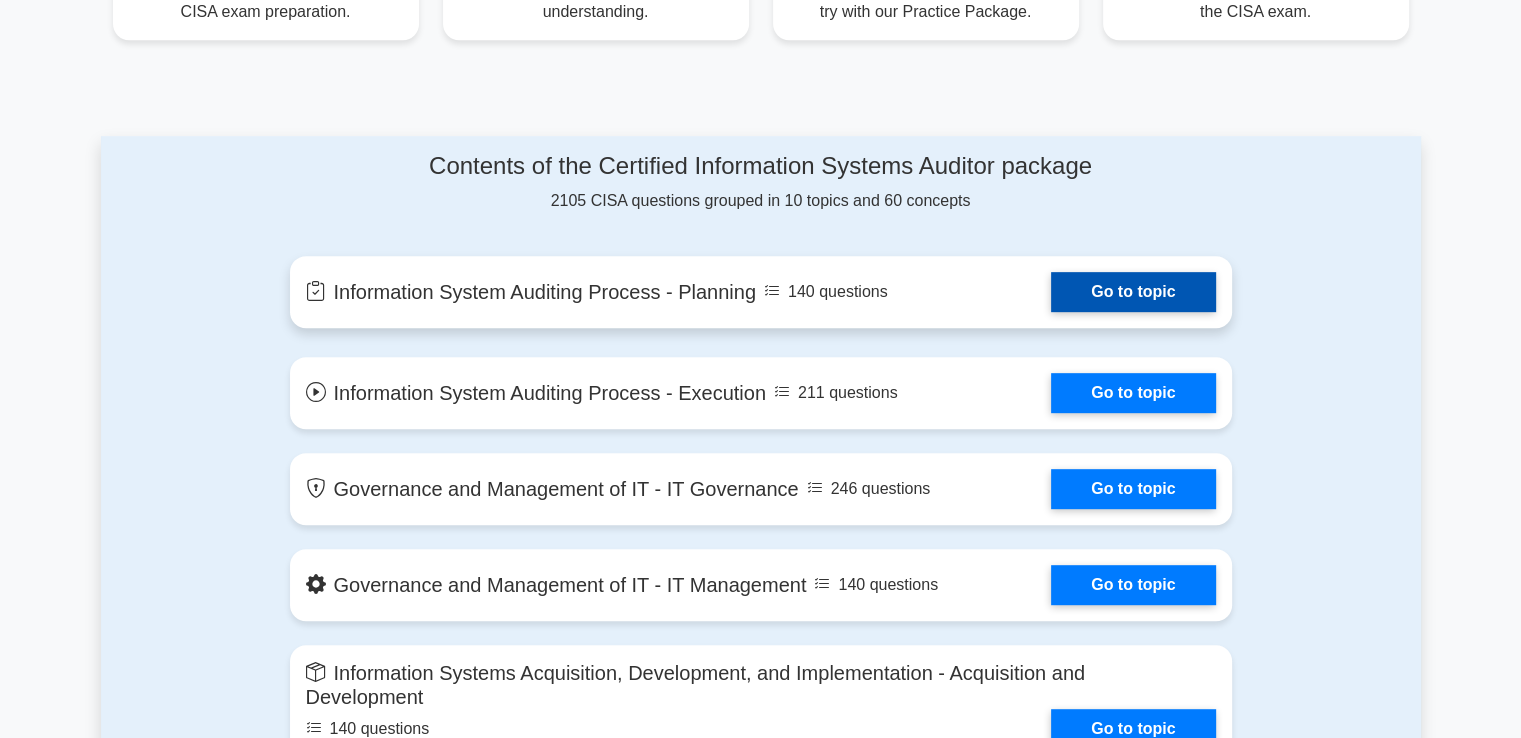 click on "Go to topic" at bounding box center [1133, 292] 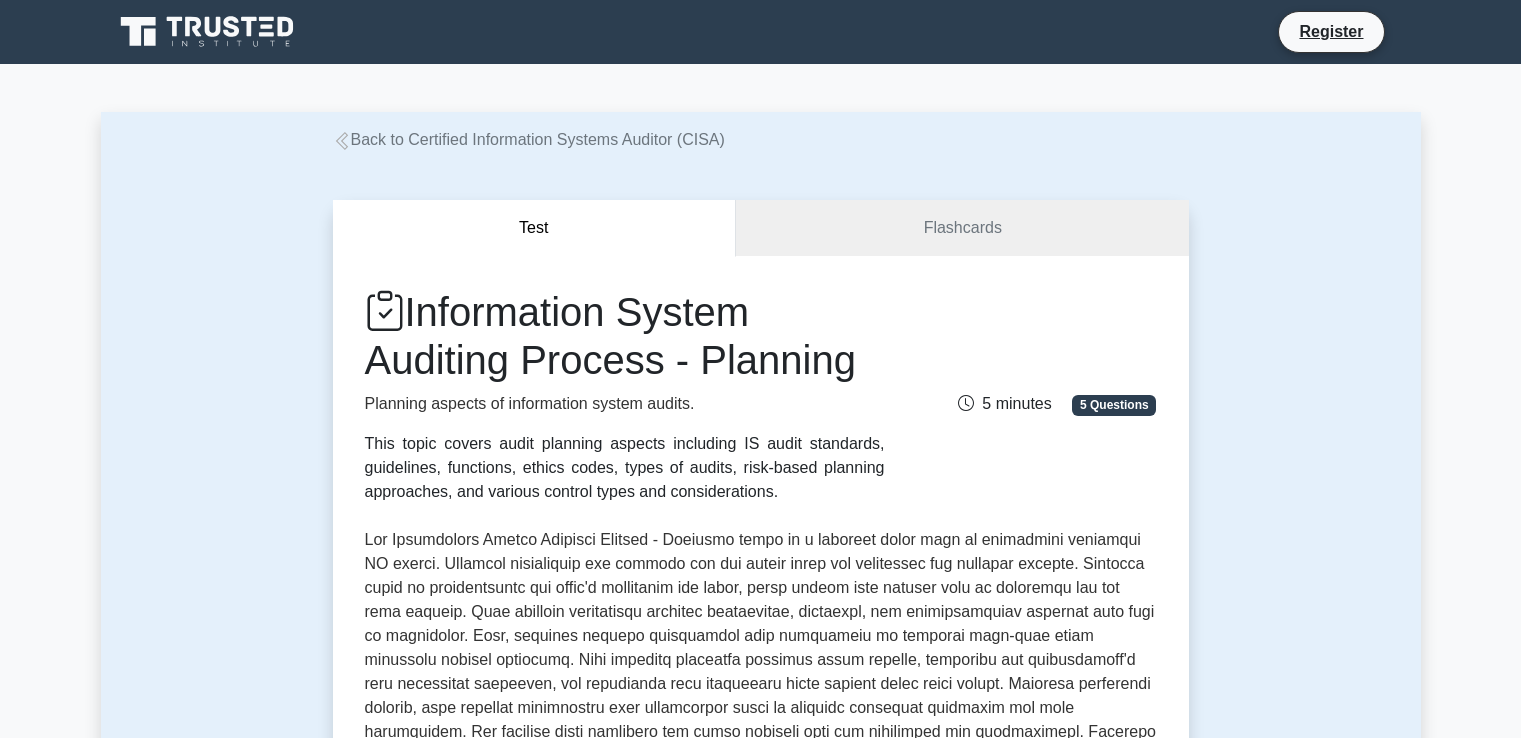 scroll, scrollTop: 0, scrollLeft: 0, axis: both 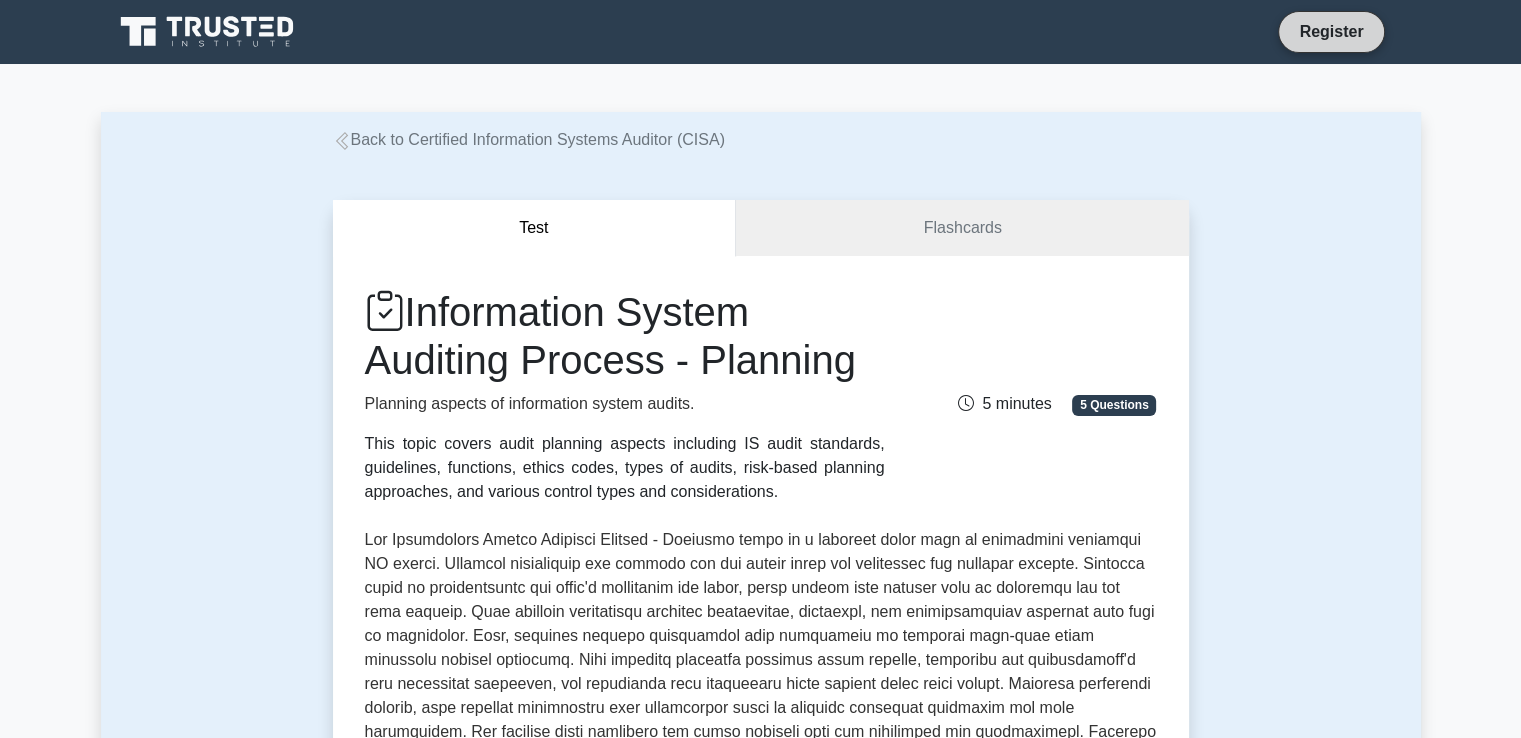 click on "Register" at bounding box center [1331, 31] 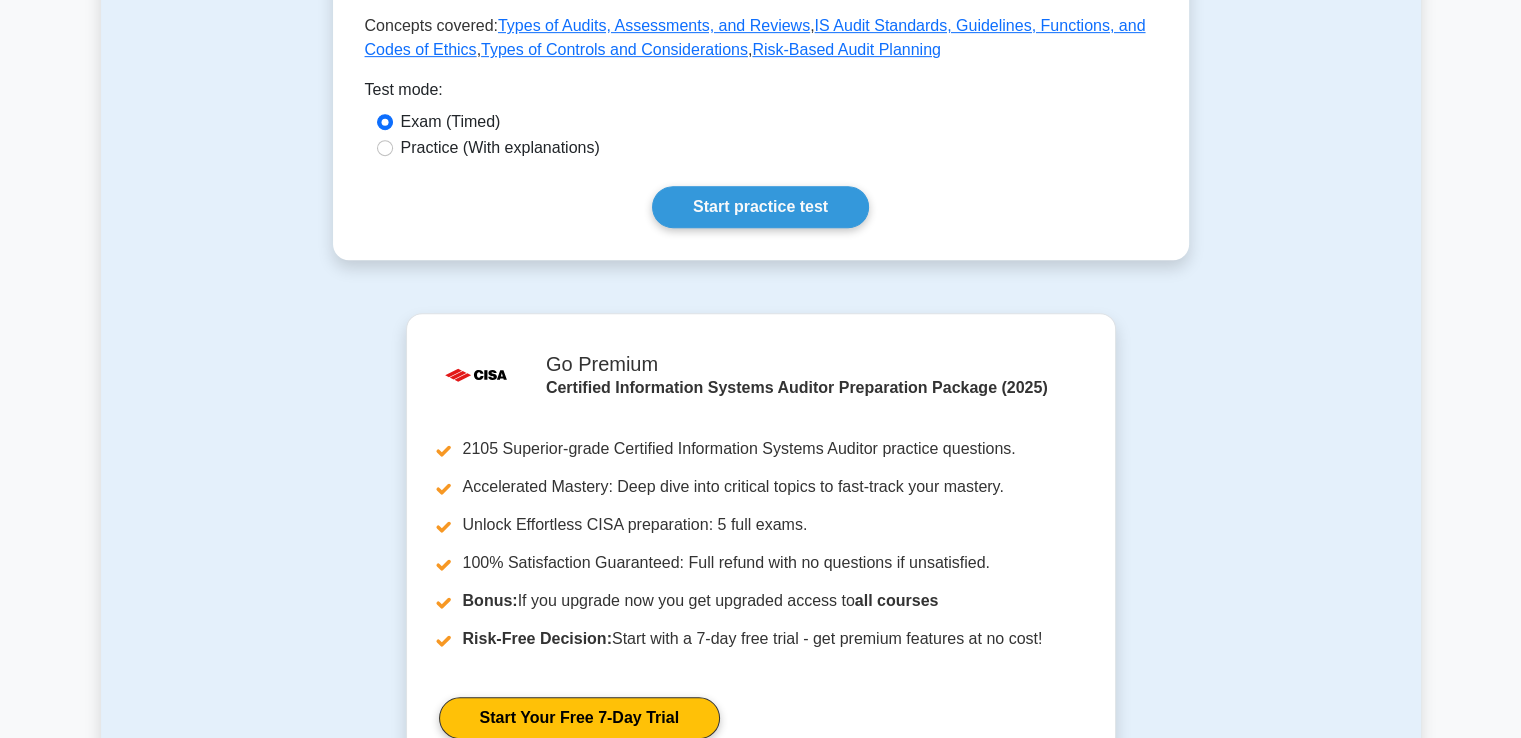 scroll, scrollTop: 1004, scrollLeft: 0, axis: vertical 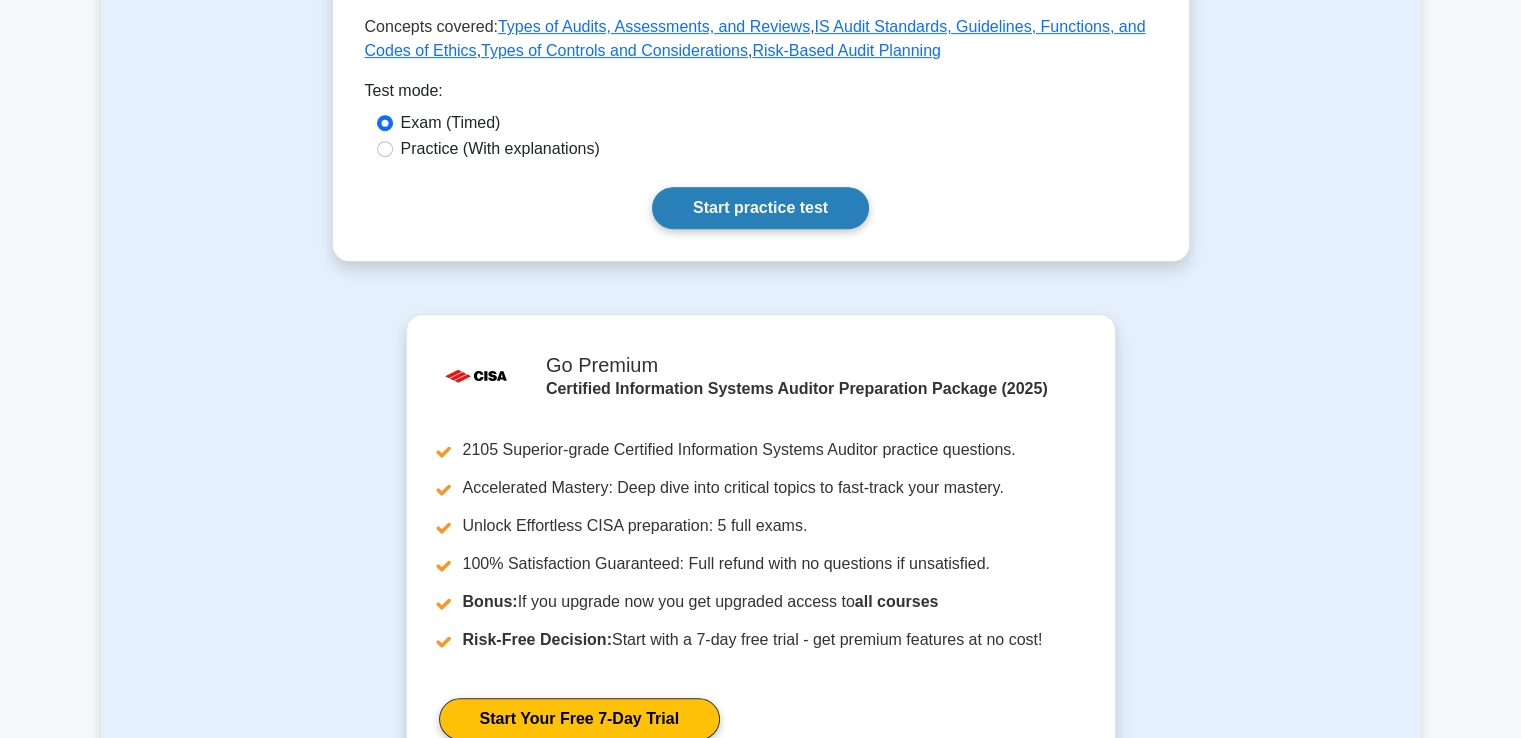 click on "Start practice test" at bounding box center (760, 208) 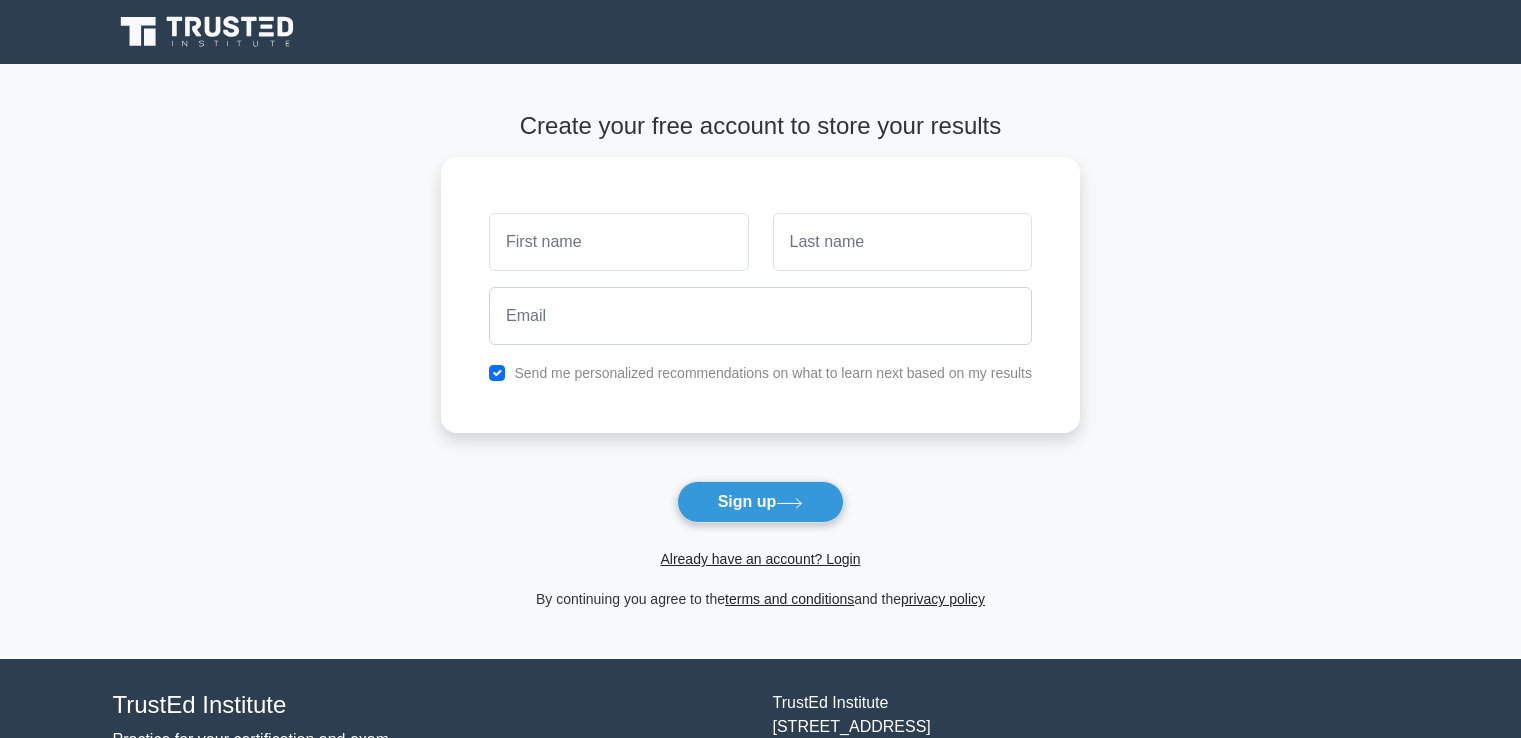 scroll, scrollTop: 0, scrollLeft: 0, axis: both 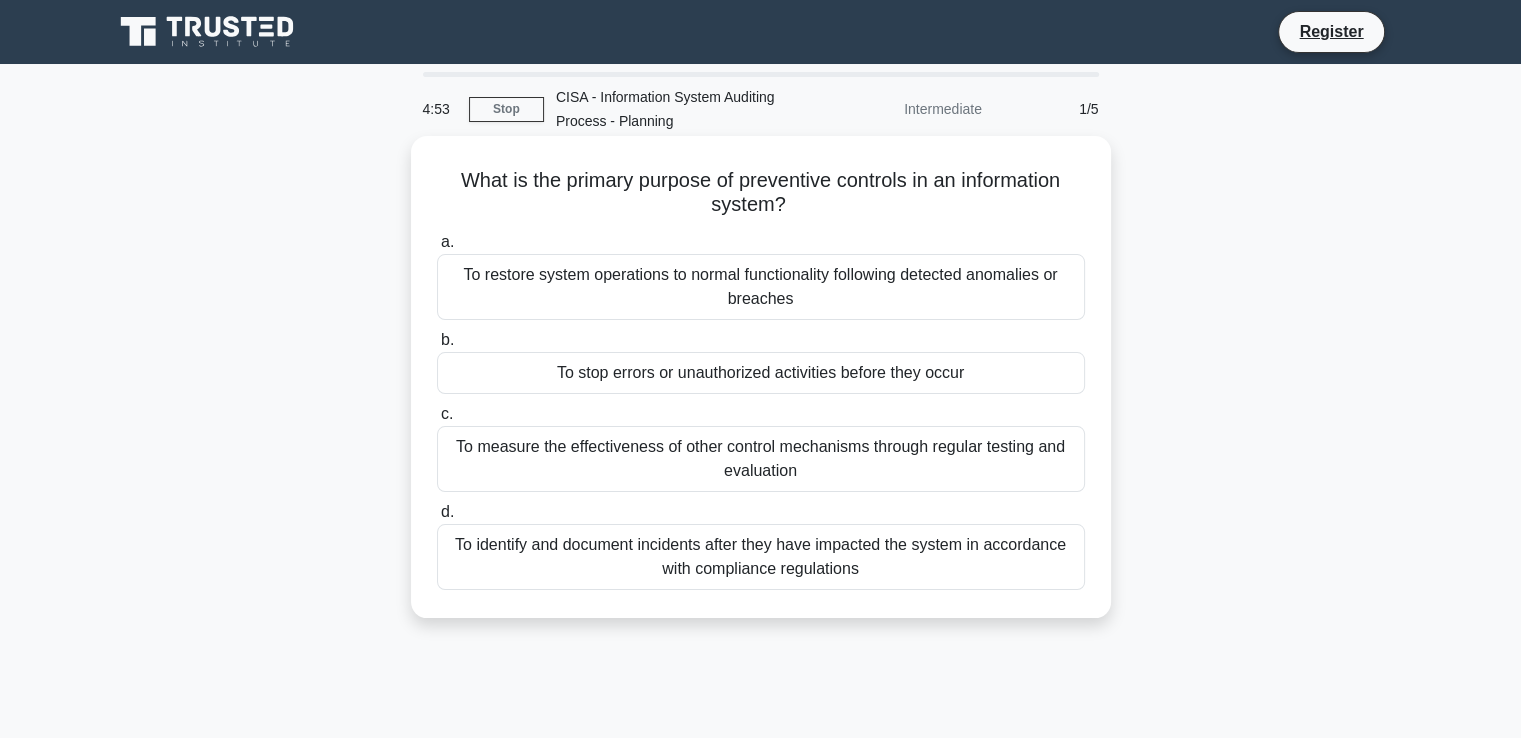 click on "To stop errors or unauthorized activities before they occur" at bounding box center (761, 373) 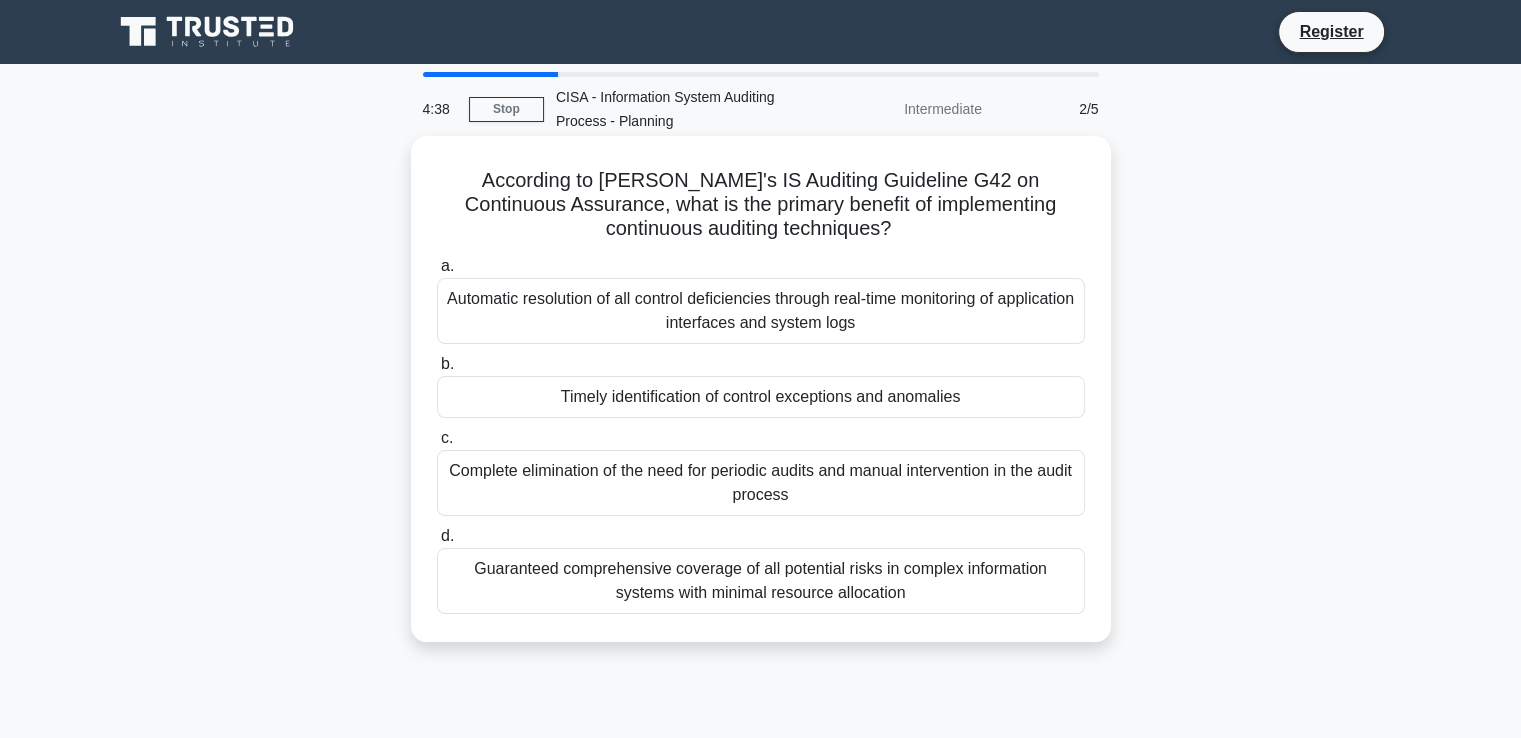 click on "Timely identification of control exceptions and anomalies" at bounding box center (761, 397) 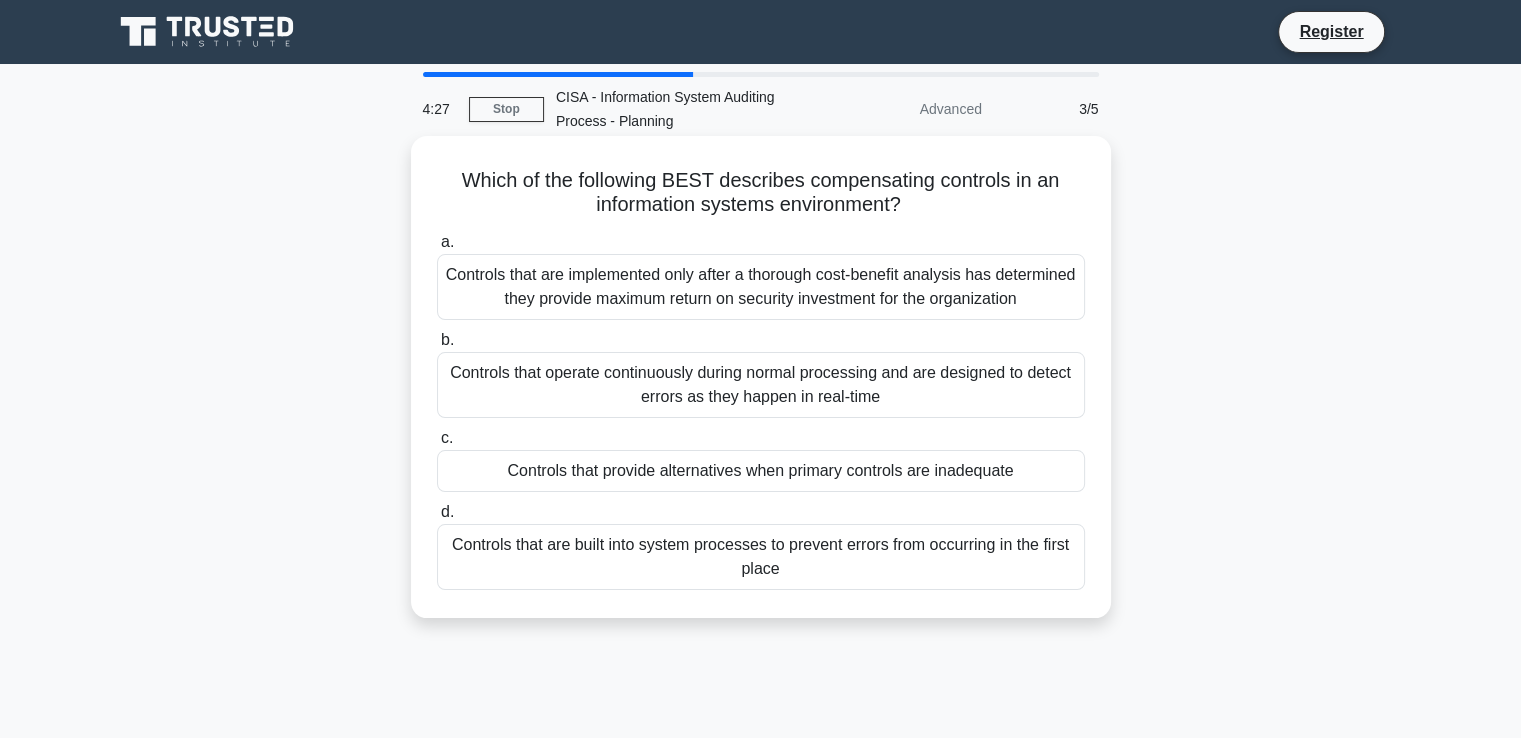 click on "Controls that provide alternatives when primary controls are inadequate" at bounding box center (761, 471) 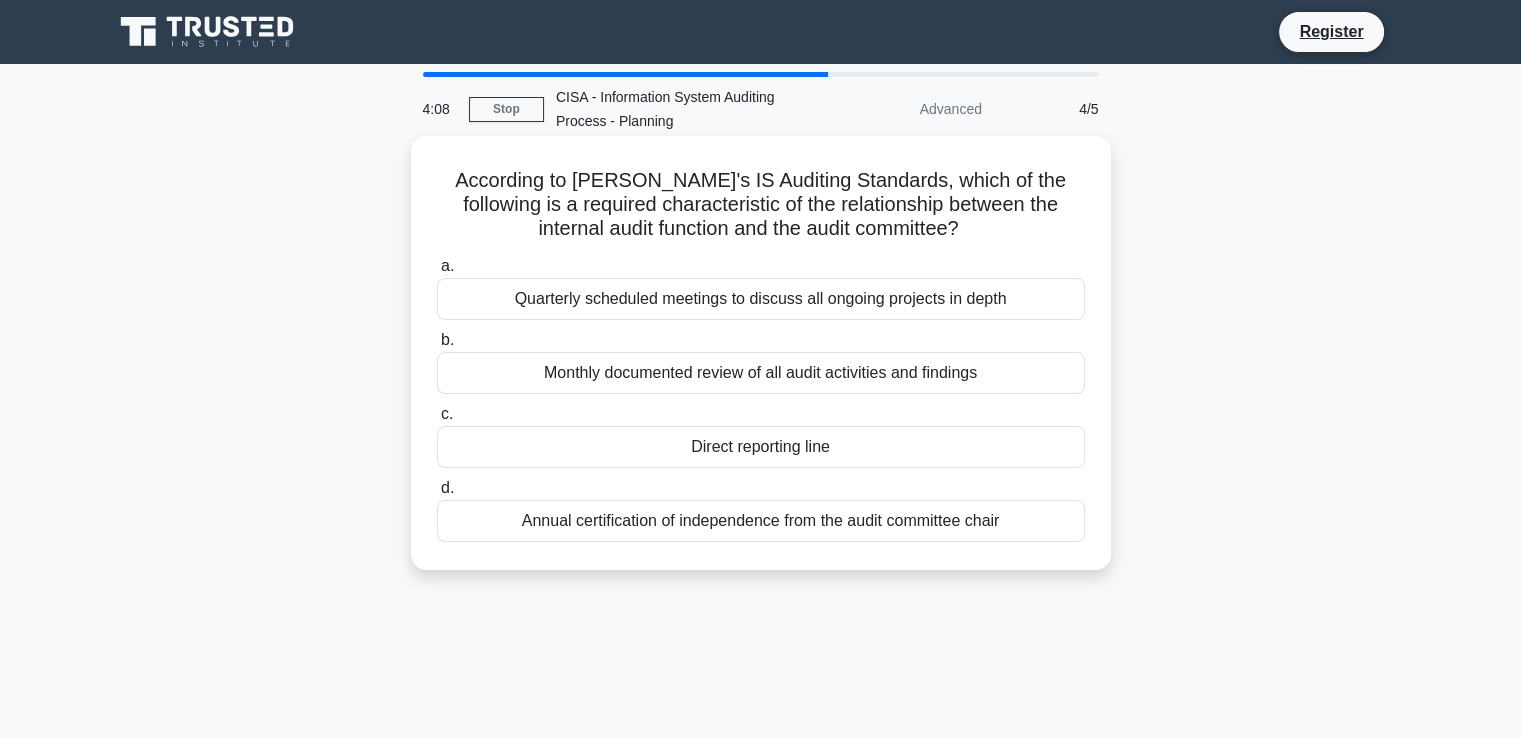 click on "Direct reporting line" at bounding box center (761, 447) 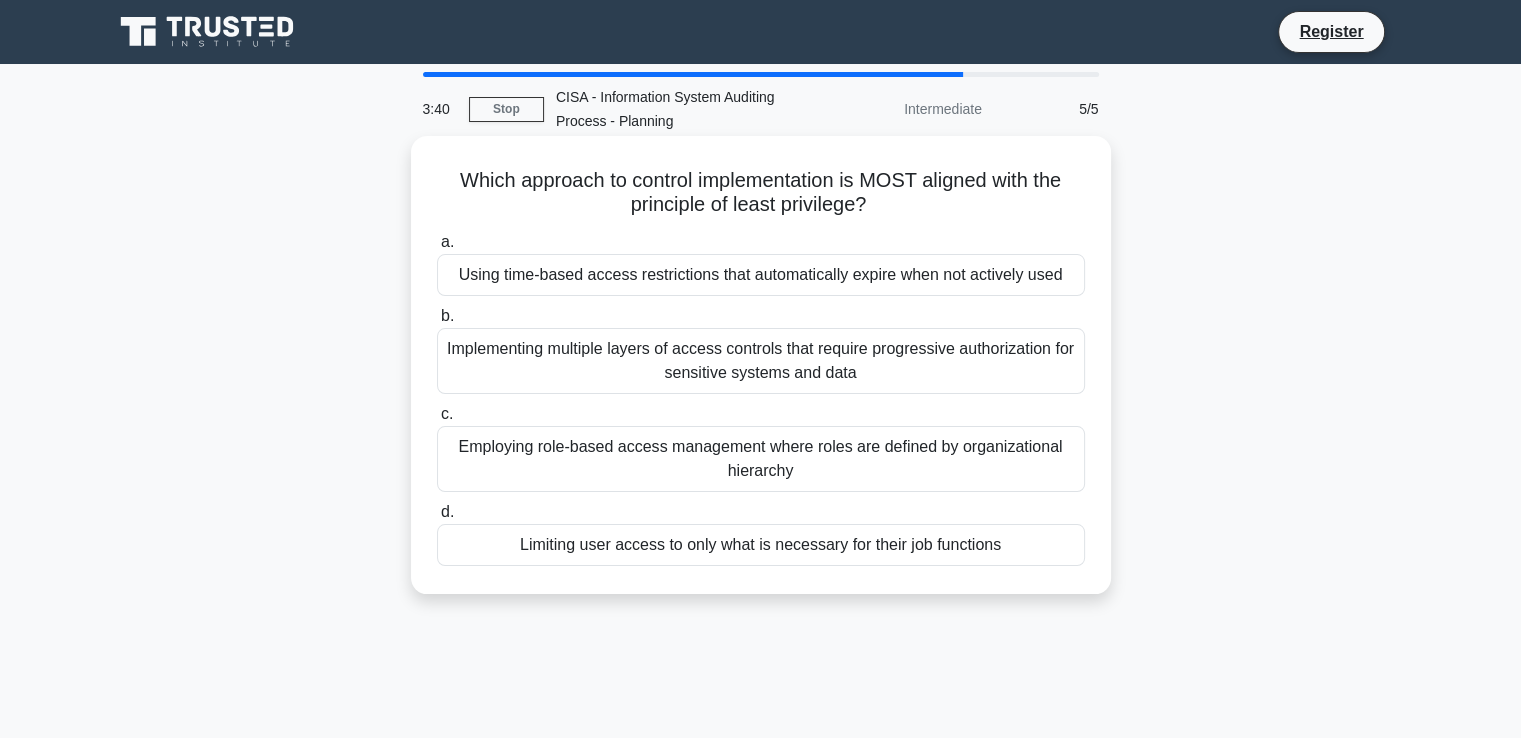 click on "Limiting user access to only what is necessary for their job functions" at bounding box center (761, 545) 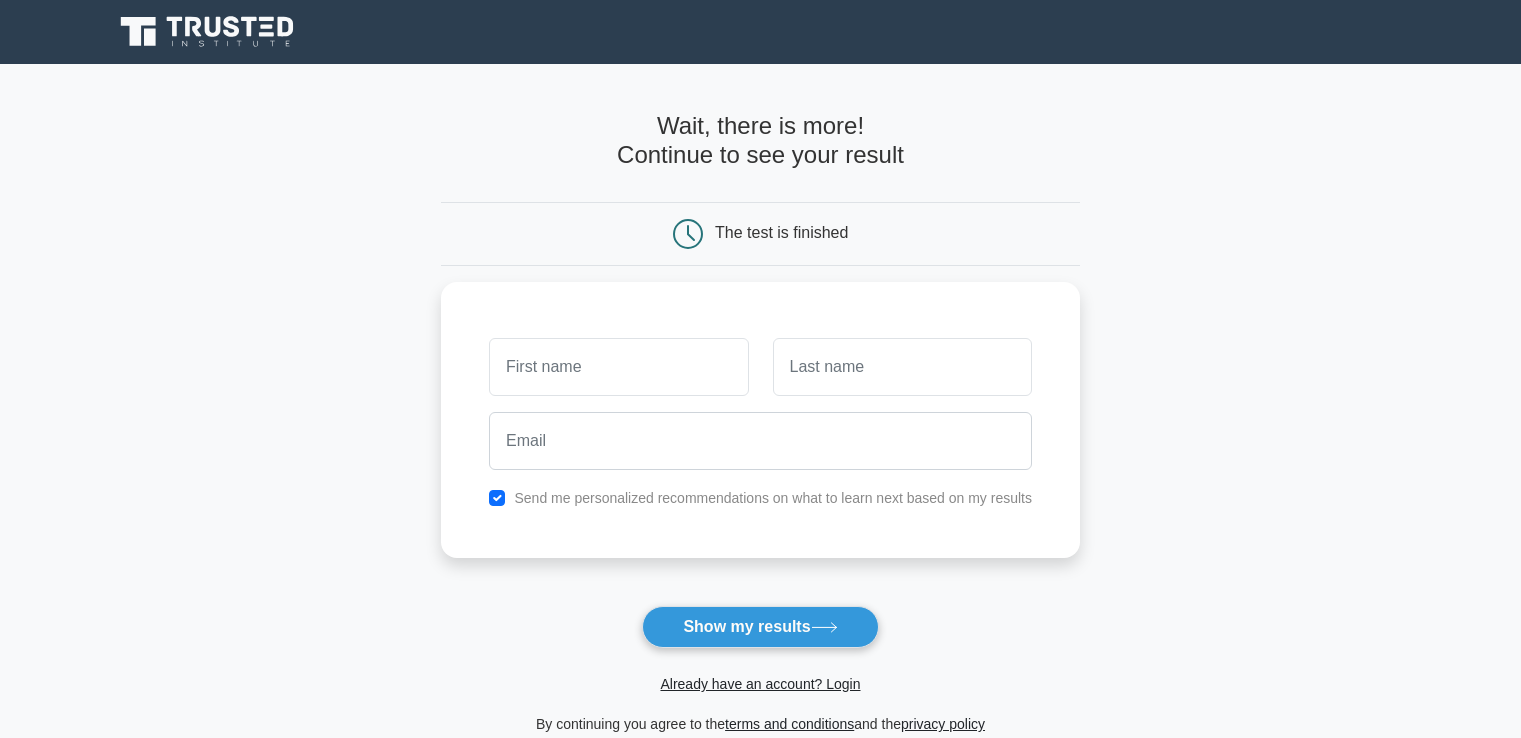 scroll, scrollTop: 0, scrollLeft: 0, axis: both 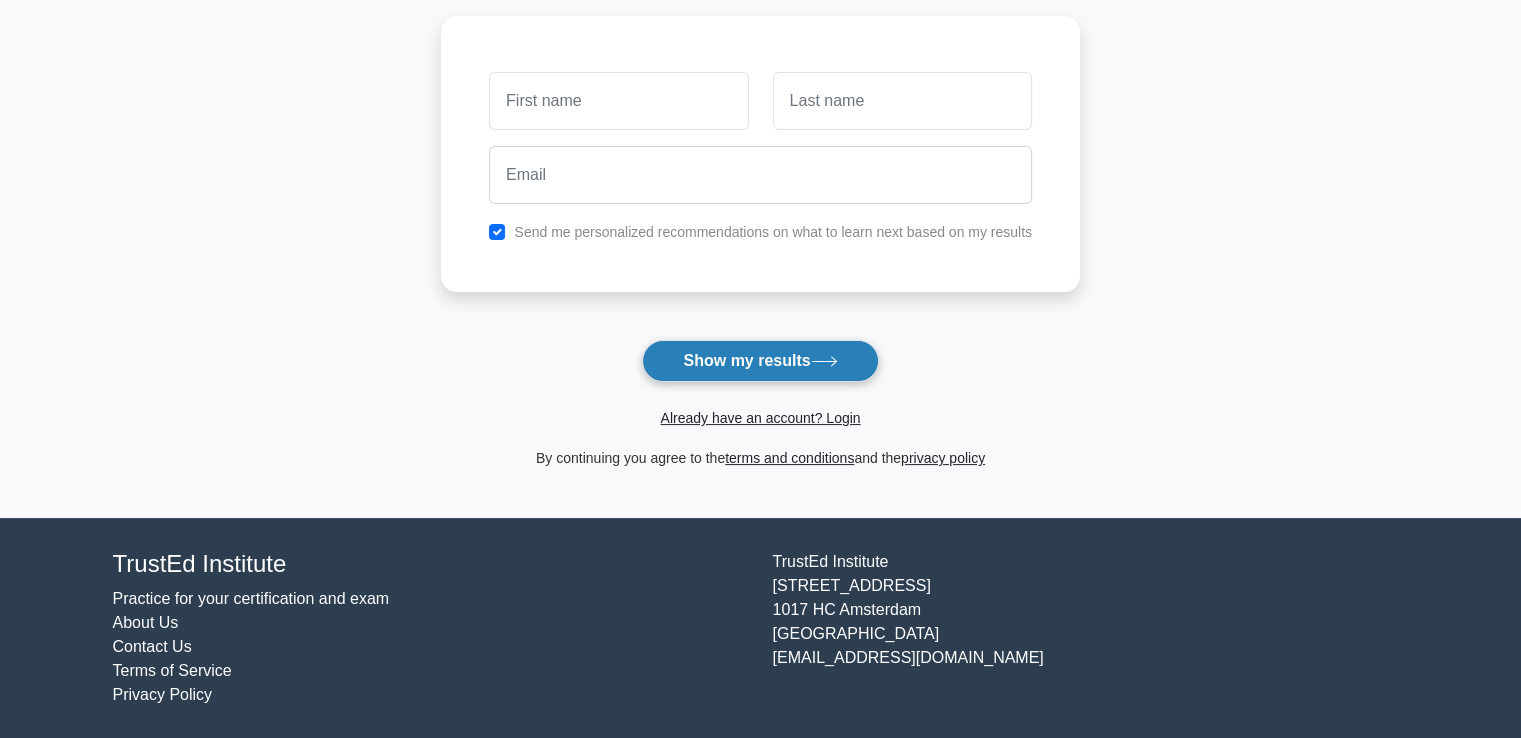 click on "Show my results" at bounding box center [760, 361] 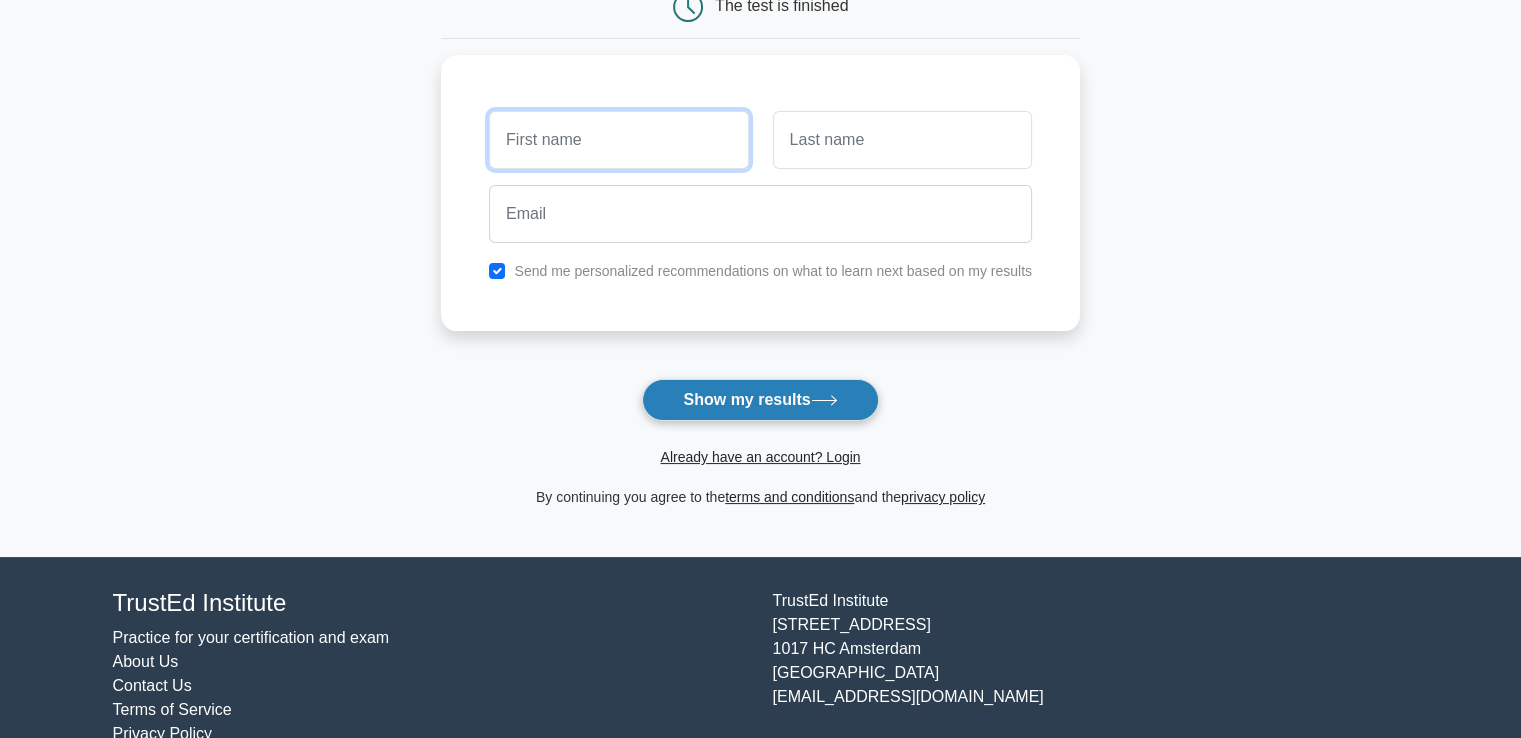 scroll, scrollTop: 228, scrollLeft: 0, axis: vertical 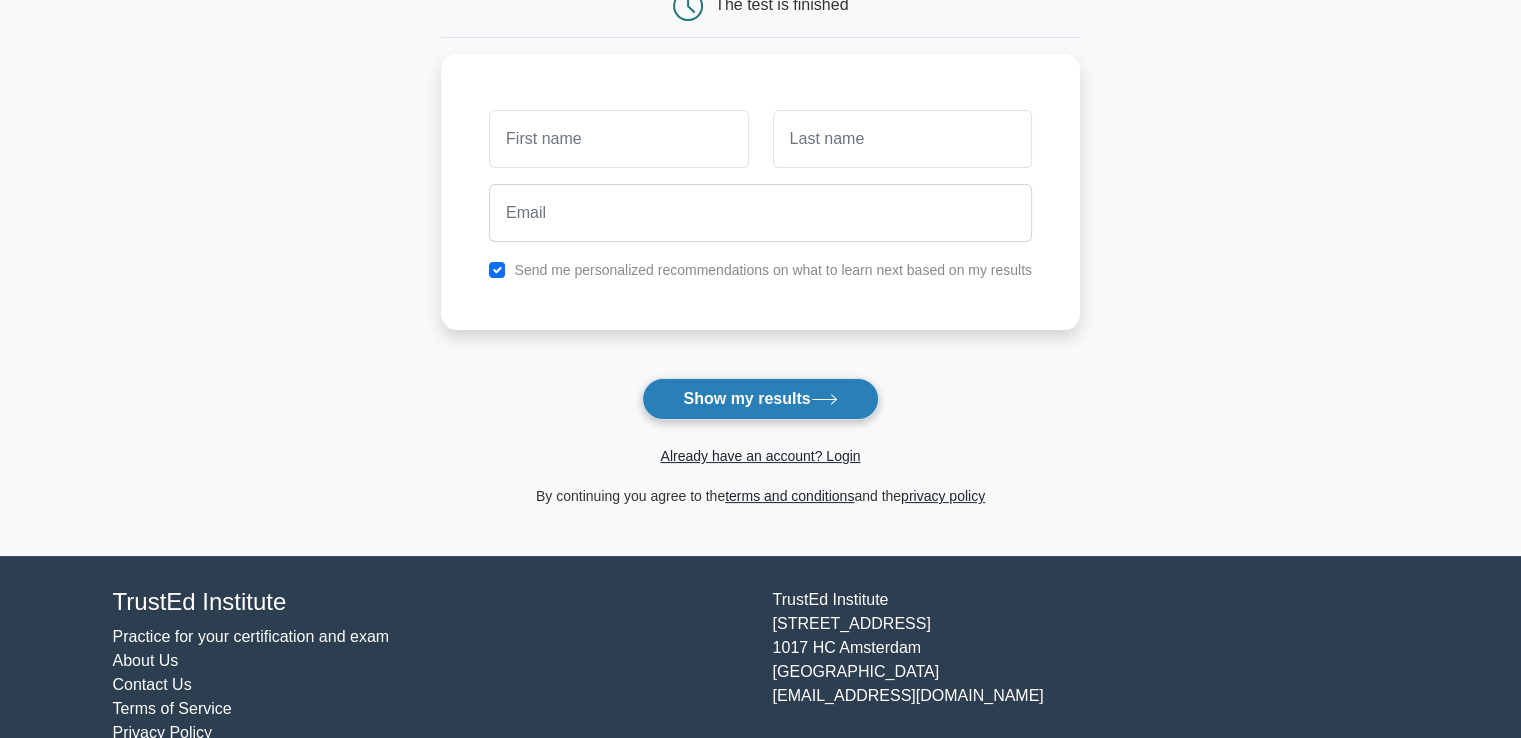 click on "Show my results" at bounding box center (760, 399) 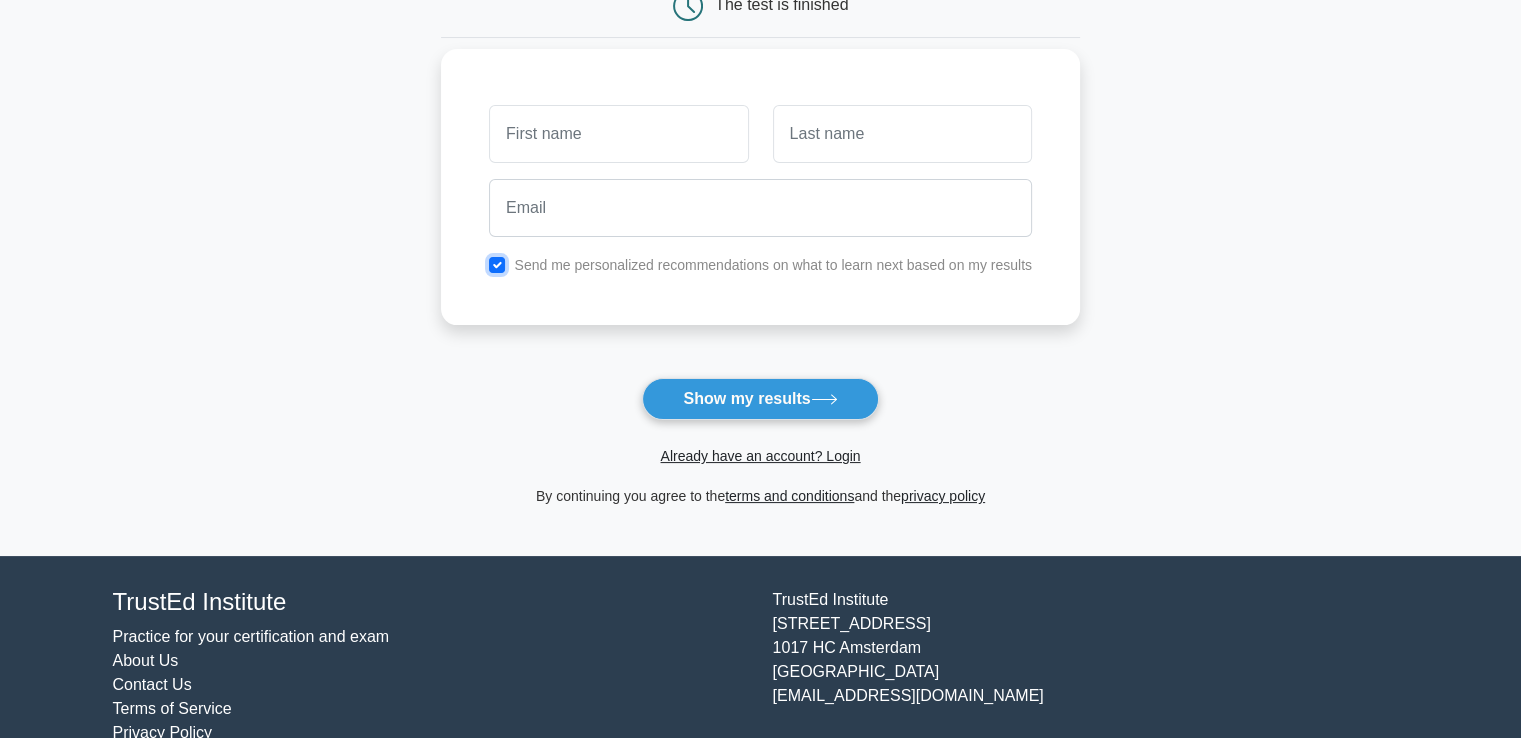 click at bounding box center (497, 265) 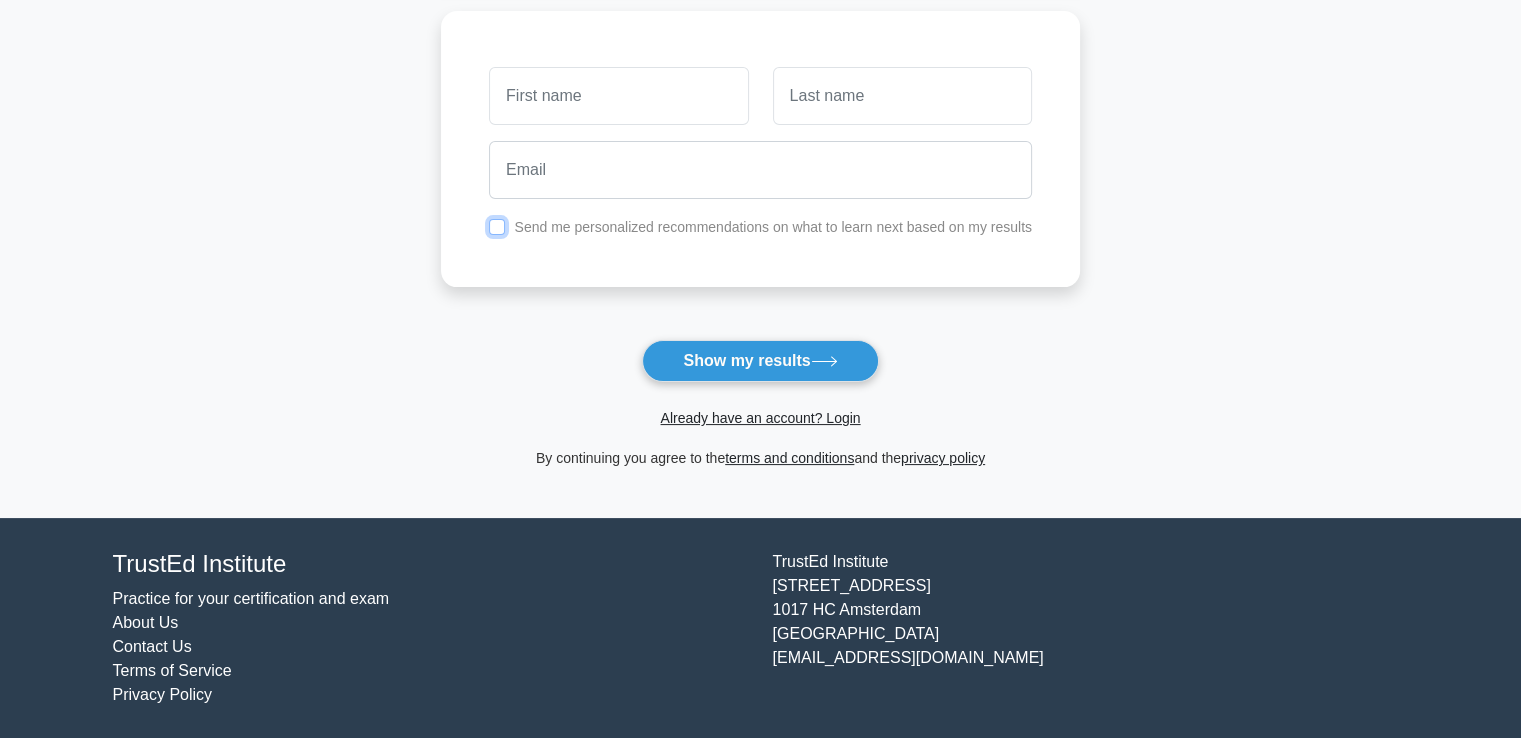 scroll, scrollTop: 0, scrollLeft: 0, axis: both 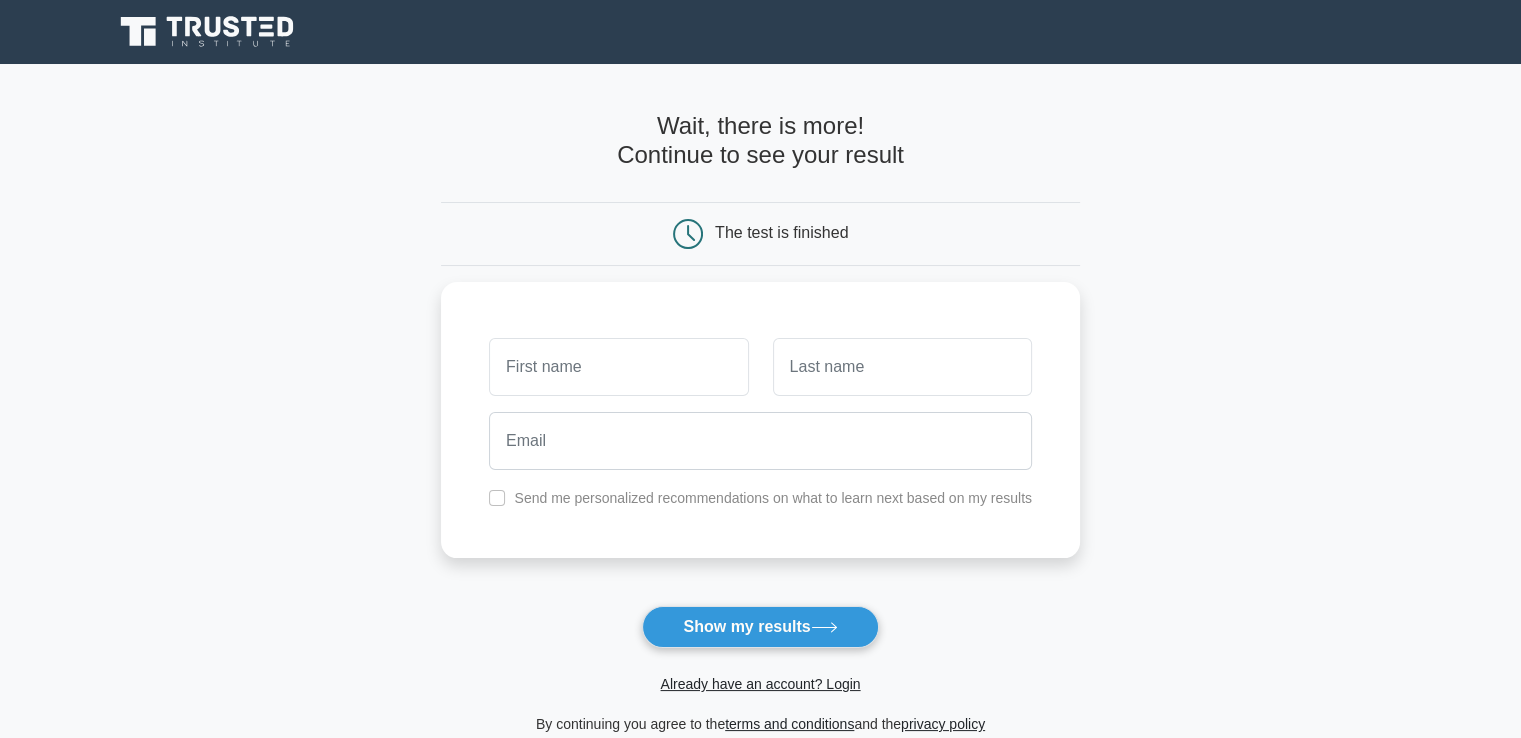 click on "Wait, there is more! Continue to see your result" at bounding box center (760, 141) 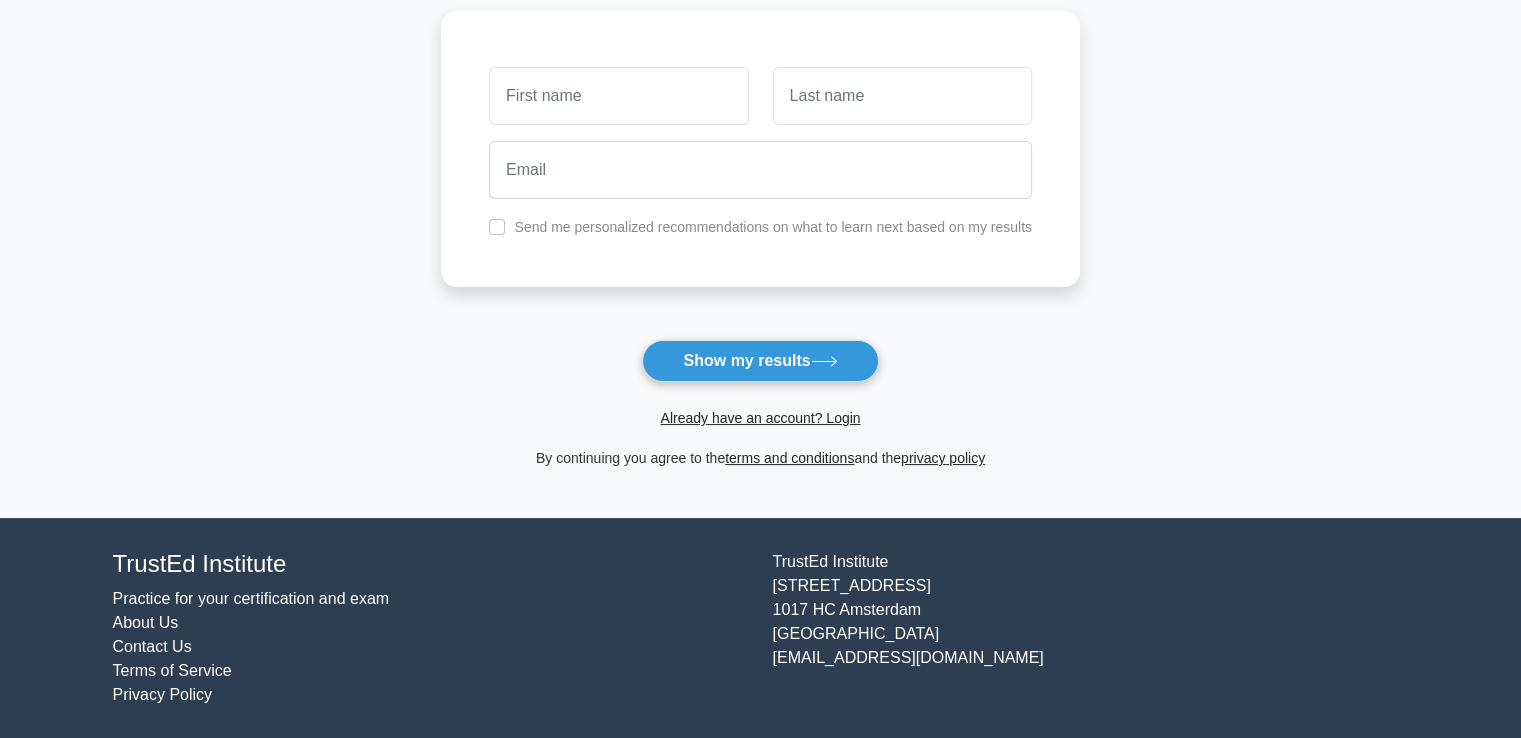 scroll, scrollTop: 0, scrollLeft: 0, axis: both 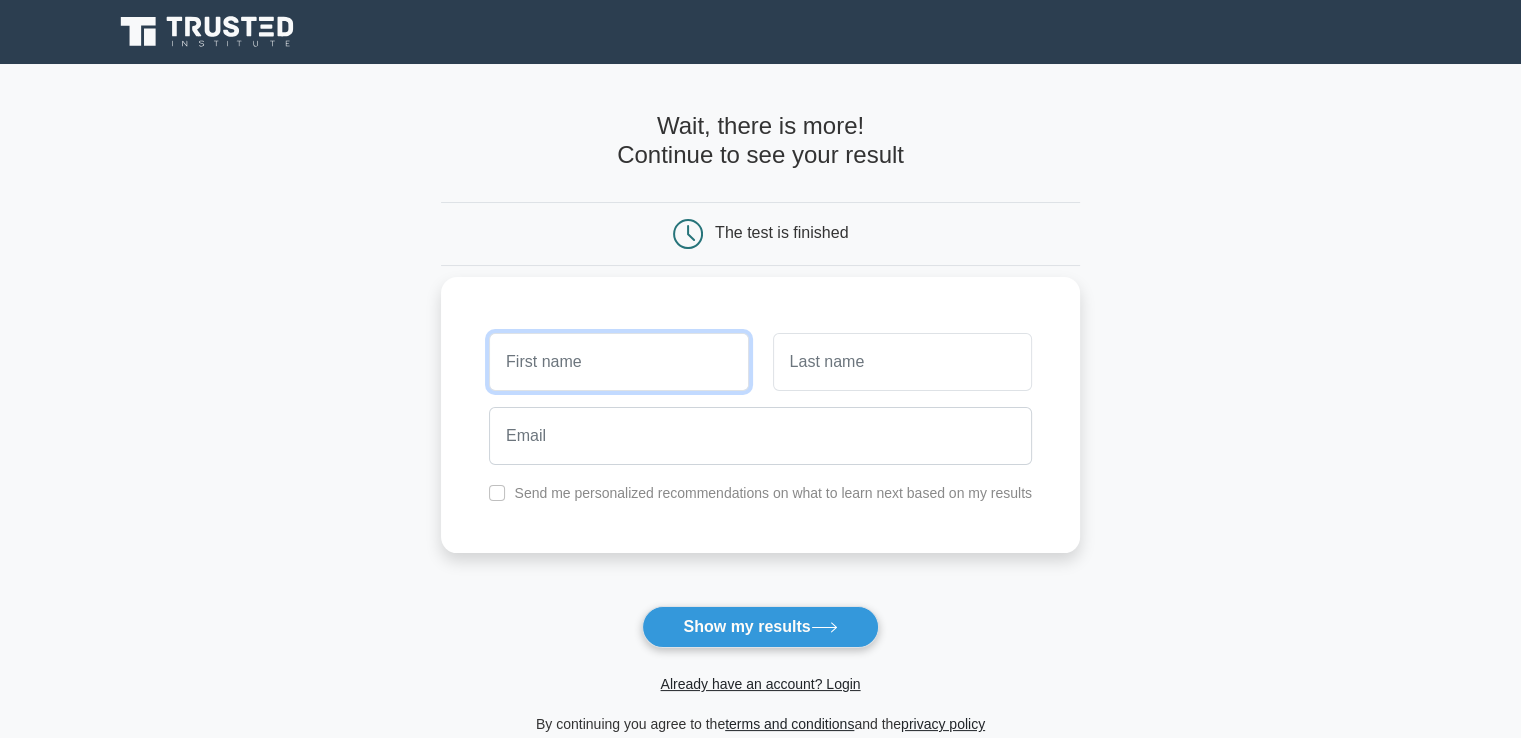 click at bounding box center (618, 362) 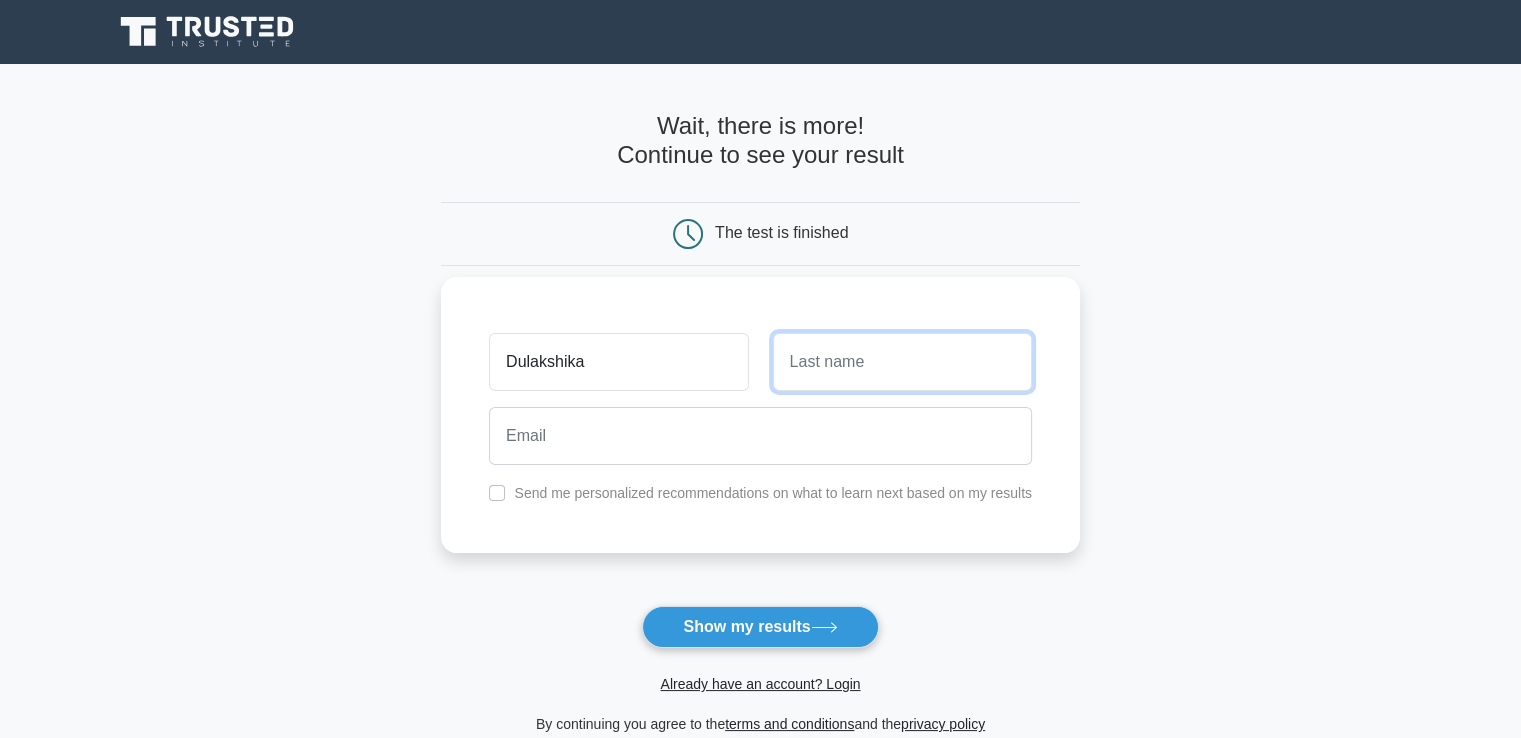 click at bounding box center [902, 362] 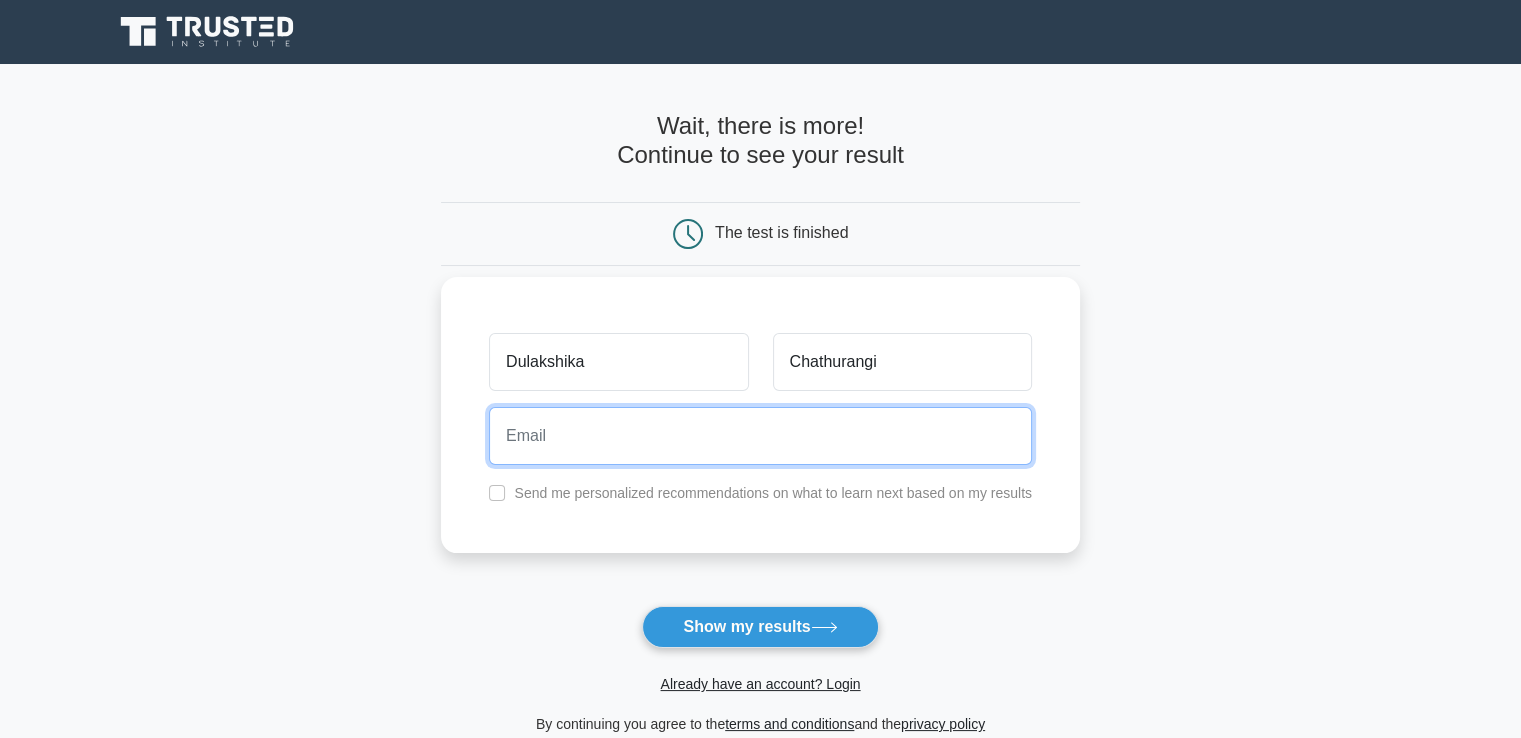 click at bounding box center (760, 436) 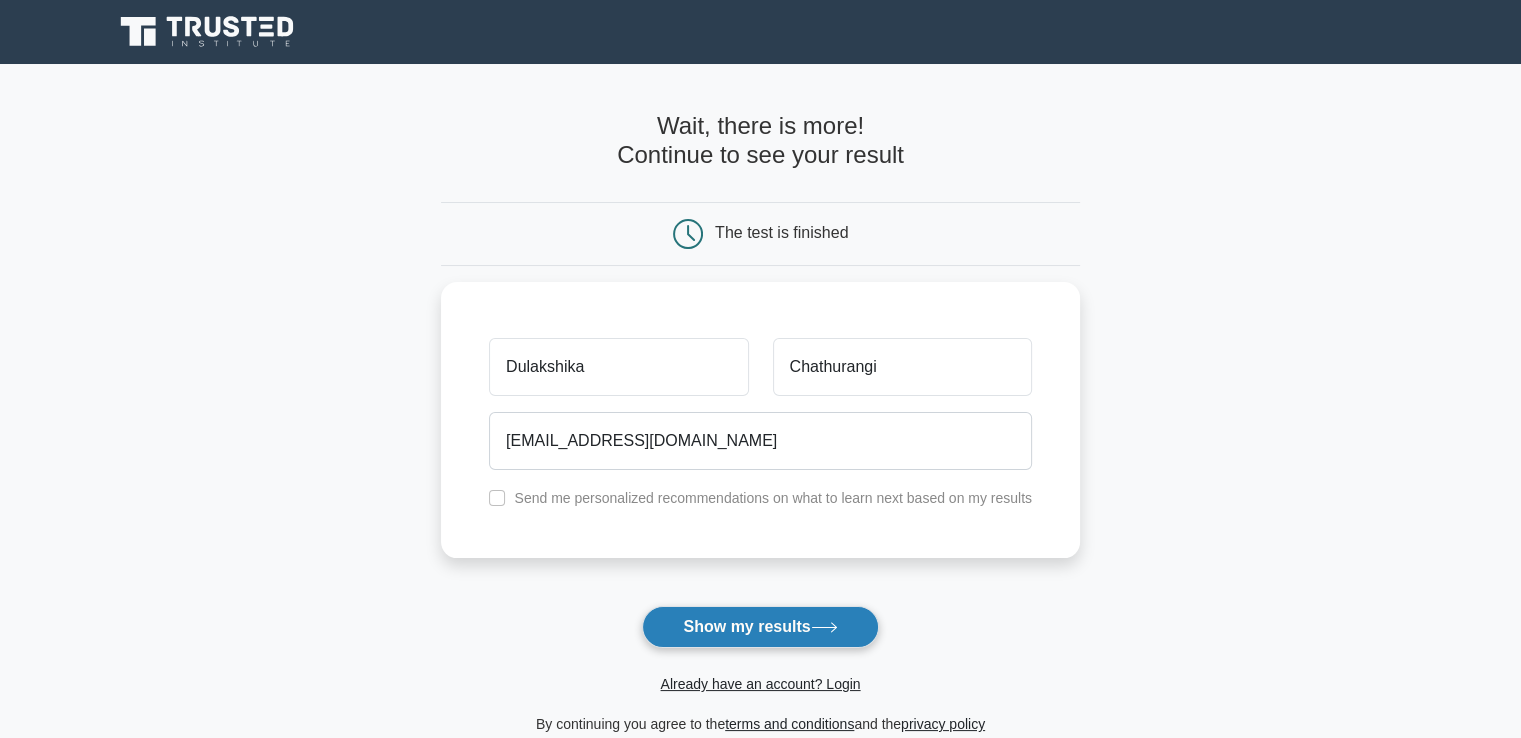 click on "Show my results" at bounding box center [760, 627] 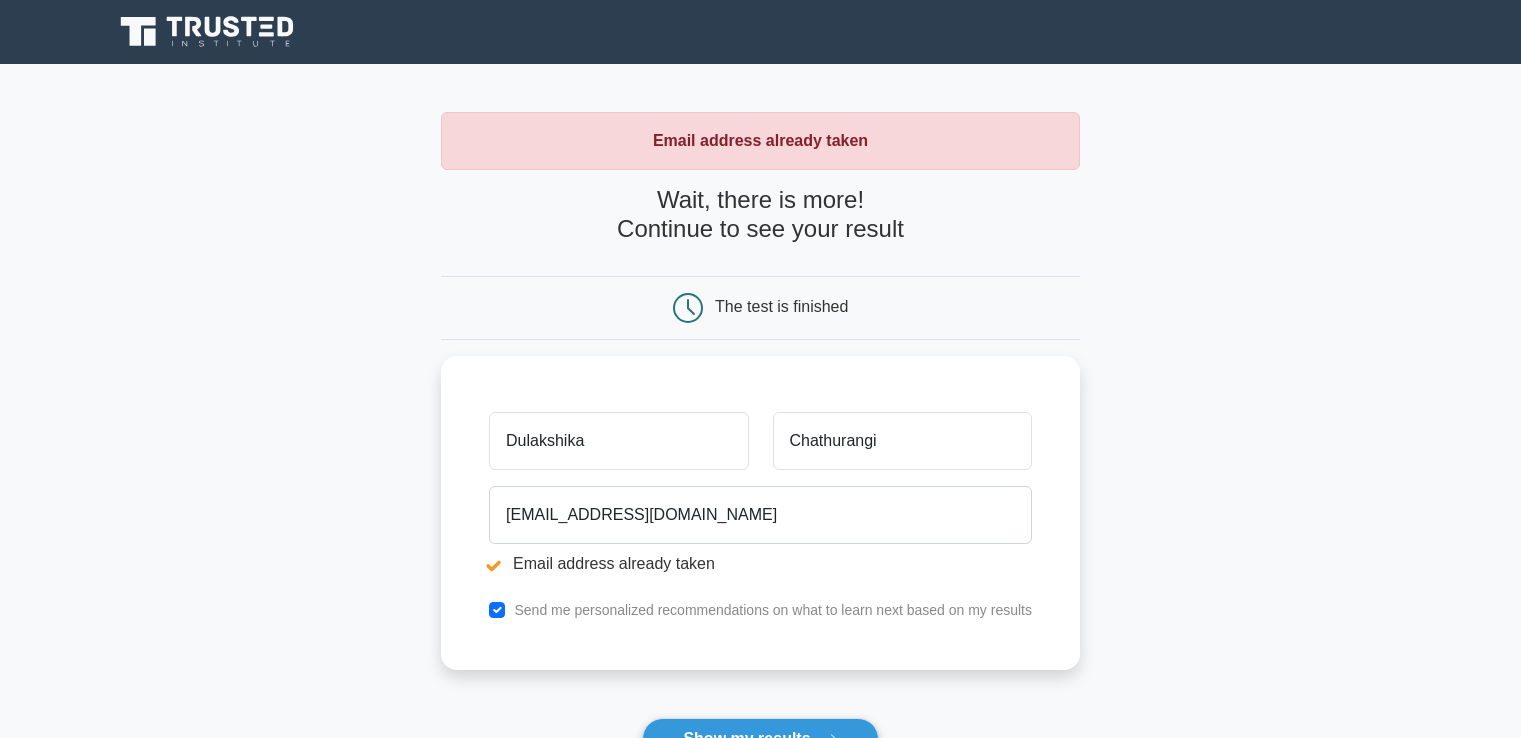 scroll, scrollTop: 0, scrollLeft: 0, axis: both 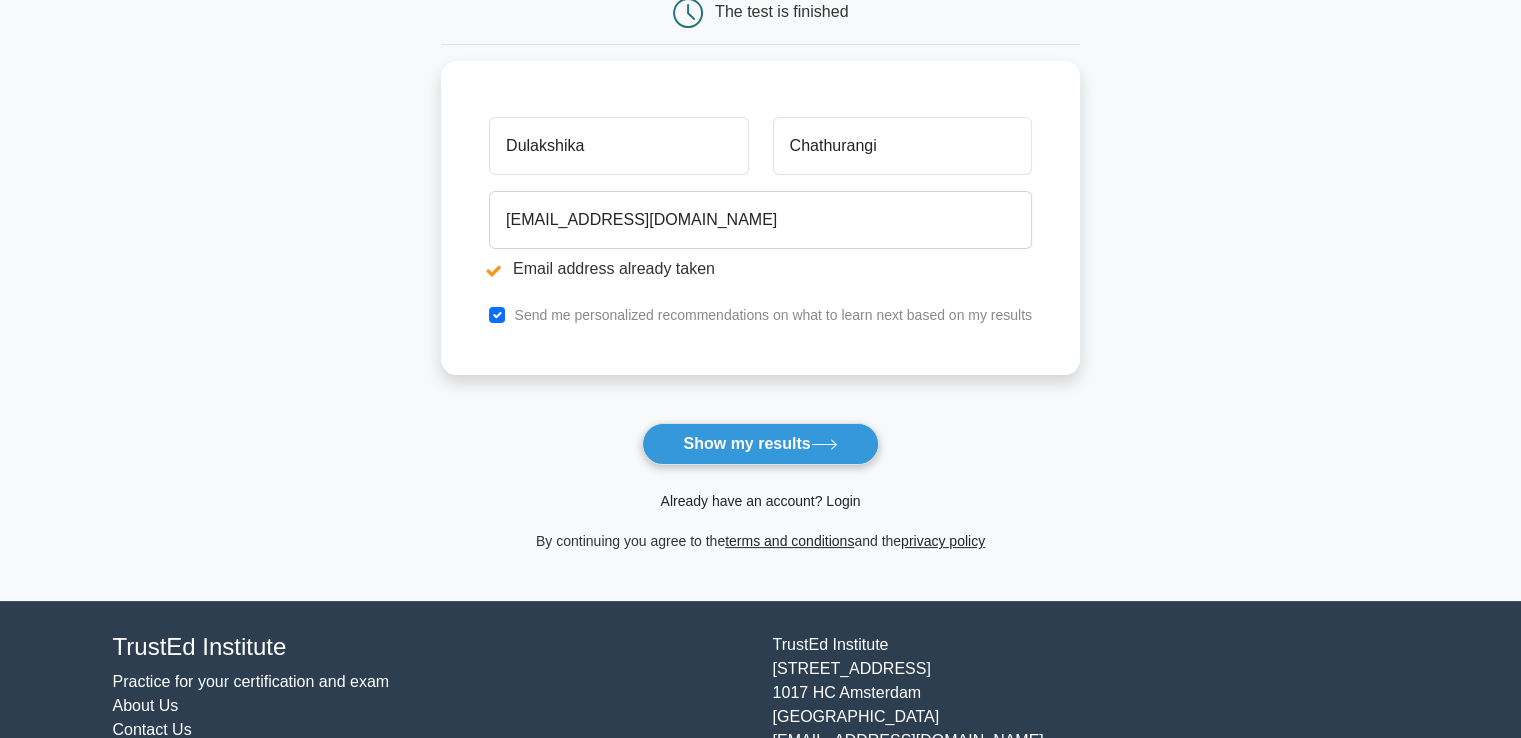 click on "Already have an account? Login" at bounding box center [760, 501] 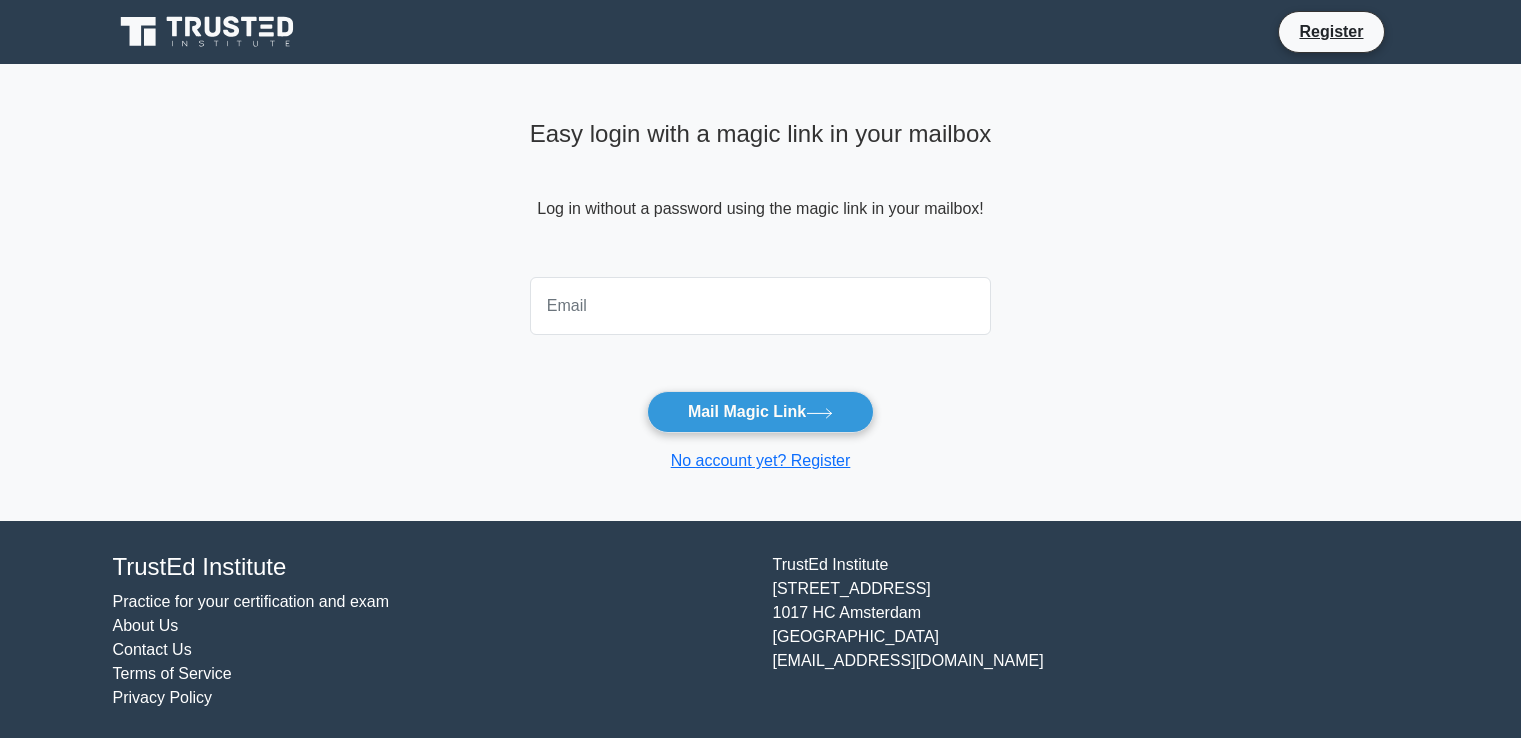 scroll, scrollTop: 0, scrollLeft: 0, axis: both 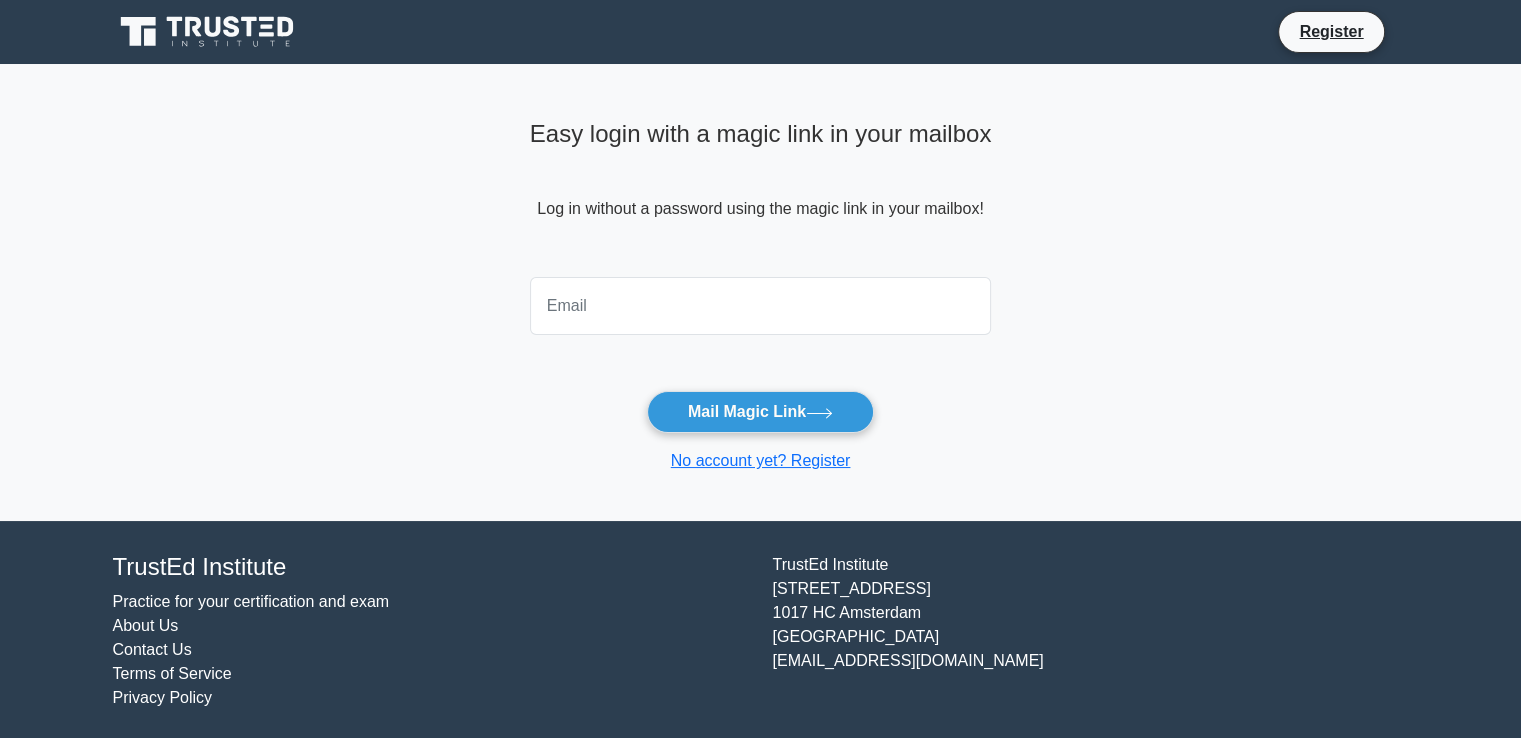 click at bounding box center [761, 306] 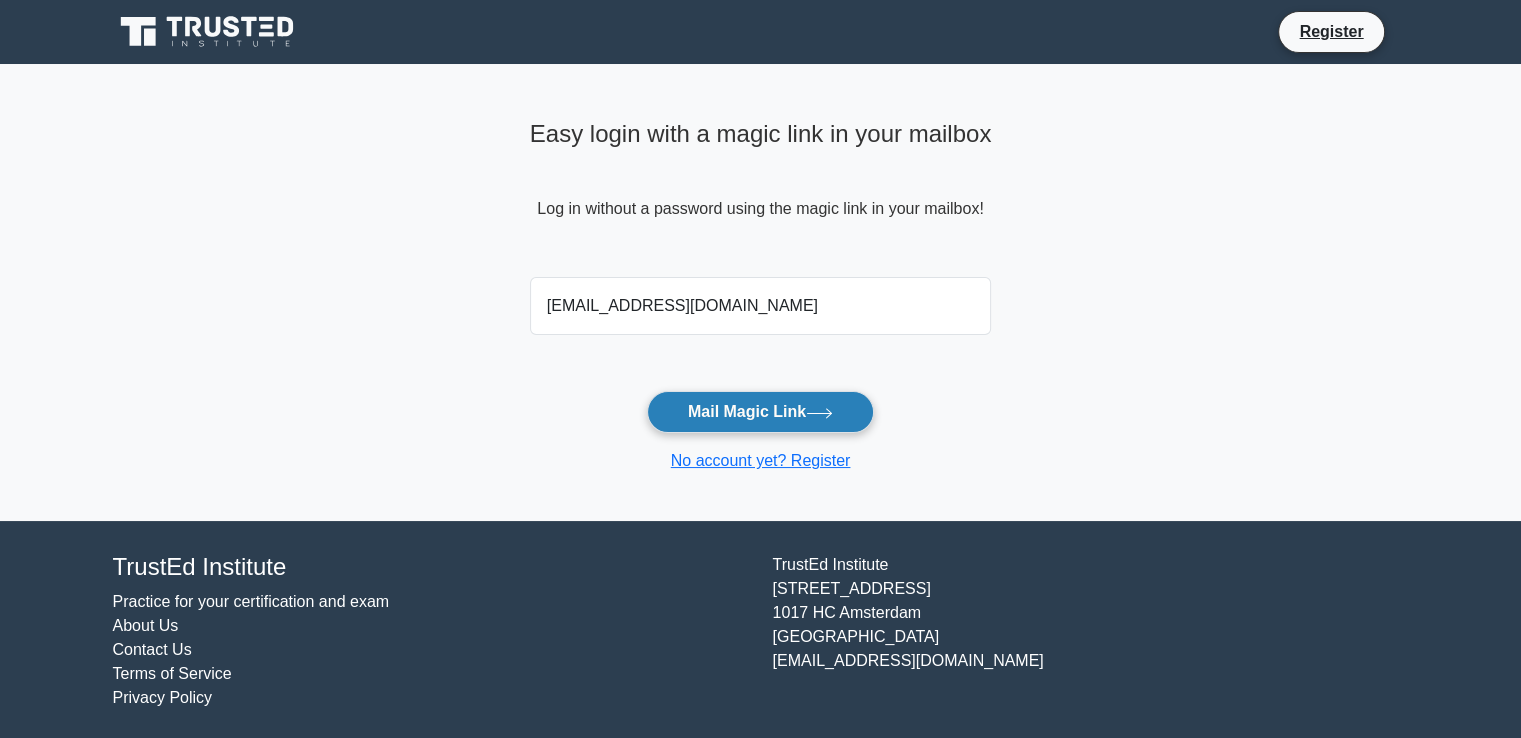 click on "Mail Magic Link" at bounding box center (760, 412) 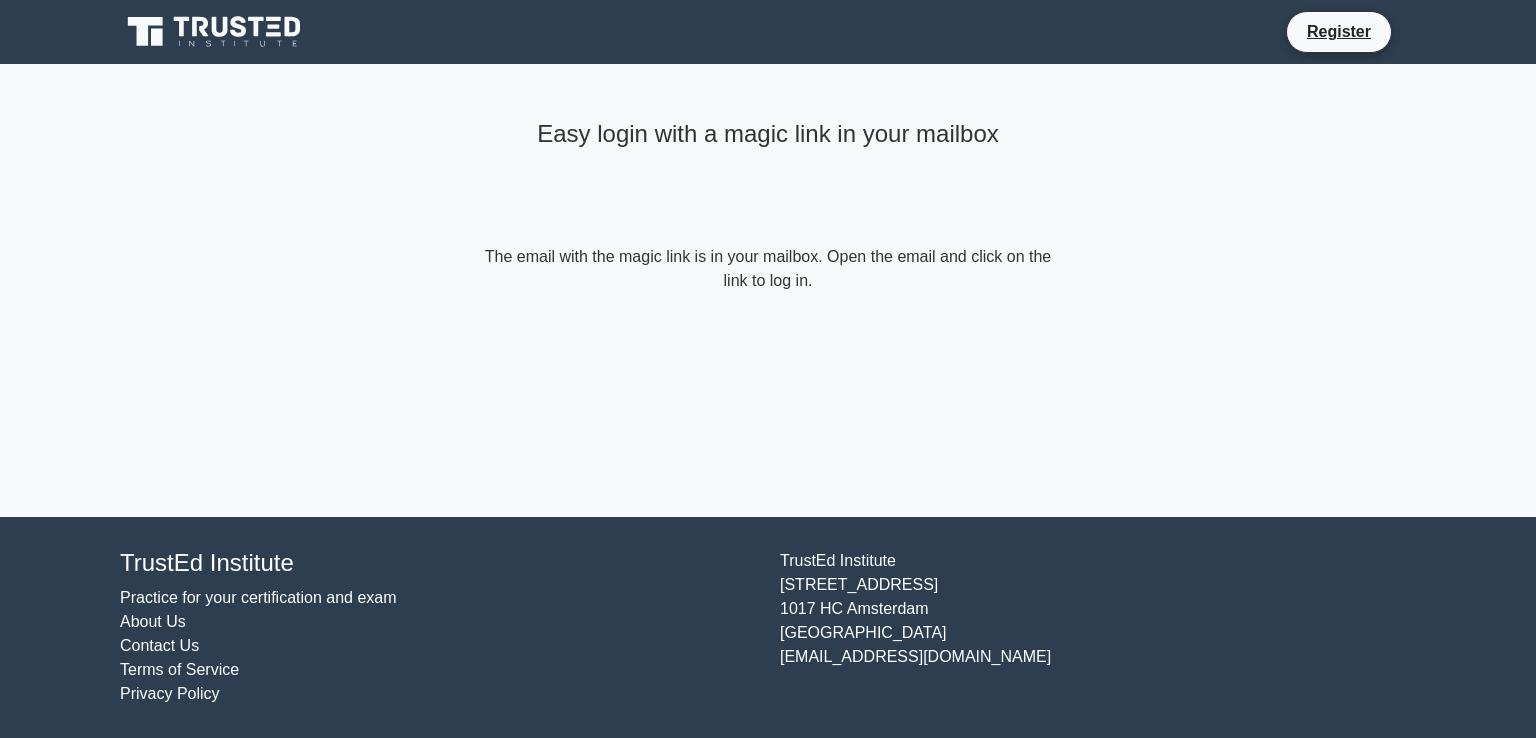 scroll, scrollTop: 0, scrollLeft: 0, axis: both 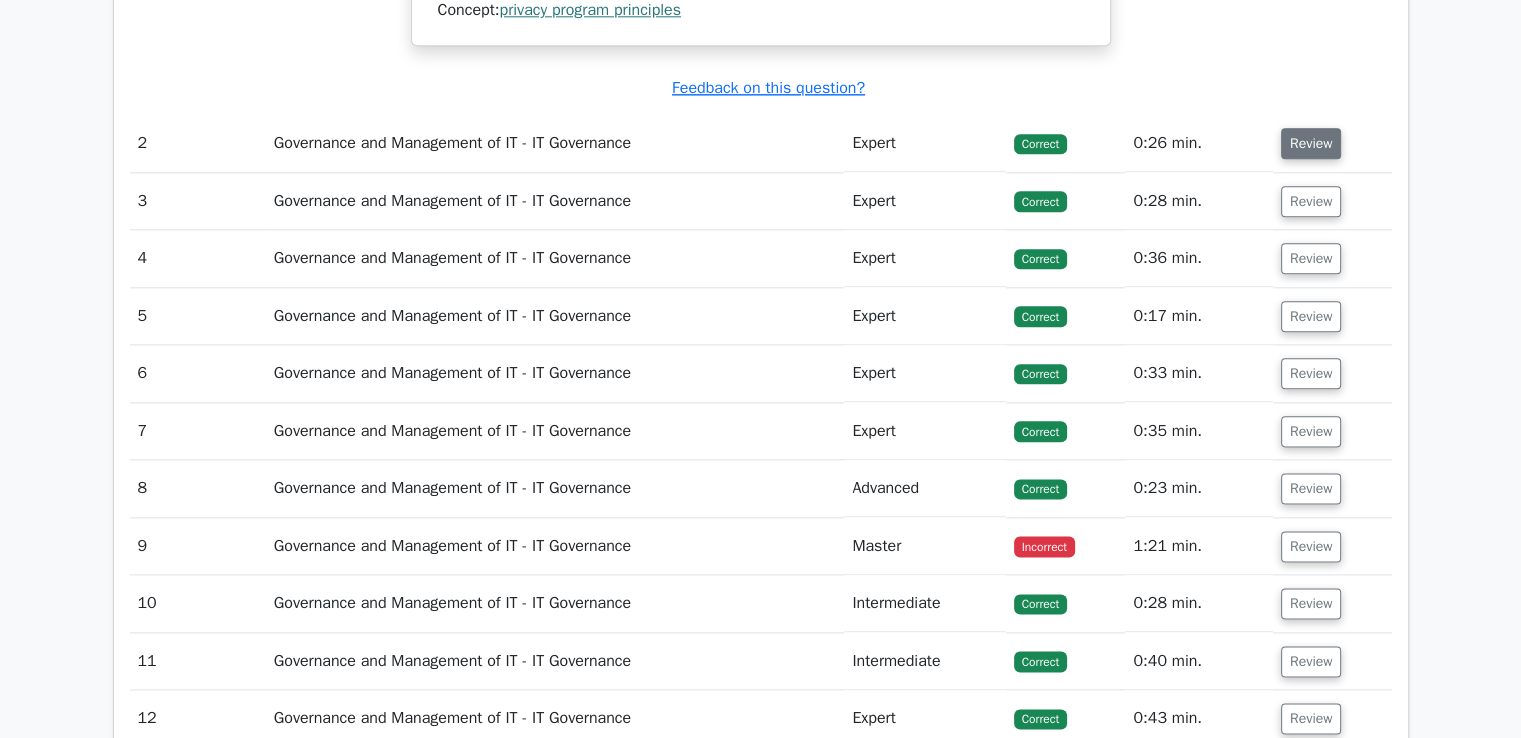 click on "Review" at bounding box center (1311, 143) 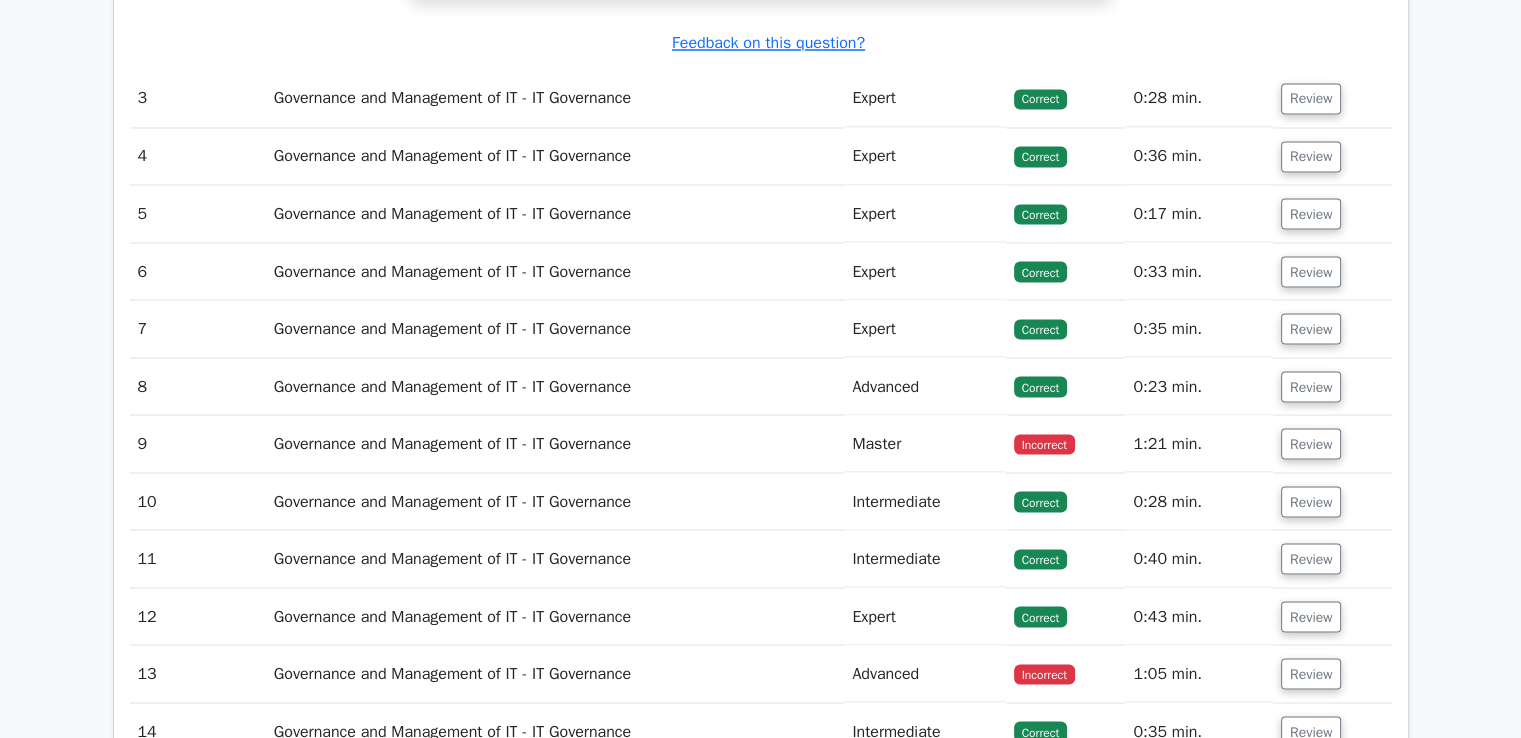 scroll, scrollTop: 3412, scrollLeft: 0, axis: vertical 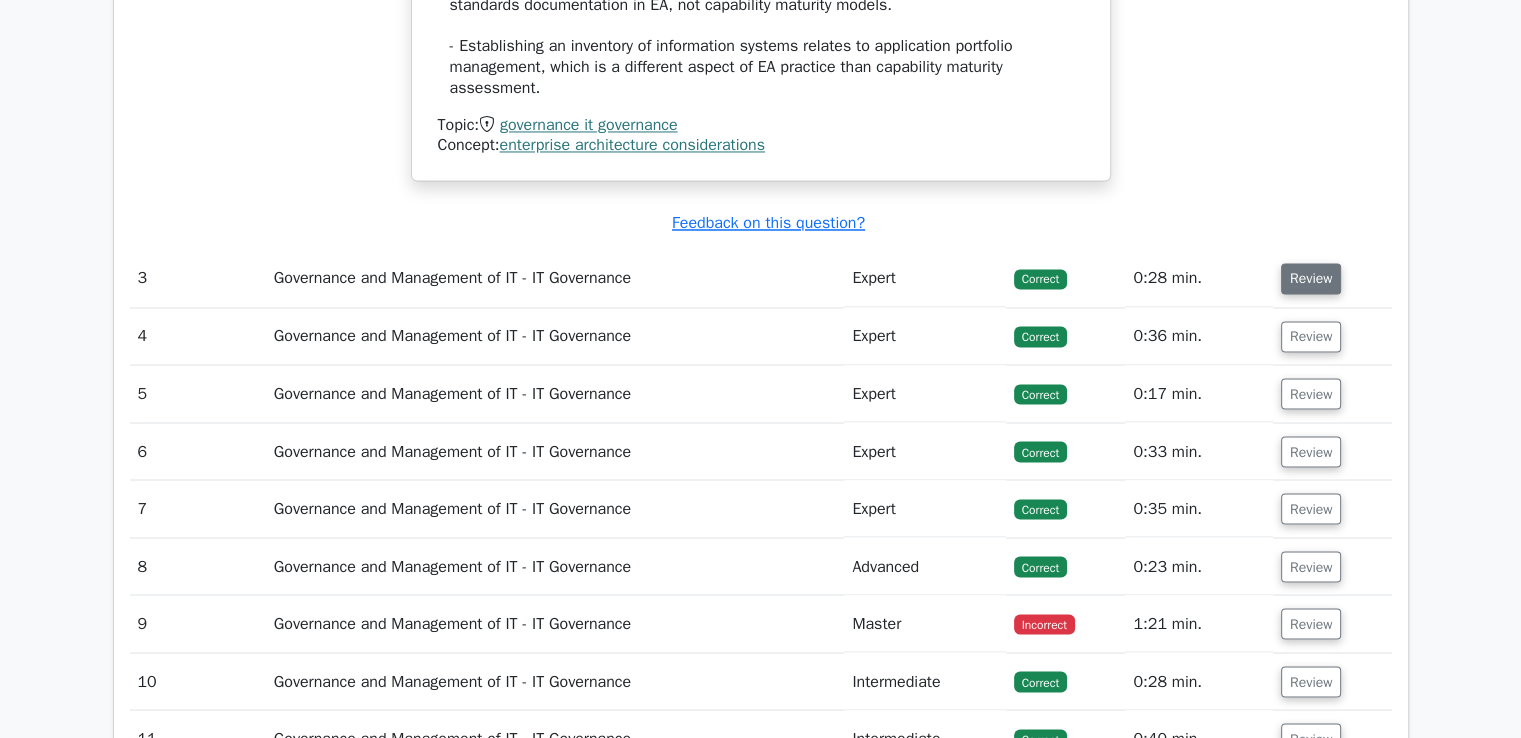 click on "Review" at bounding box center (1311, 278) 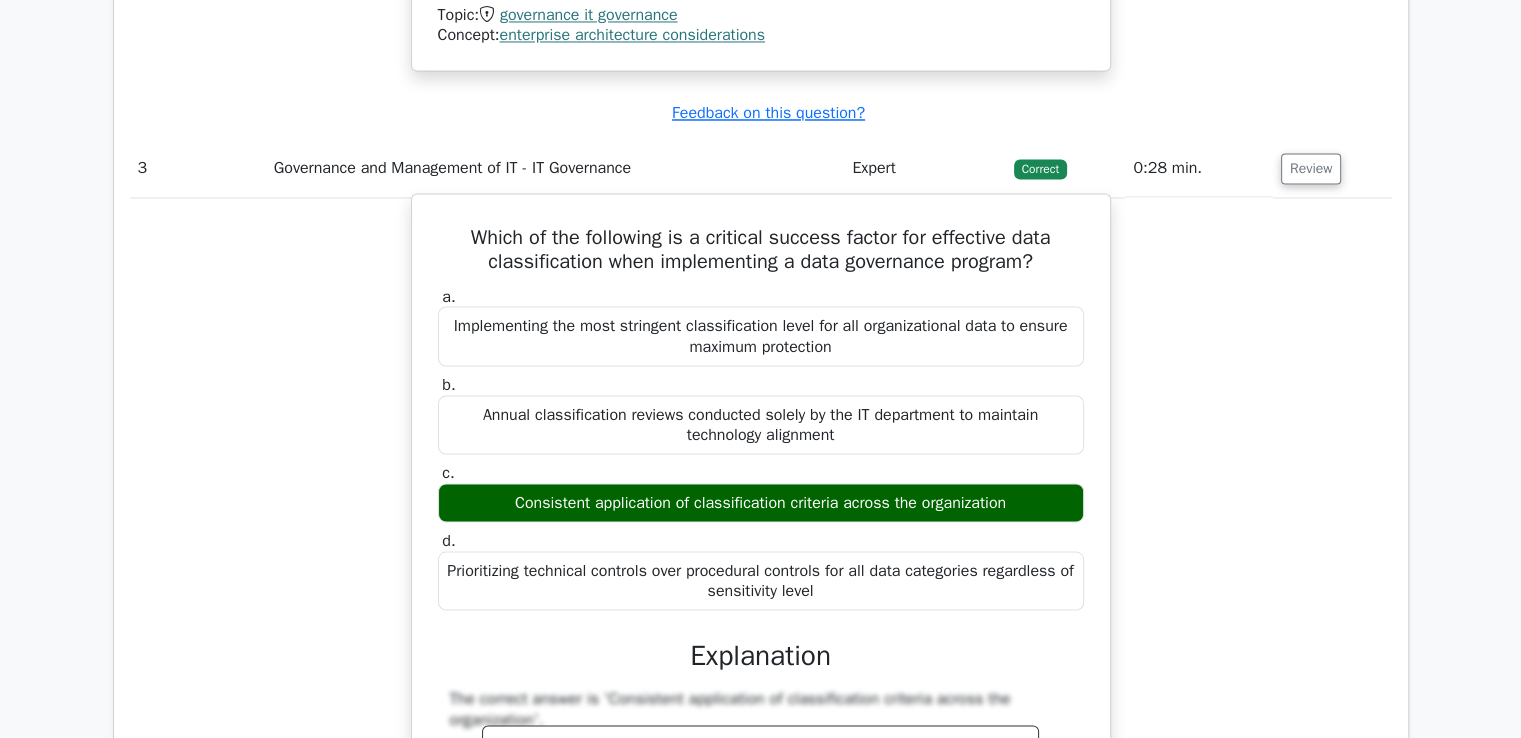 scroll, scrollTop: 3630, scrollLeft: 0, axis: vertical 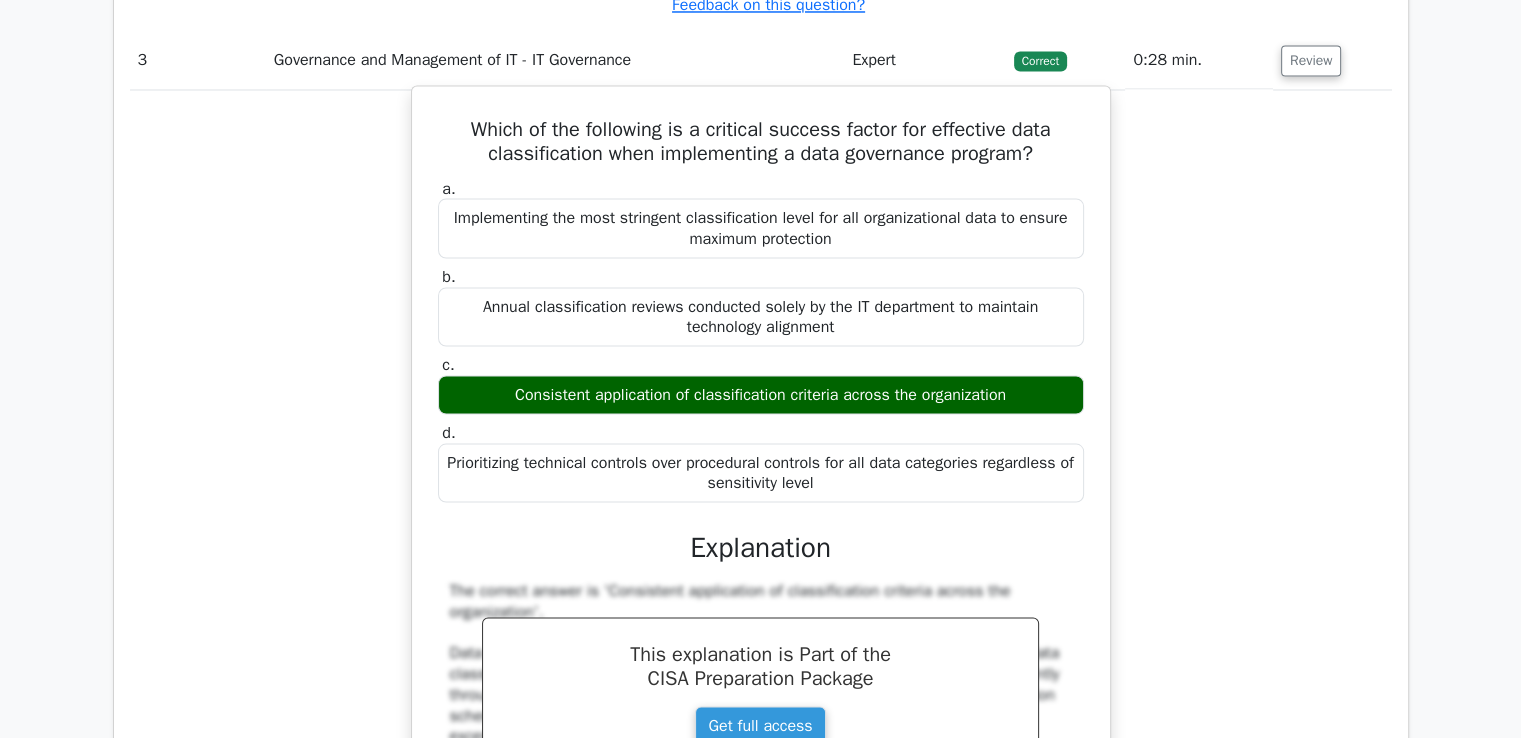 click on "Which of the following is a critical success factor for effective data classification when implementing a data governance program?" at bounding box center [761, 142] 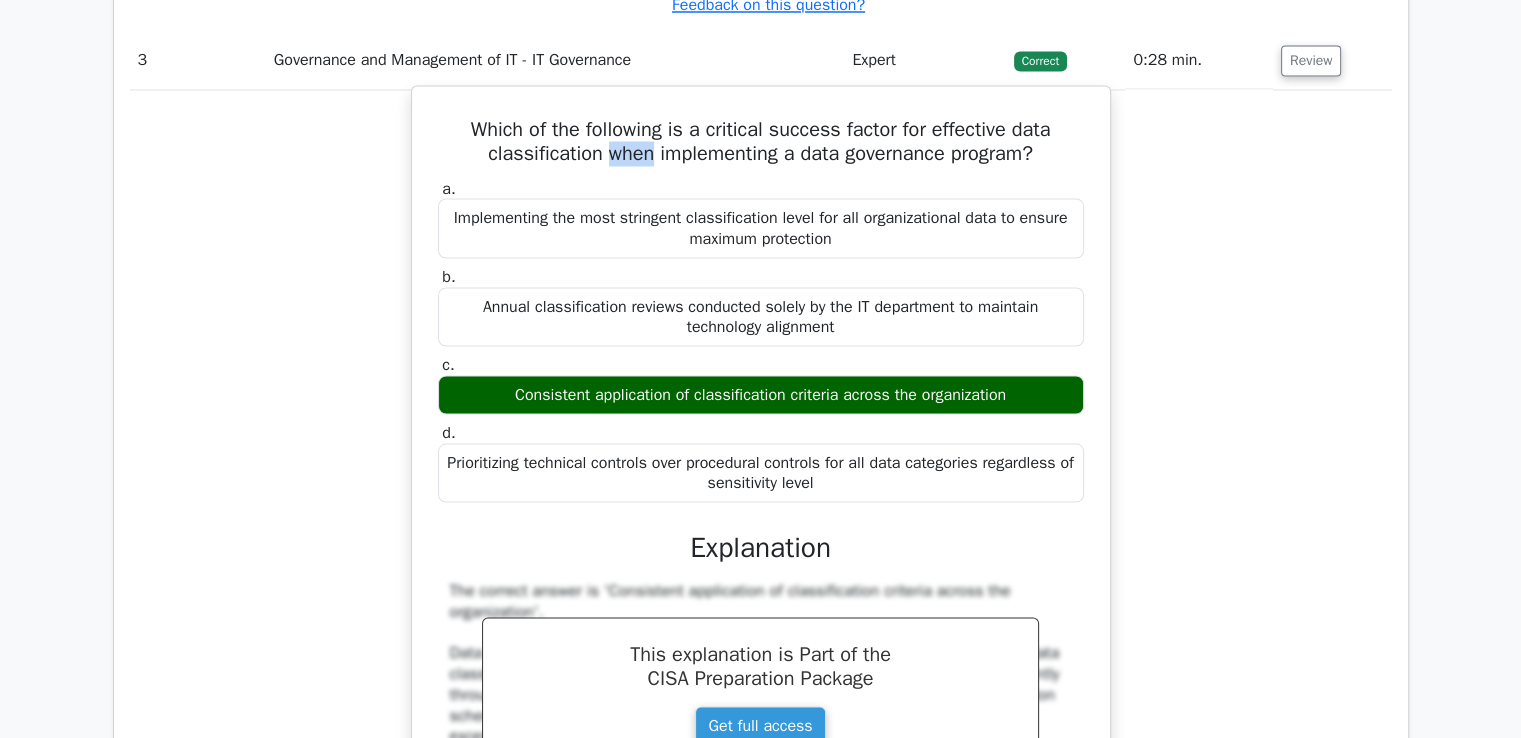 click on "Which of the following is a critical success factor for effective data classification when implementing a data governance program?" at bounding box center [761, 142] 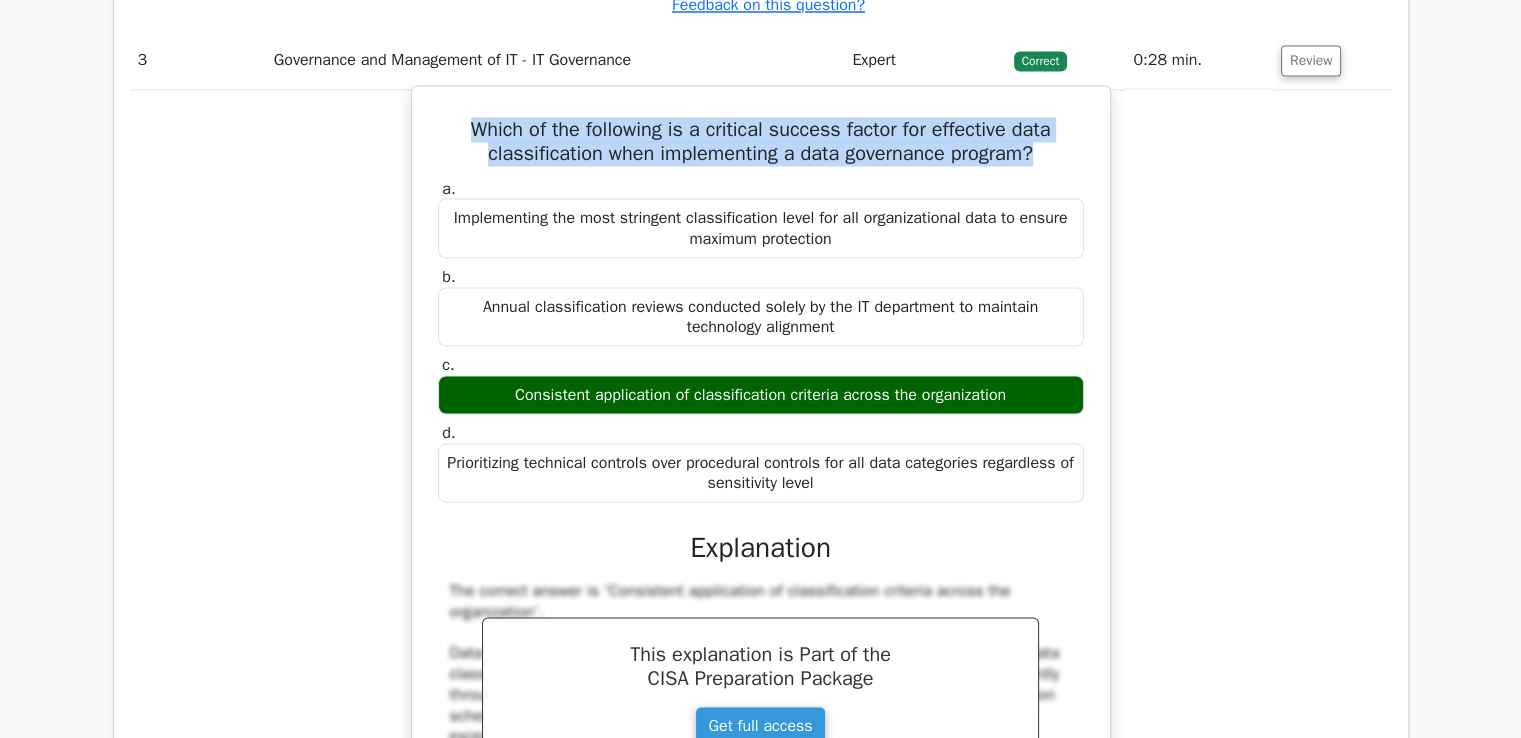 click on "Which of the following is a critical success factor for effective data classification when implementing a data governance program?" at bounding box center (761, 142) 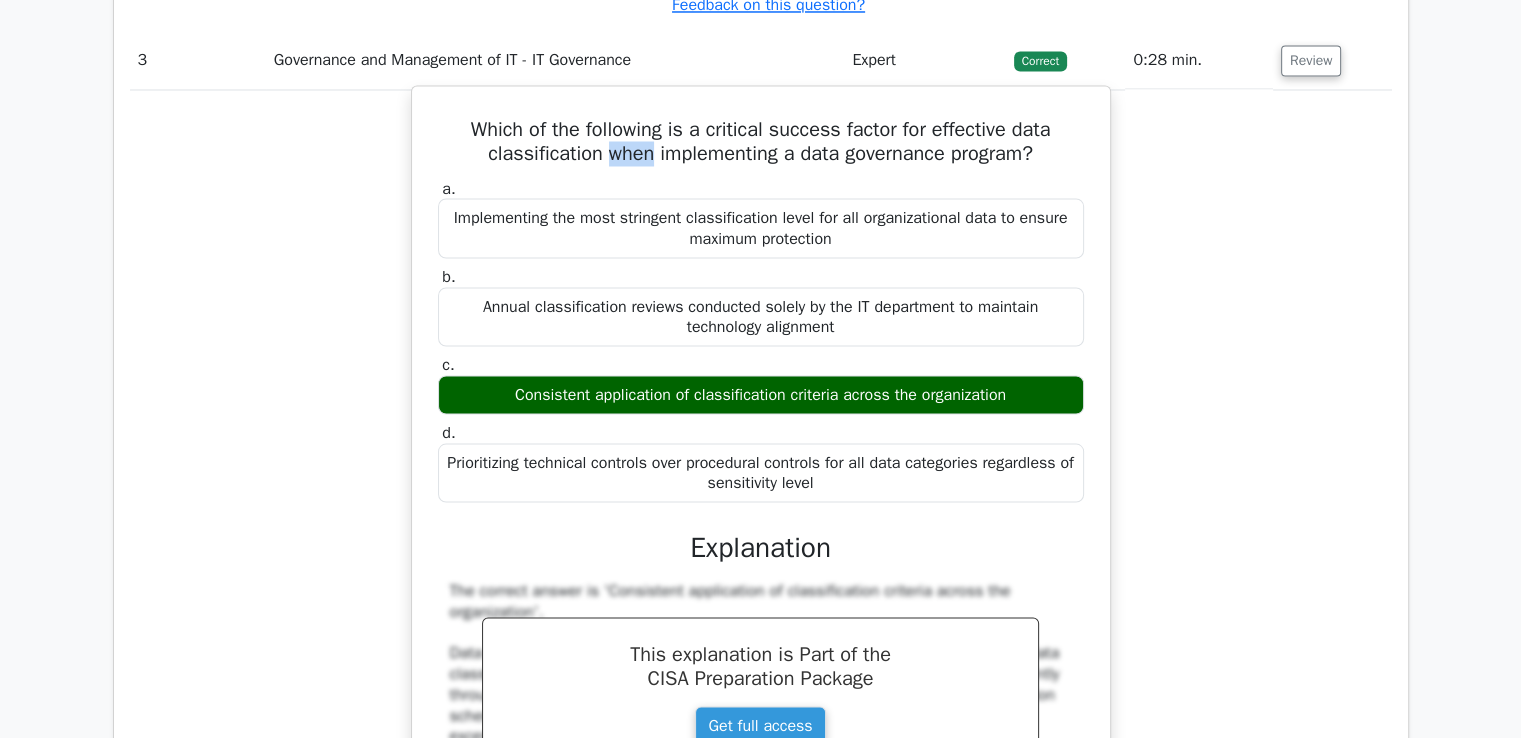 click on "Which of the following is a critical success factor for effective data classification when implementing a data governance program?" at bounding box center (761, 142) 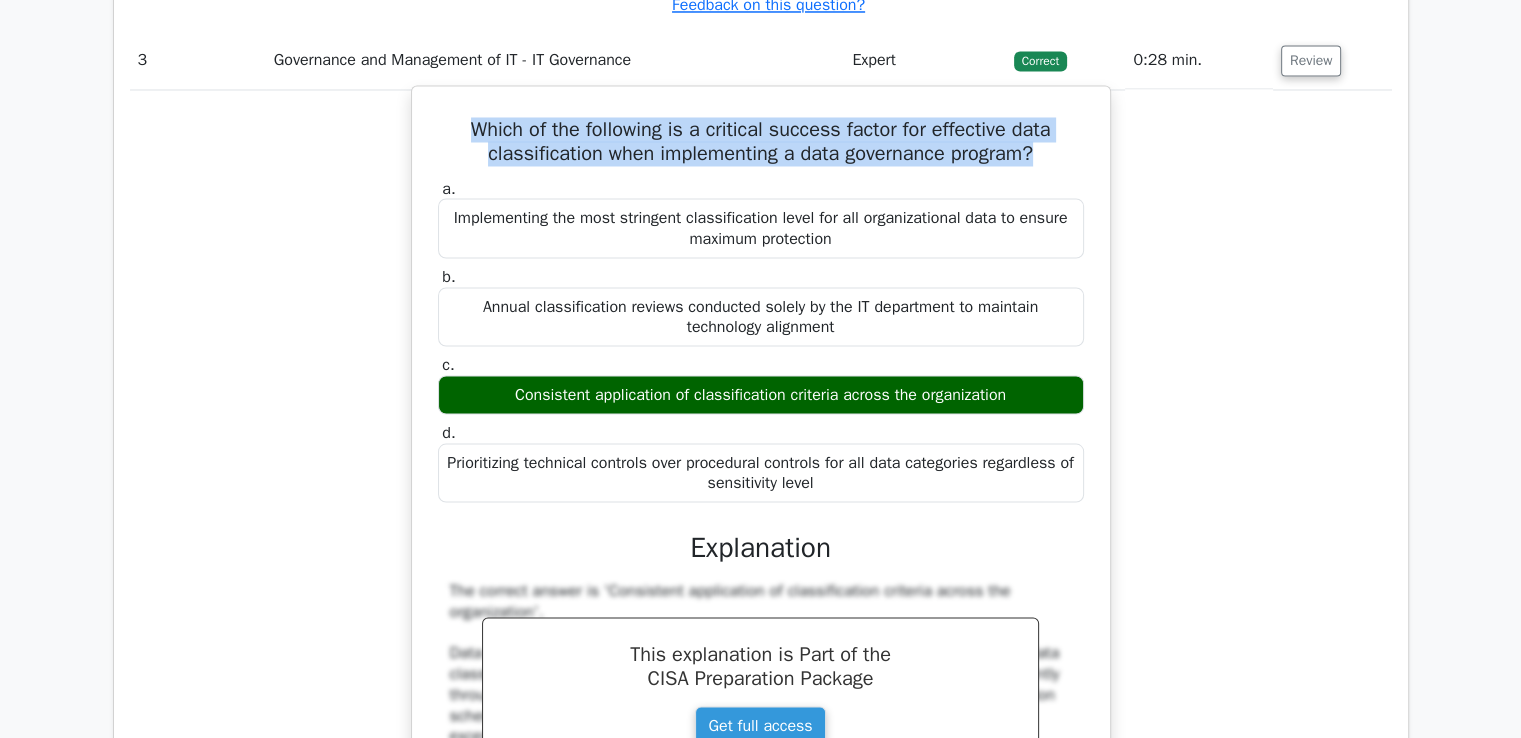 click on "Which of the following is a critical success factor for effective data classification when implementing a data governance program?" at bounding box center (761, 142) 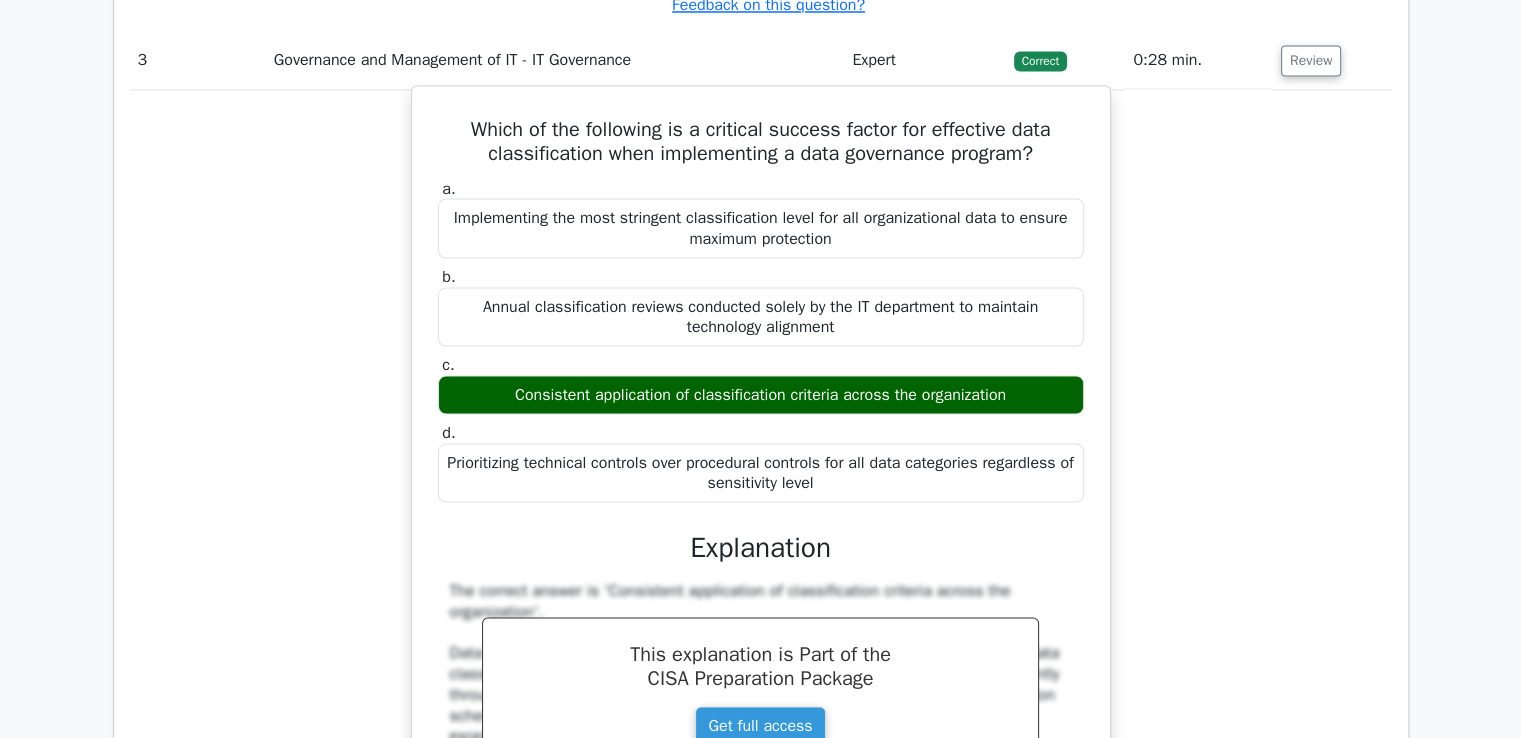 click on "Which of the following is a critical success factor for effective data classification when implementing a data governance program?" at bounding box center (761, 142) 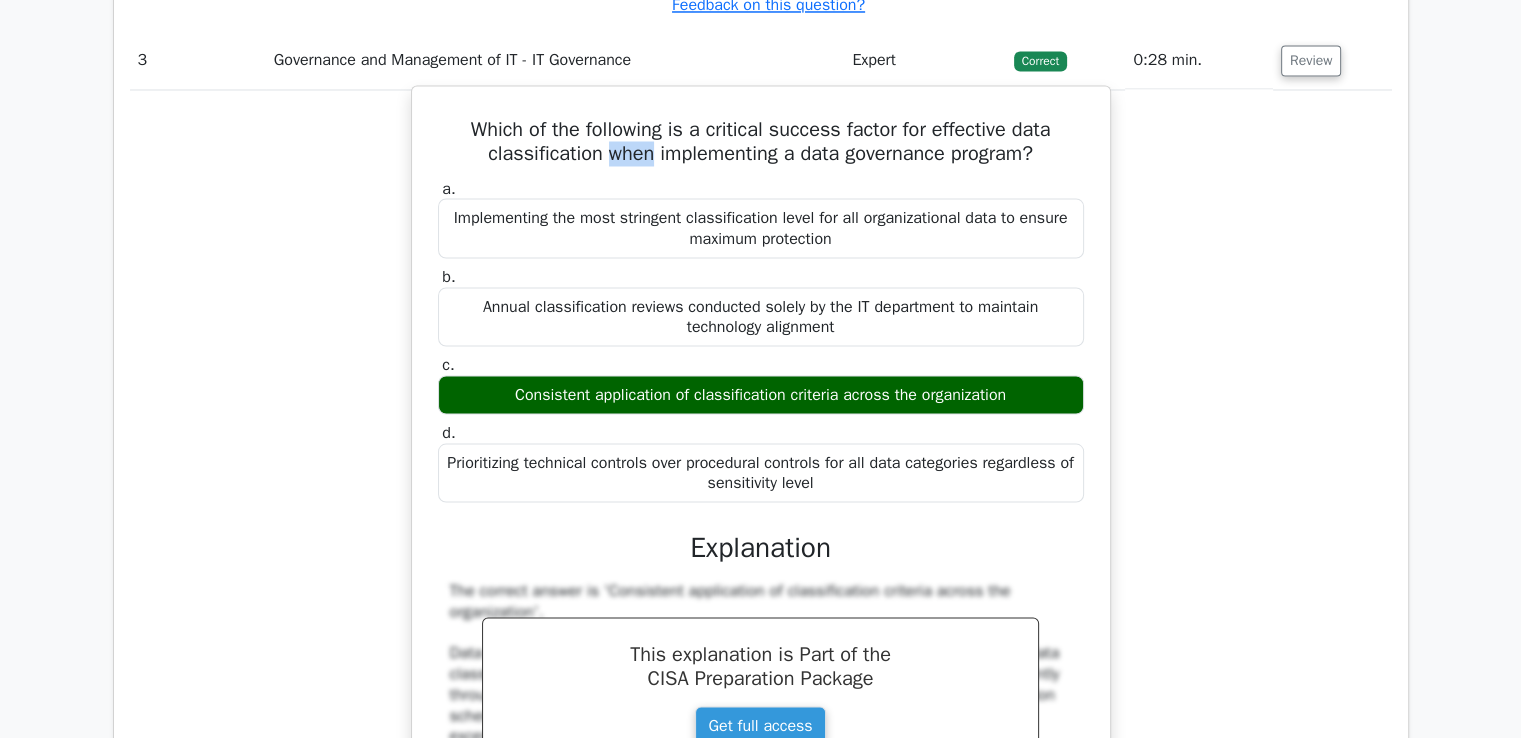 click on "Which of the following is a critical success factor for effective data classification when implementing a data governance program?" at bounding box center [761, 142] 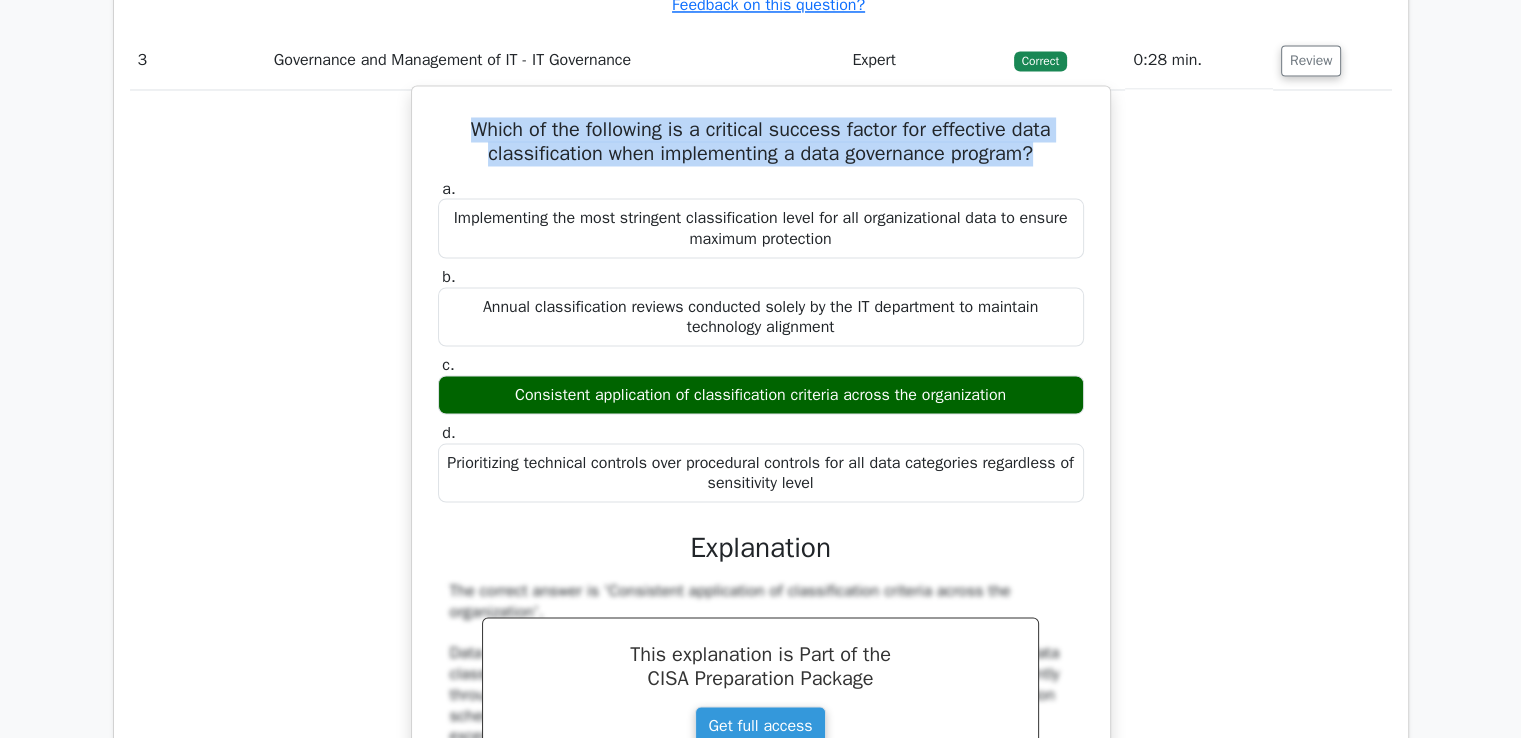 click on "Which of the following is a critical success factor for effective data classification when implementing a data governance program?" at bounding box center (761, 142) 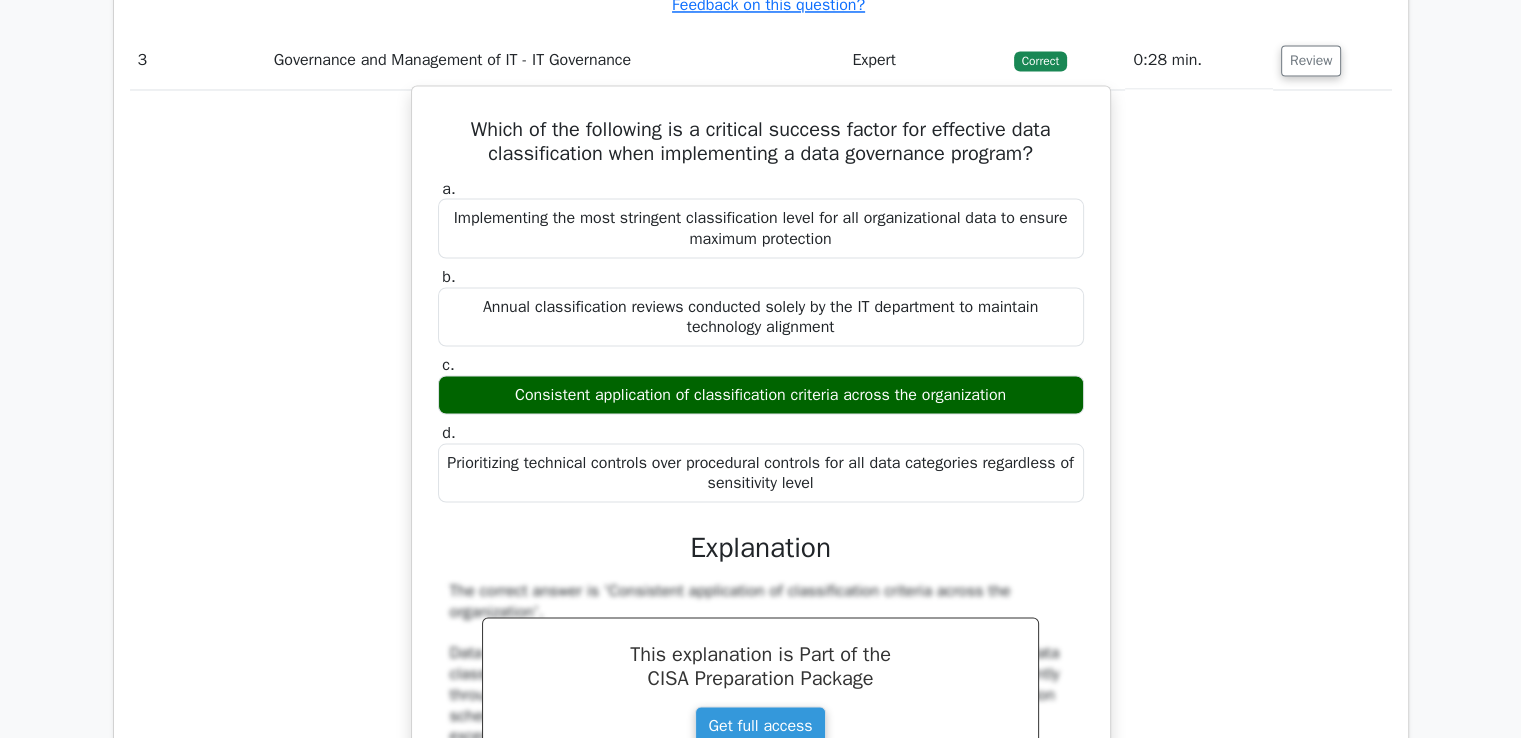 click on "Which of the following is a critical success factor for effective data classification when implementing a data governance program?" at bounding box center [761, 142] 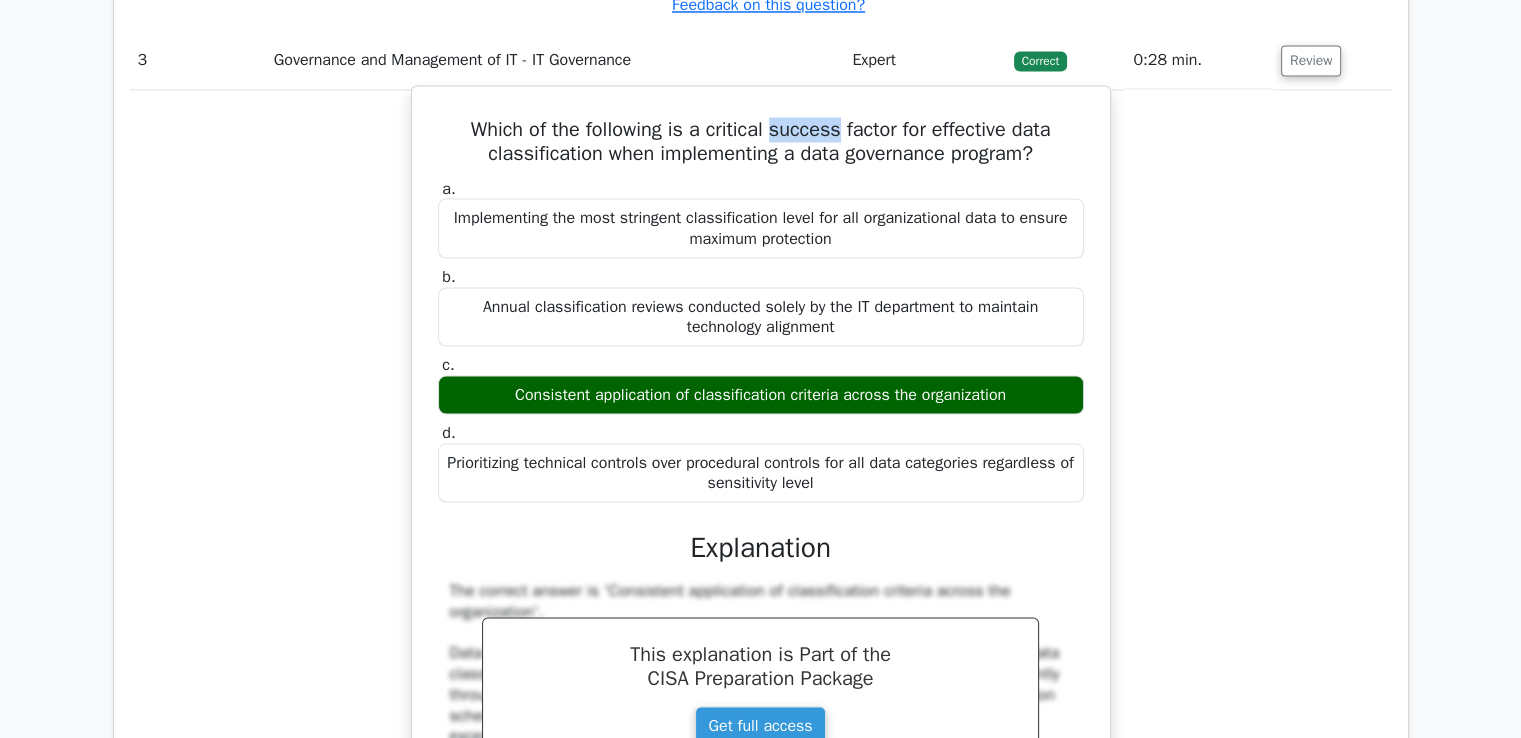 click on "Which of the following is a critical success factor for effective data classification when implementing a data governance program?" at bounding box center (761, 142) 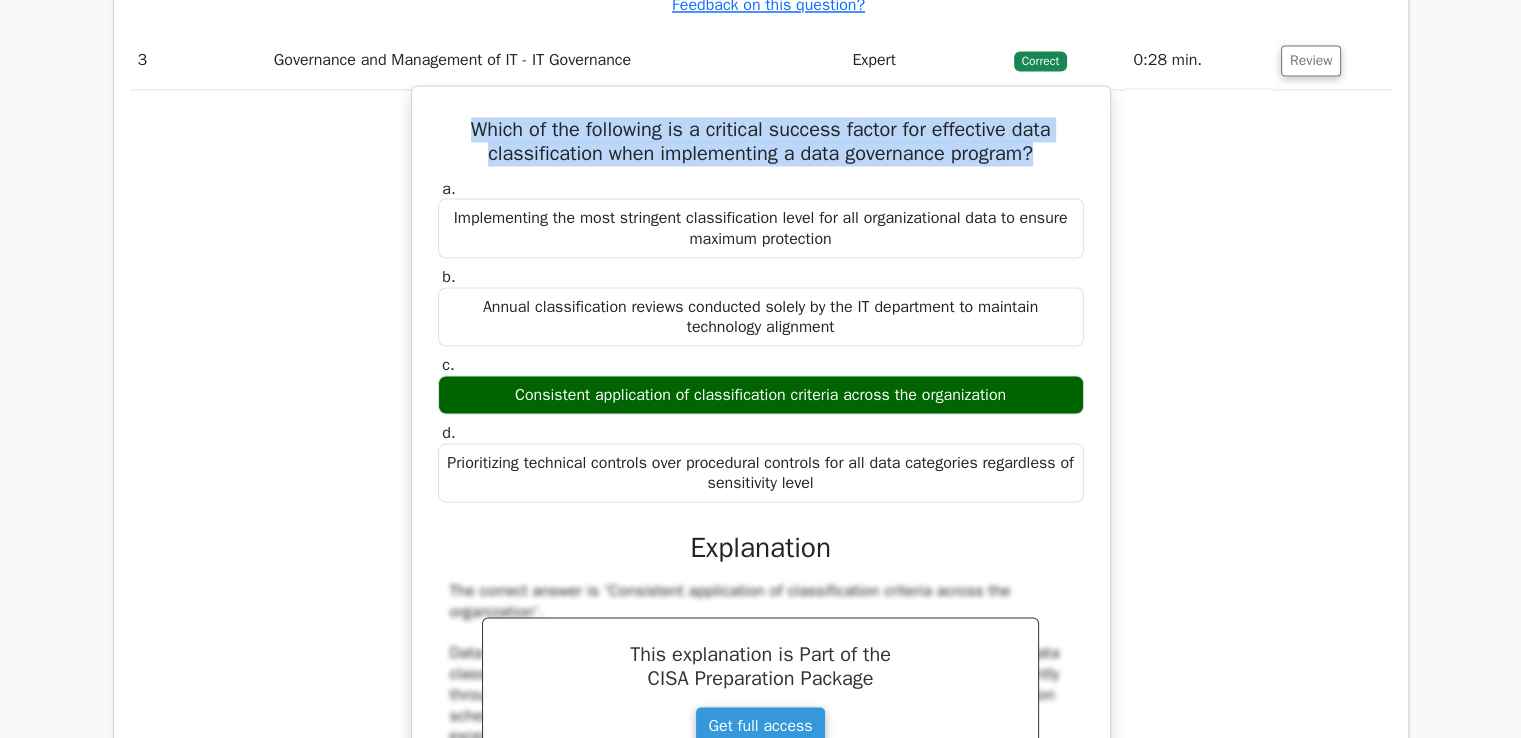 click on "Which of the following is a critical success factor for effective data classification when implementing a data governance program?" at bounding box center (761, 142) 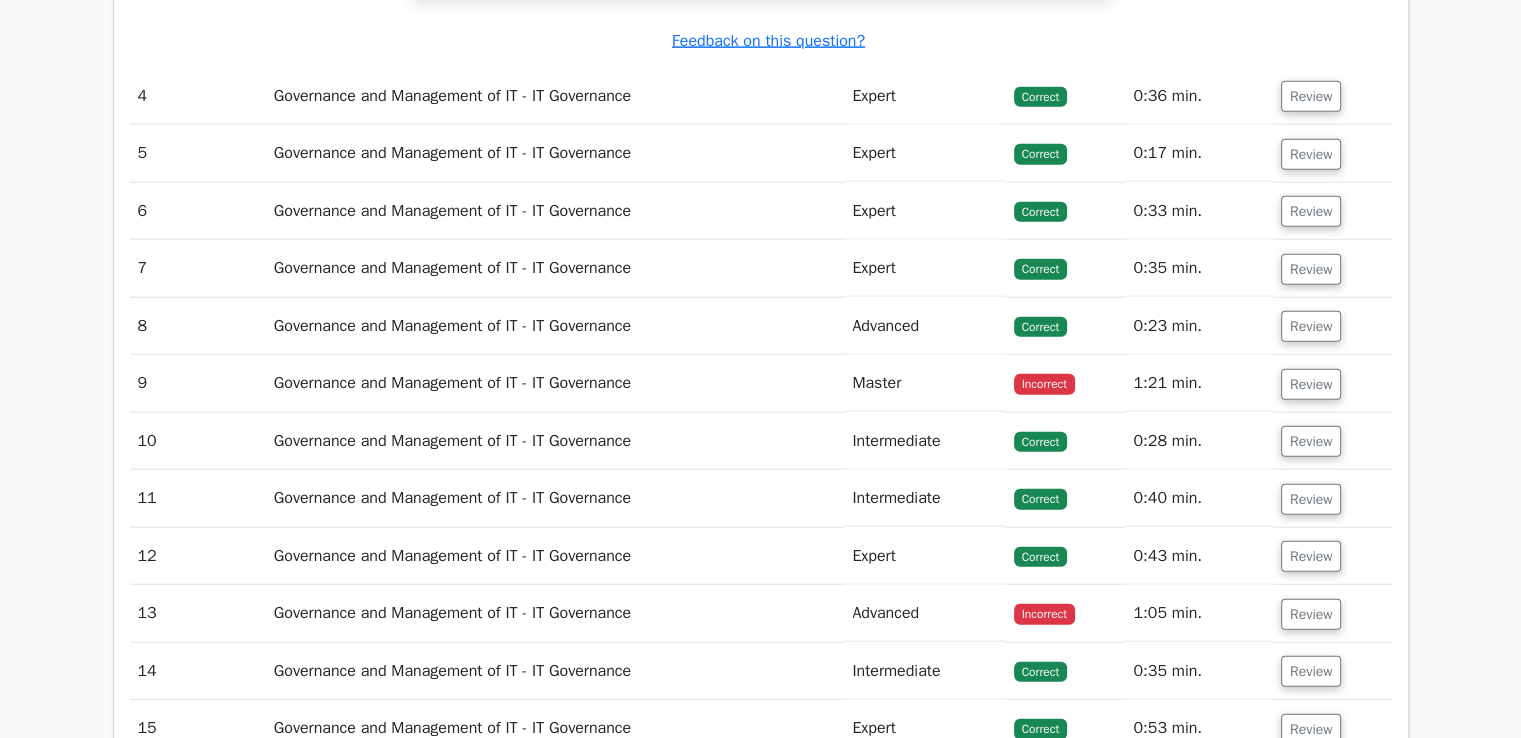 scroll, scrollTop: 4840, scrollLeft: 0, axis: vertical 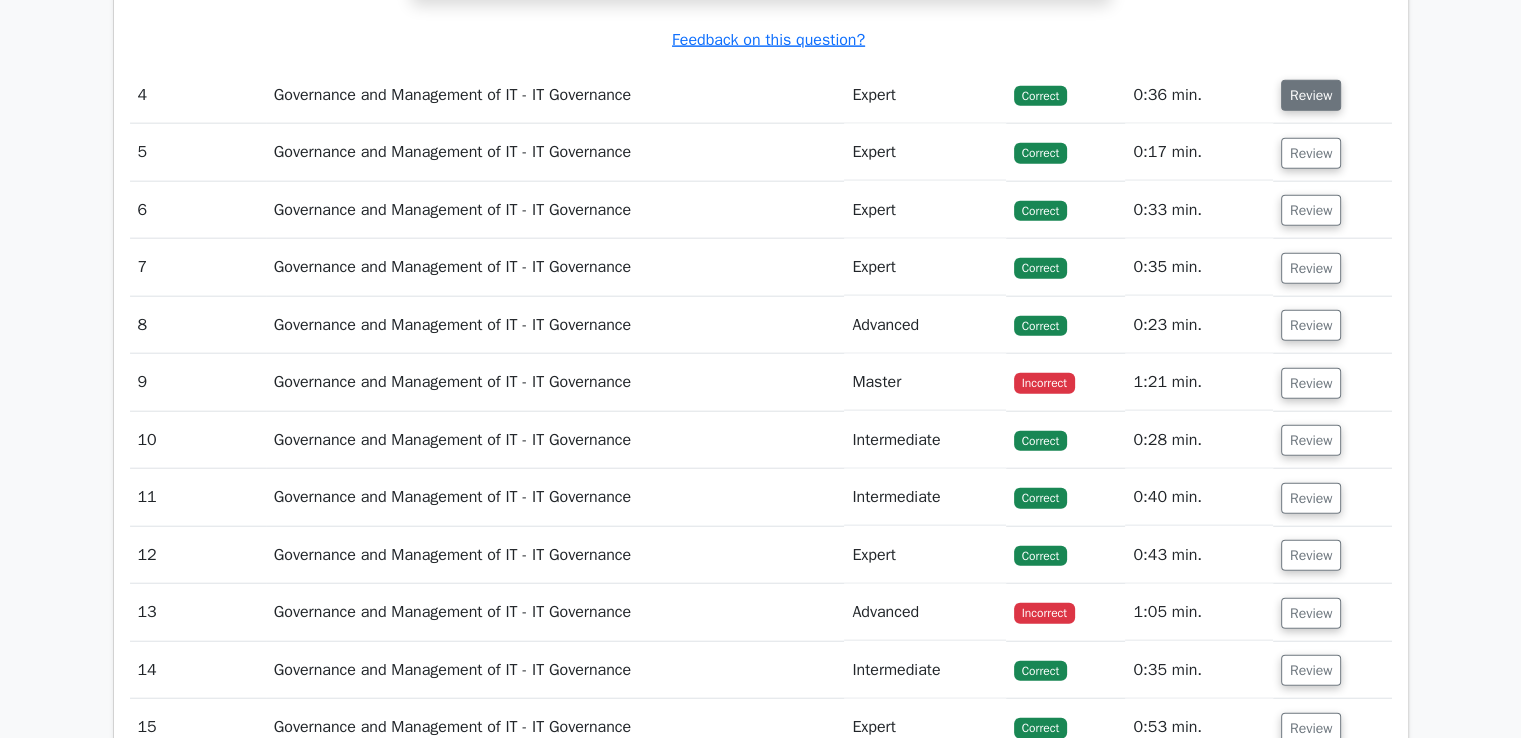 click on "Review" at bounding box center (1311, 95) 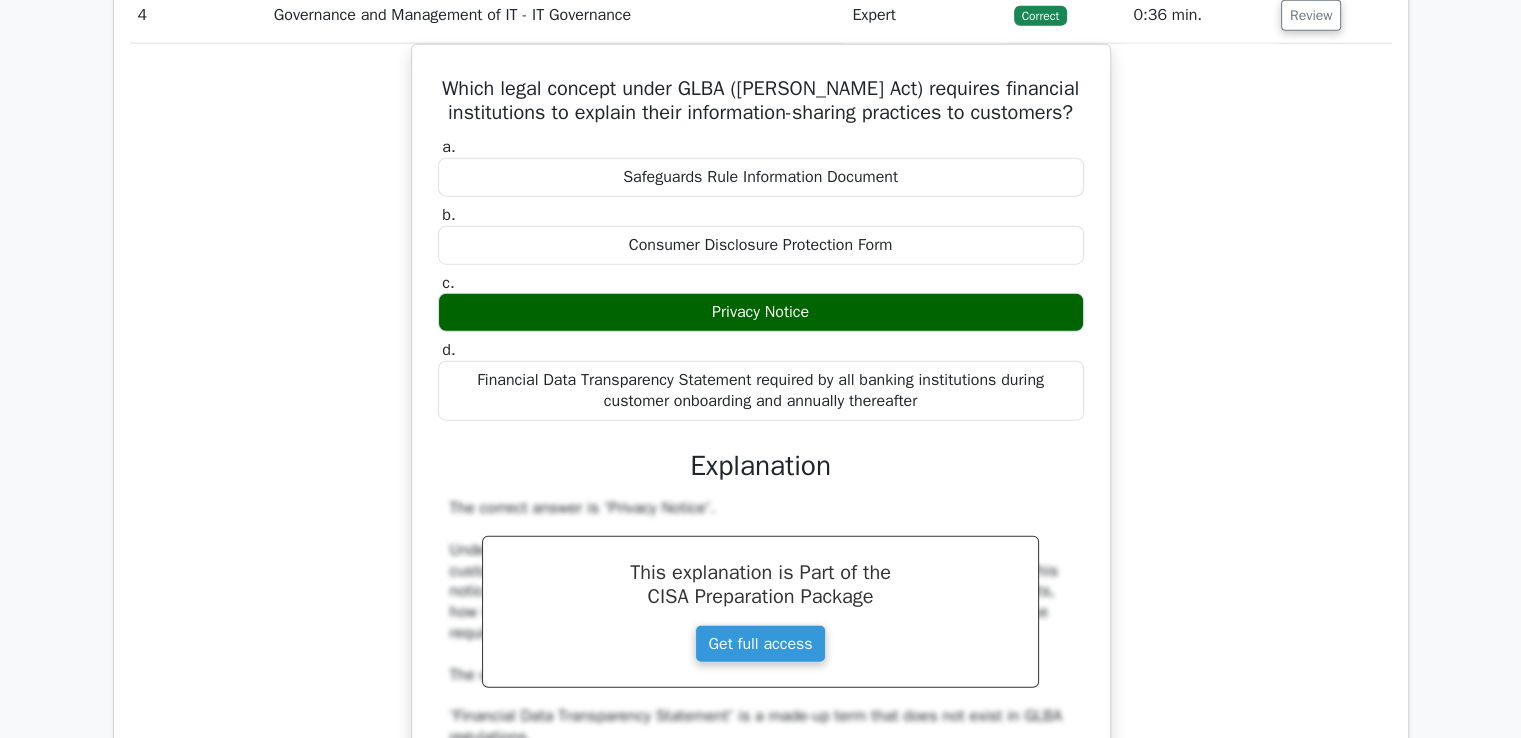 scroll, scrollTop: 4922, scrollLeft: 0, axis: vertical 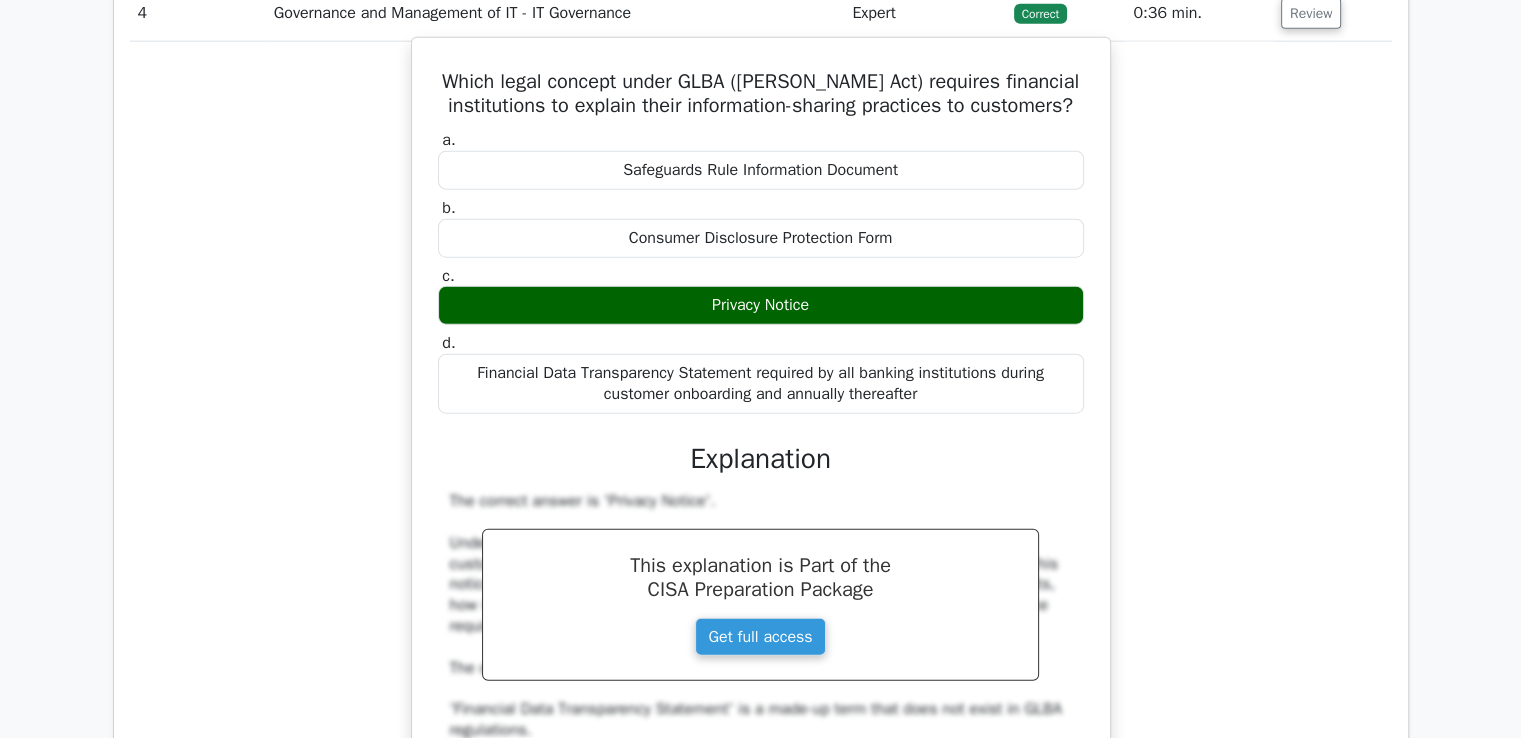 click on "Which legal concept under GLBA ([PERSON_NAME] Act) requires financial institutions to explain their information-sharing practices to customers?" at bounding box center [761, 94] 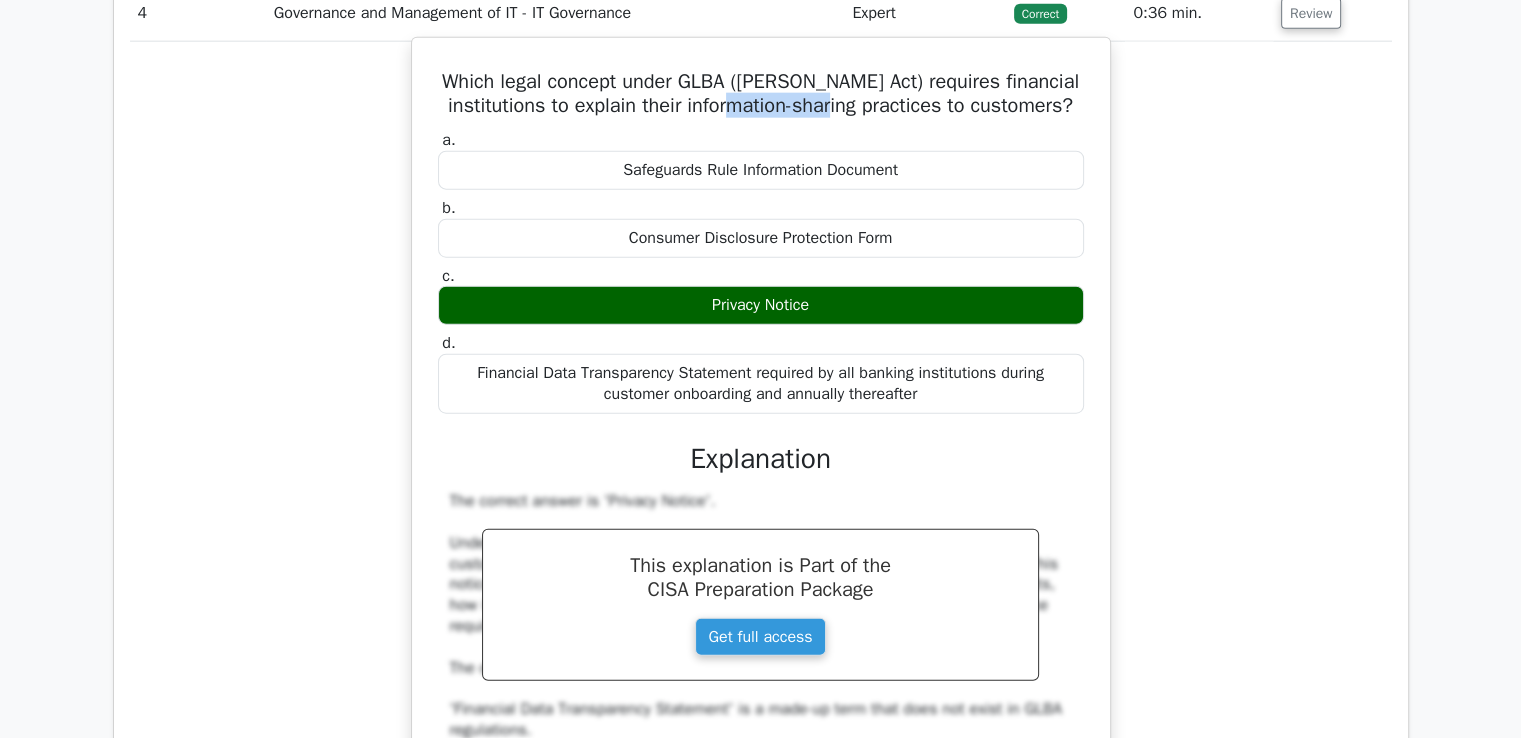click on "Which legal concept under GLBA ([PERSON_NAME] Act) requires financial institutions to explain their information-sharing practices to customers?" at bounding box center (761, 94) 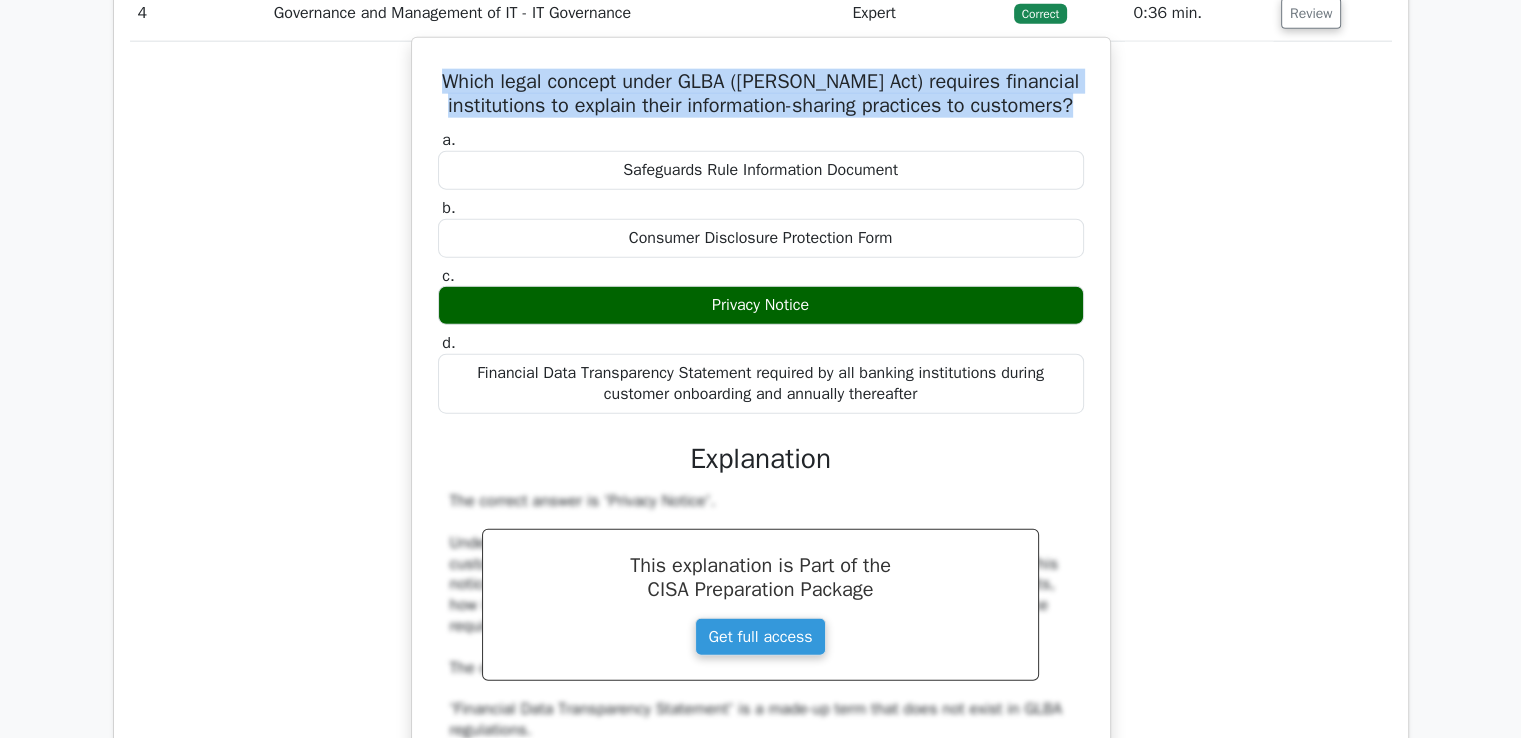 click on "Which legal concept under GLBA ([PERSON_NAME] Act) requires financial institutions to explain their information-sharing practices to customers?" at bounding box center (761, 94) 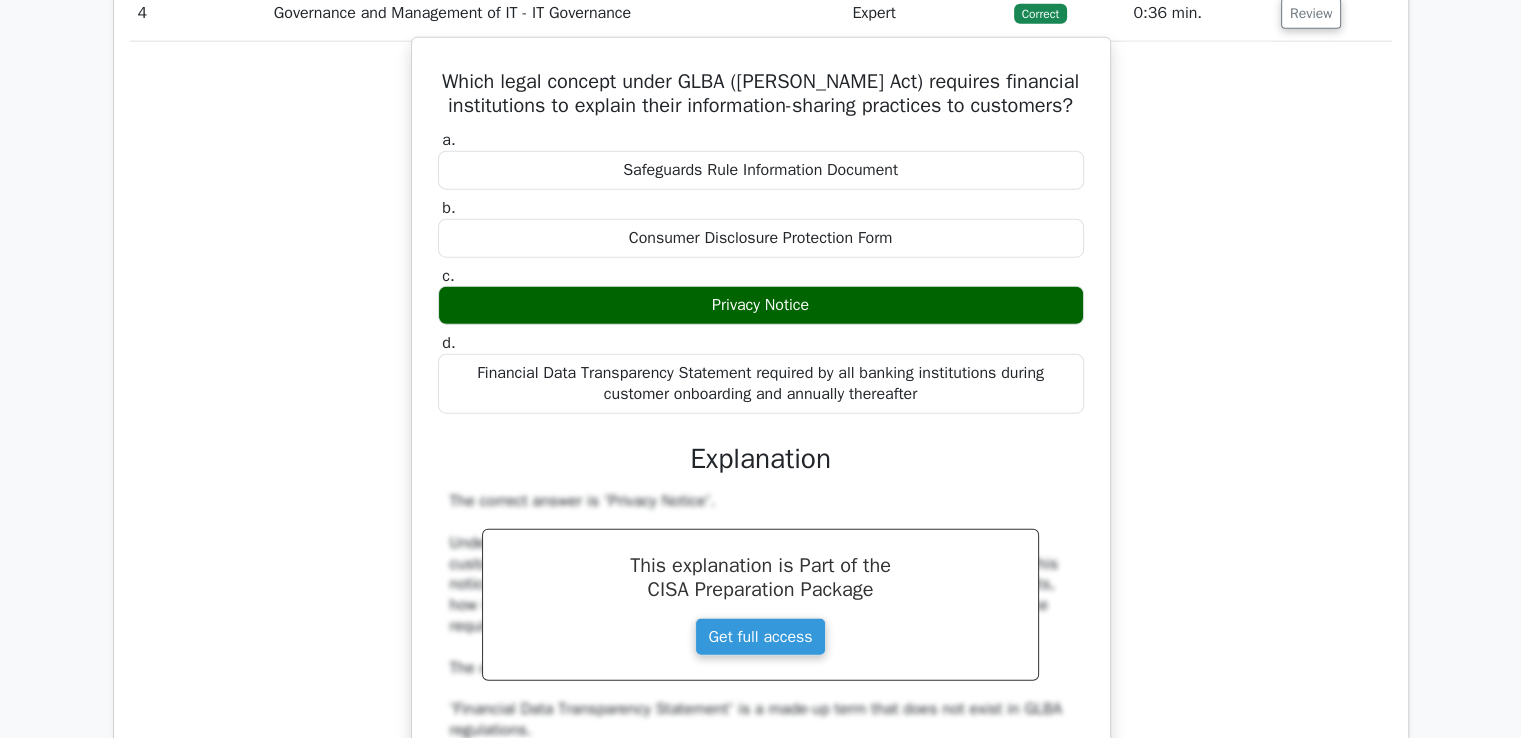 click on "Which legal concept under GLBA ([PERSON_NAME] Act) requires financial institutions to explain their information-sharing practices to customers?" at bounding box center [761, 94] 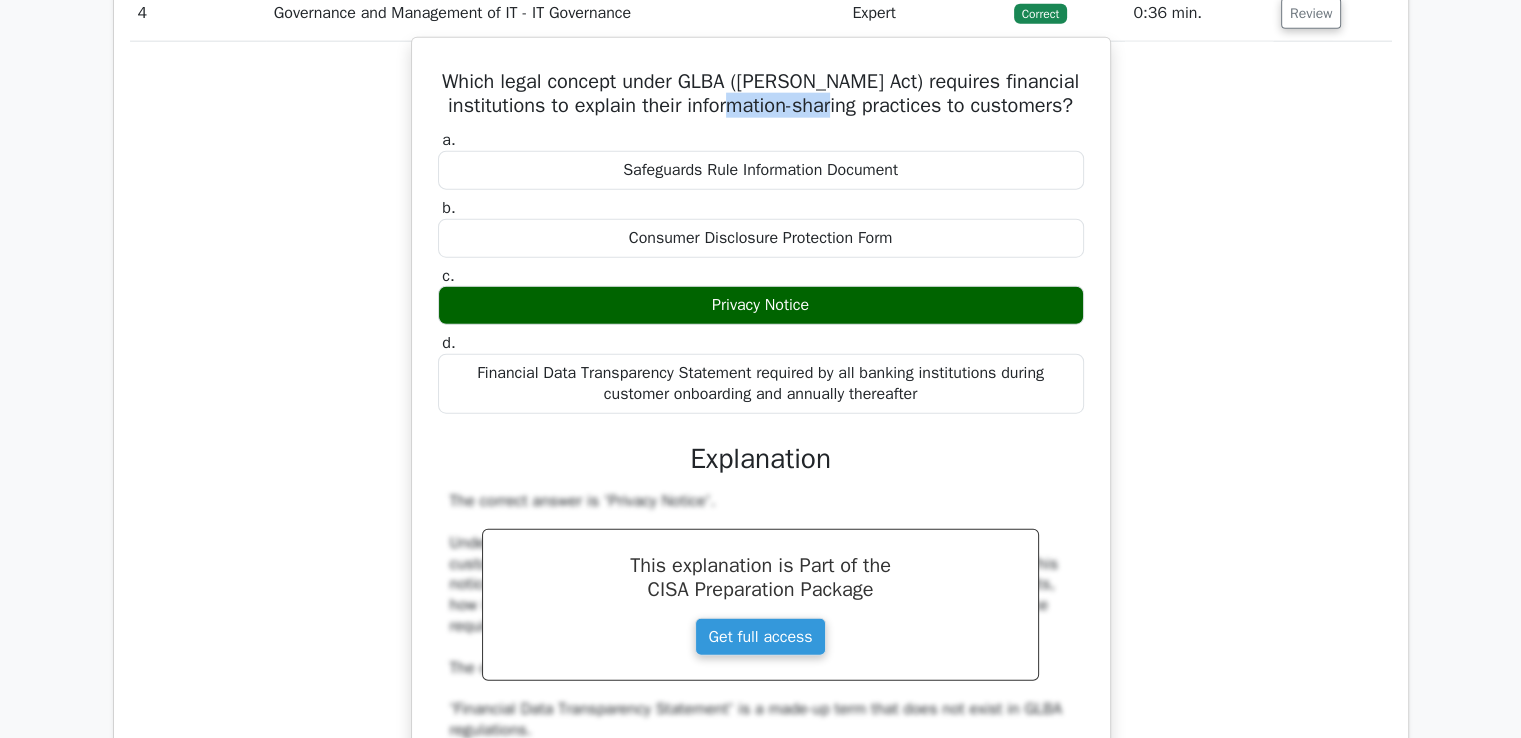 click on "Which legal concept under GLBA ([PERSON_NAME] Act) requires financial institutions to explain their information-sharing practices to customers?" at bounding box center (761, 94) 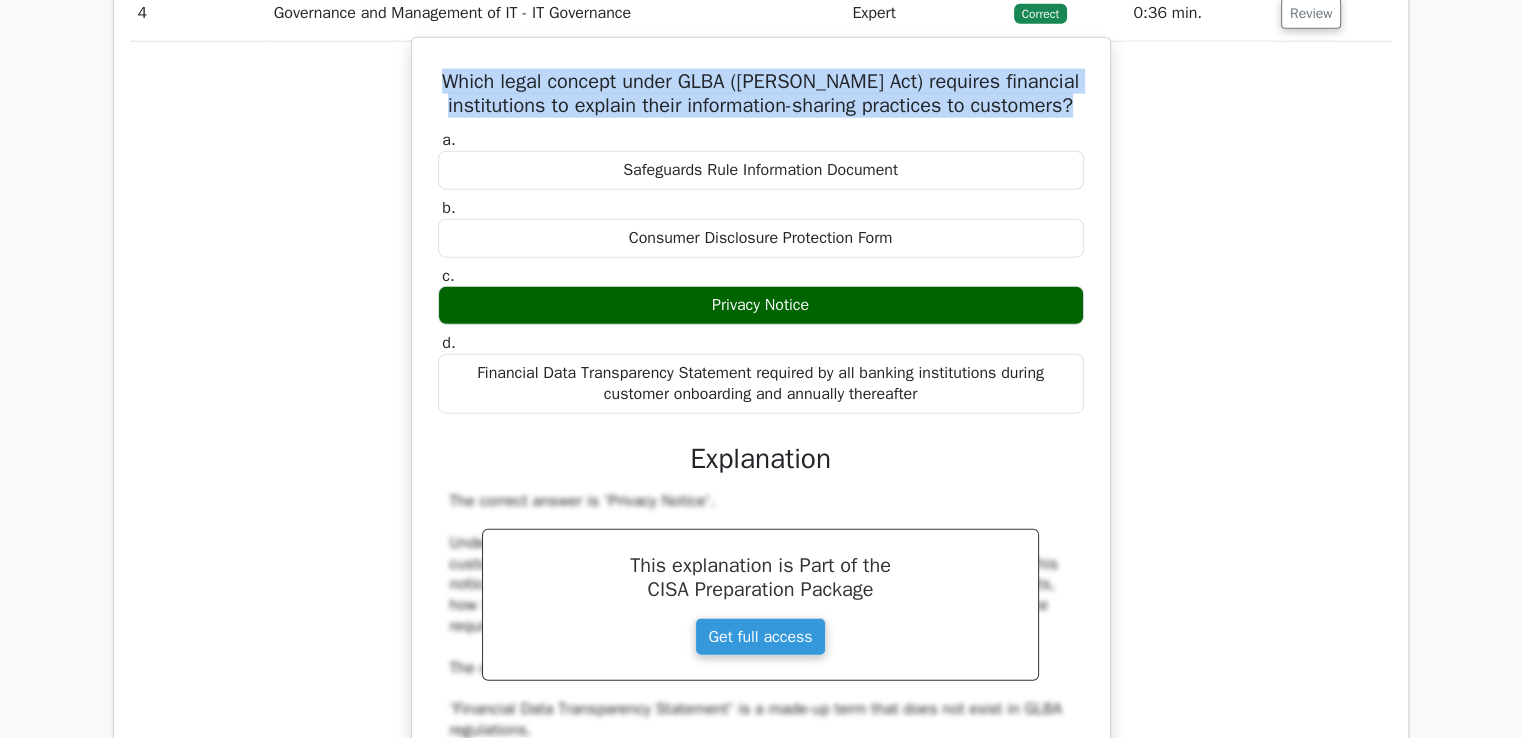 click on "Which legal concept under GLBA ([PERSON_NAME] Act) requires financial institutions to explain their information-sharing practices to customers?" at bounding box center (761, 94) 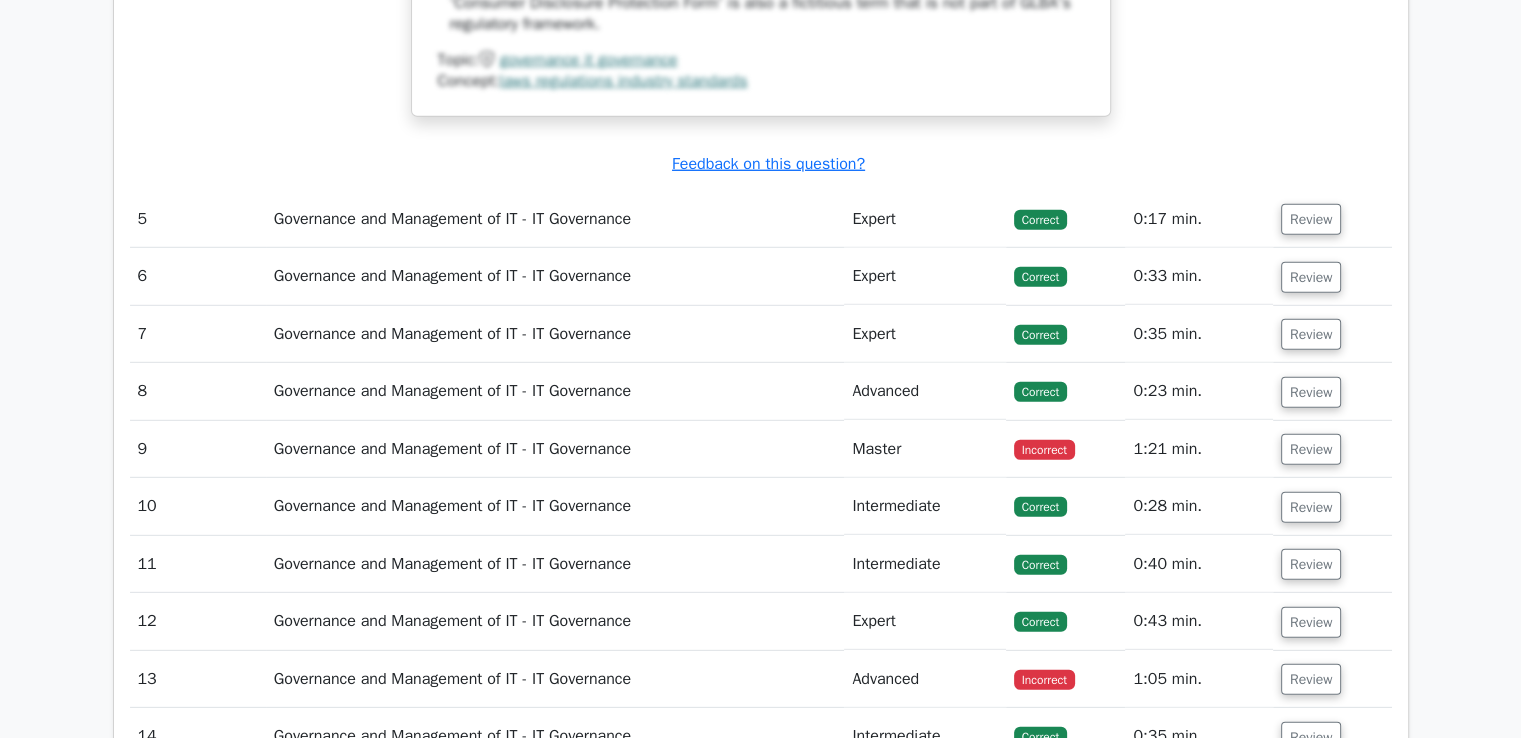 scroll, scrollTop: 5775, scrollLeft: 0, axis: vertical 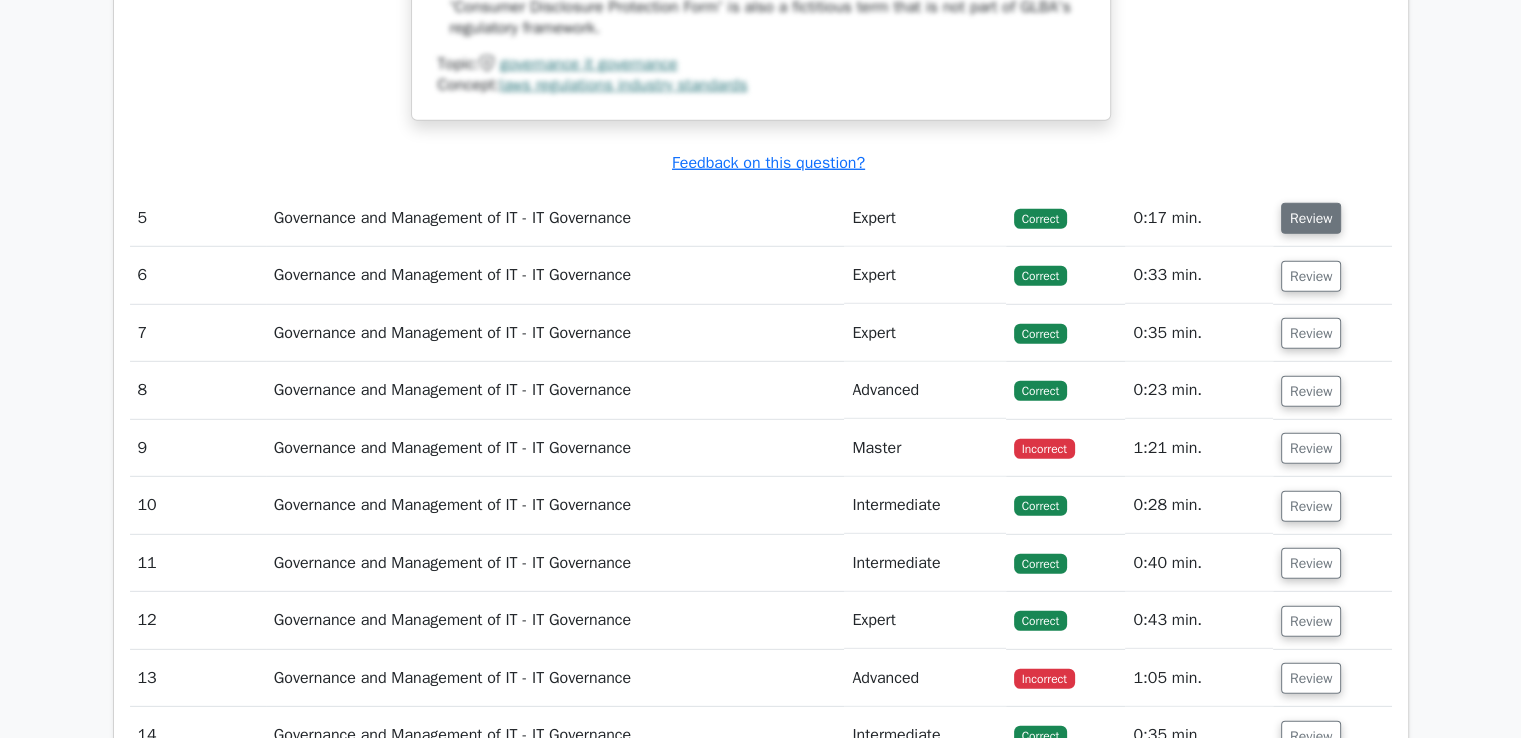 click on "Review" at bounding box center (1311, 218) 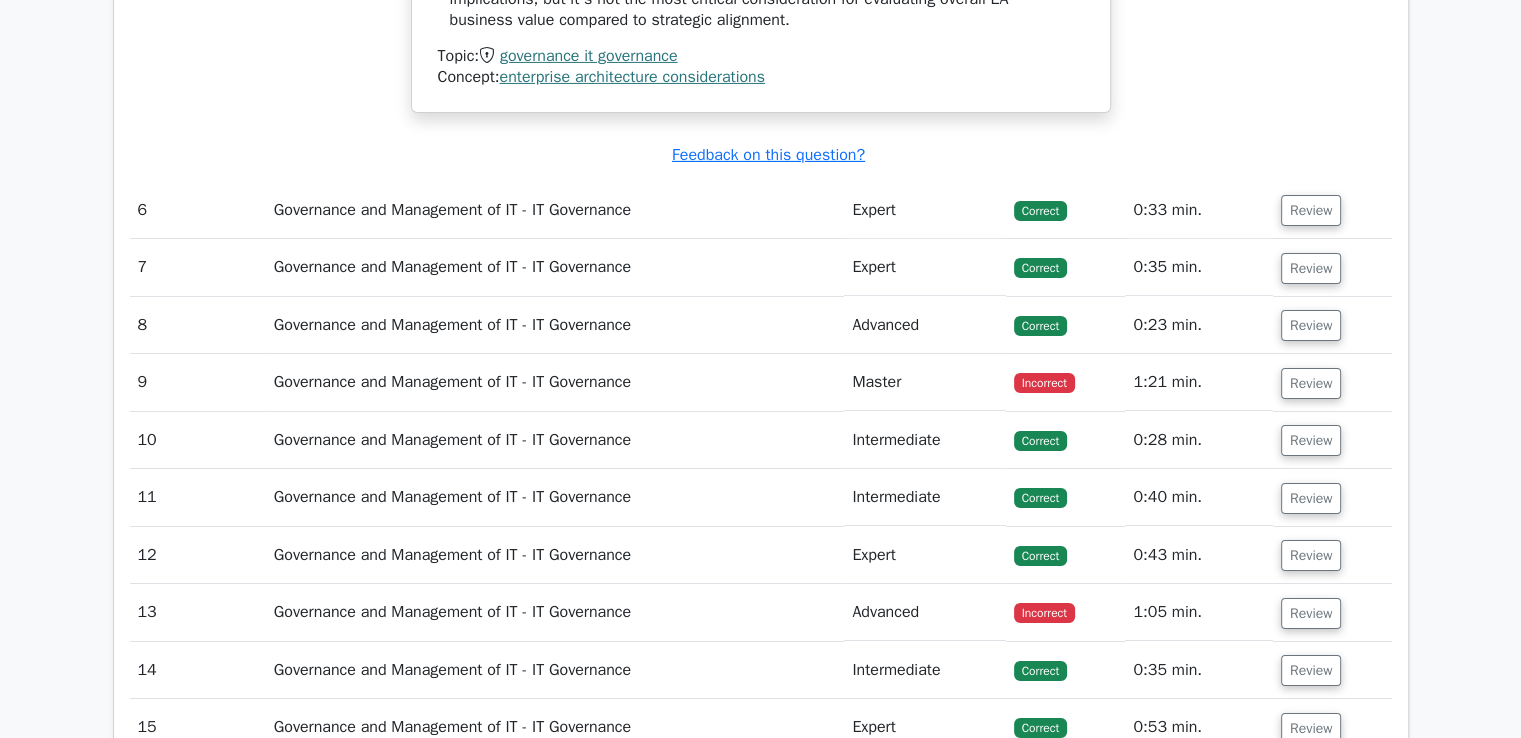 scroll, scrollTop: 6950, scrollLeft: 0, axis: vertical 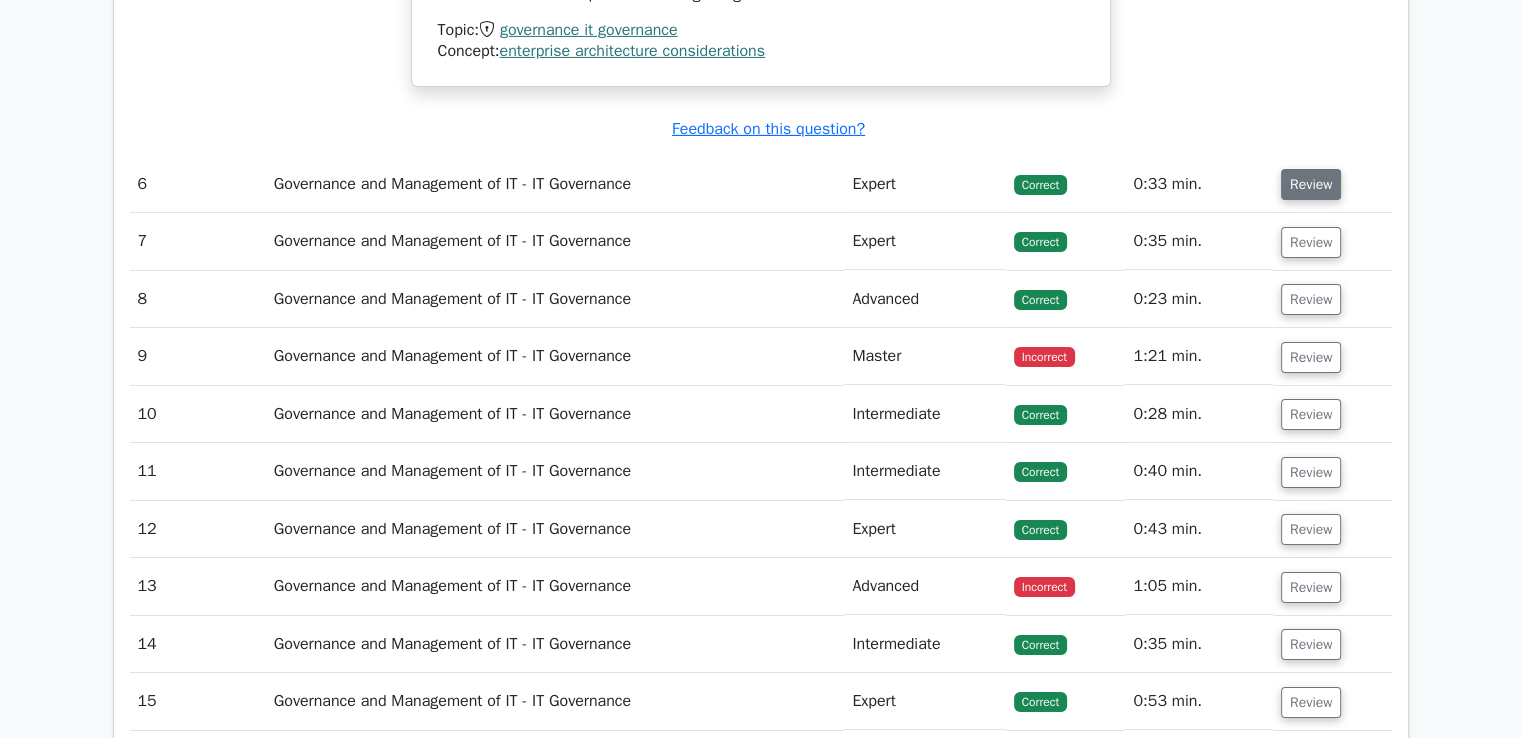 click on "Review" at bounding box center (1311, 184) 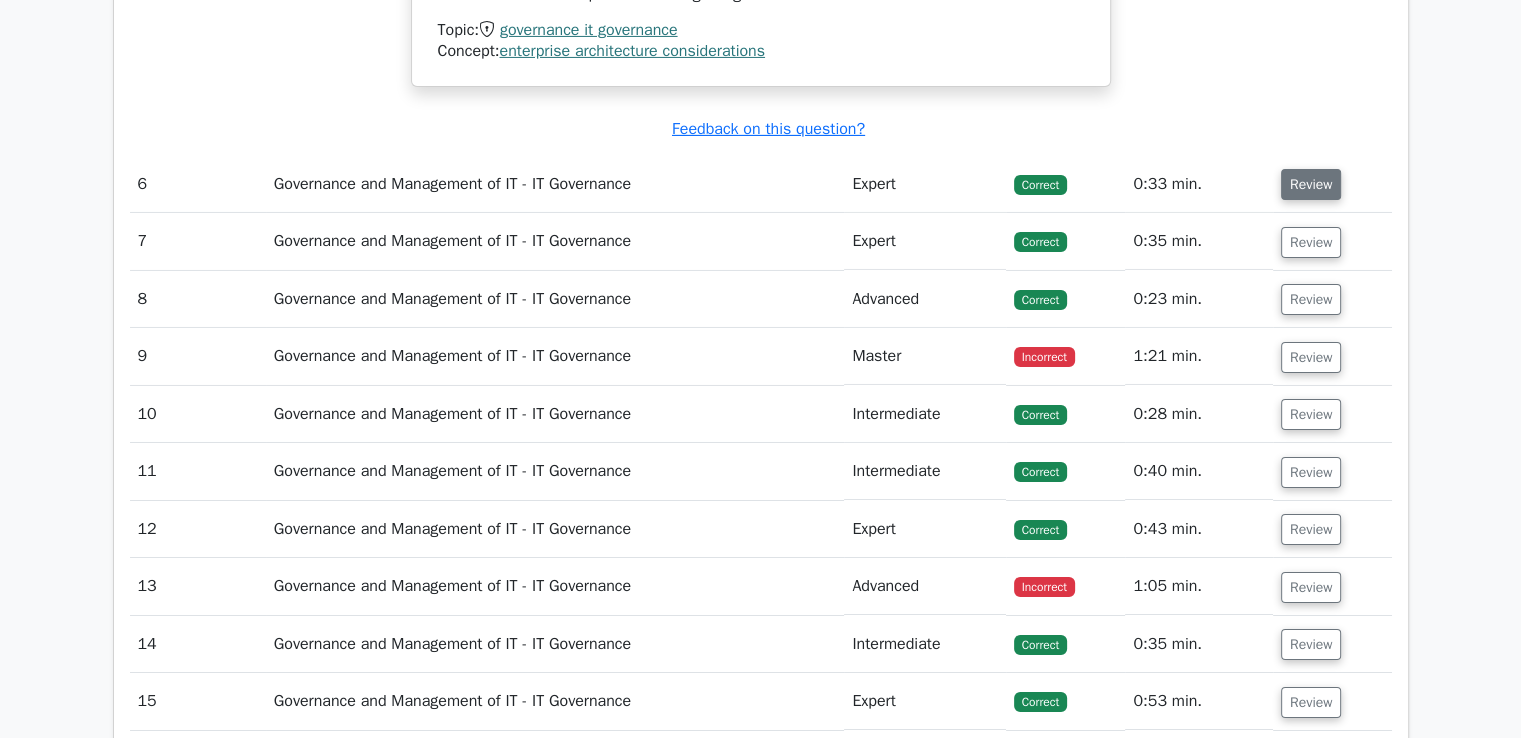 click on "Review" at bounding box center (1311, 184) 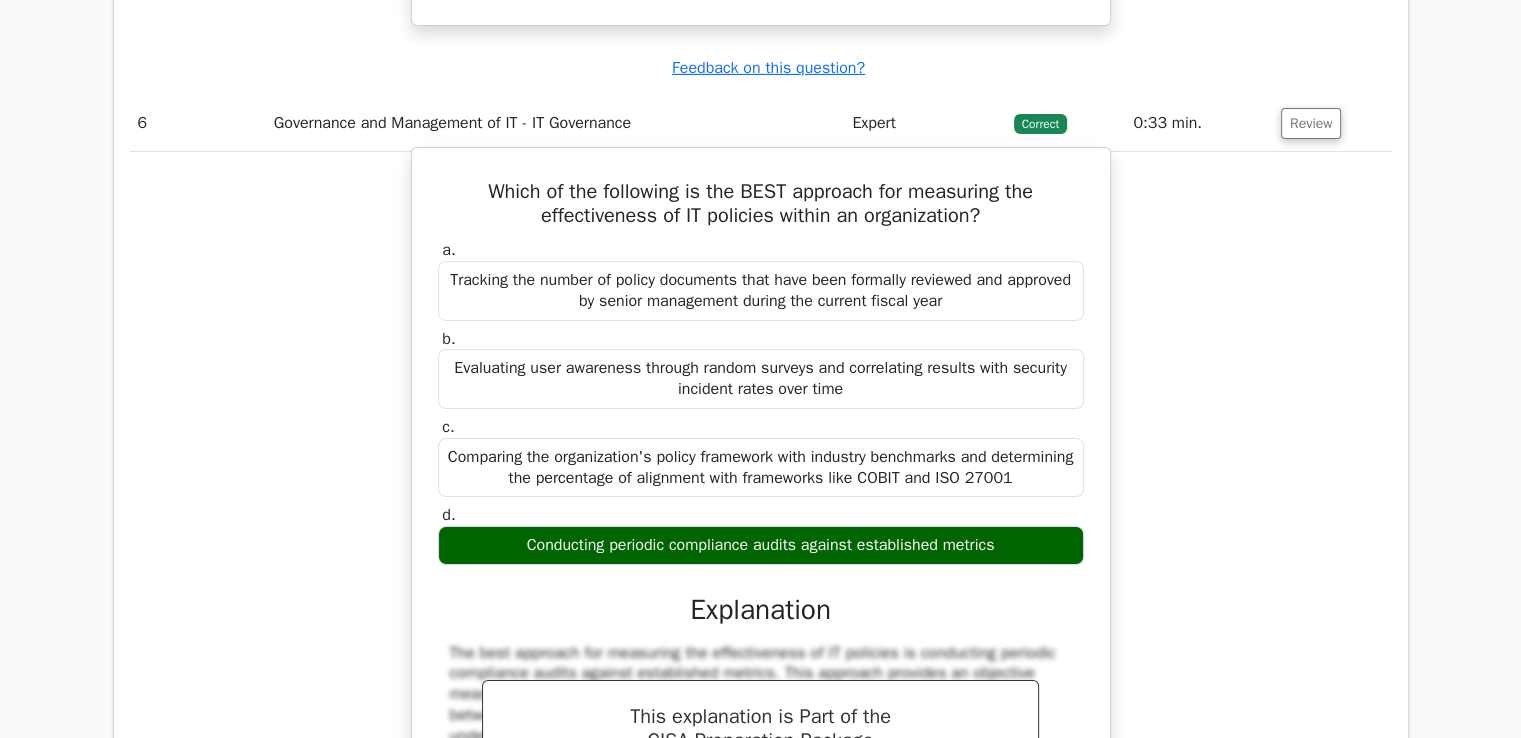 scroll, scrollTop: 7012, scrollLeft: 0, axis: vertical 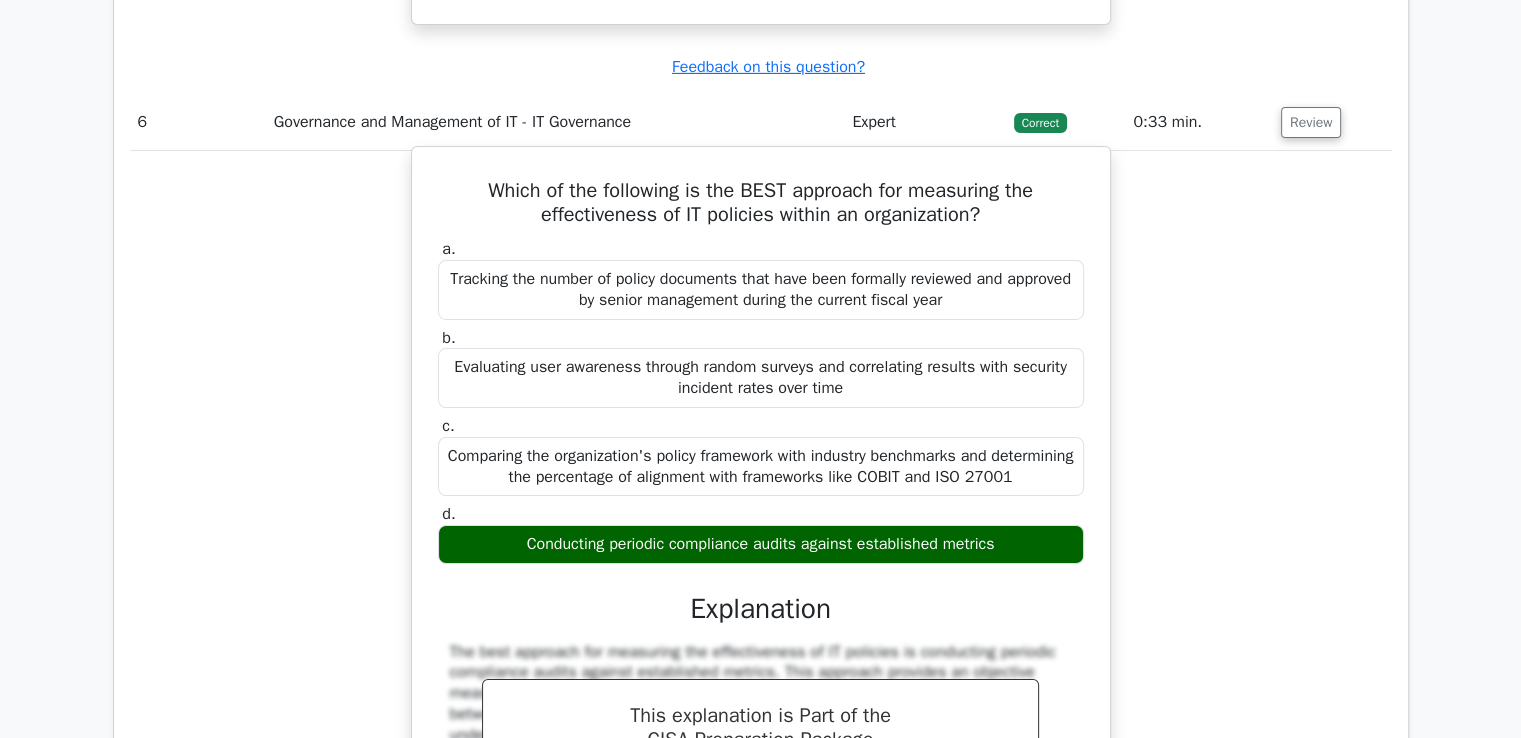 click on "Conducting periodic compliance audits against established metrics" at bounding box center [761, 544] 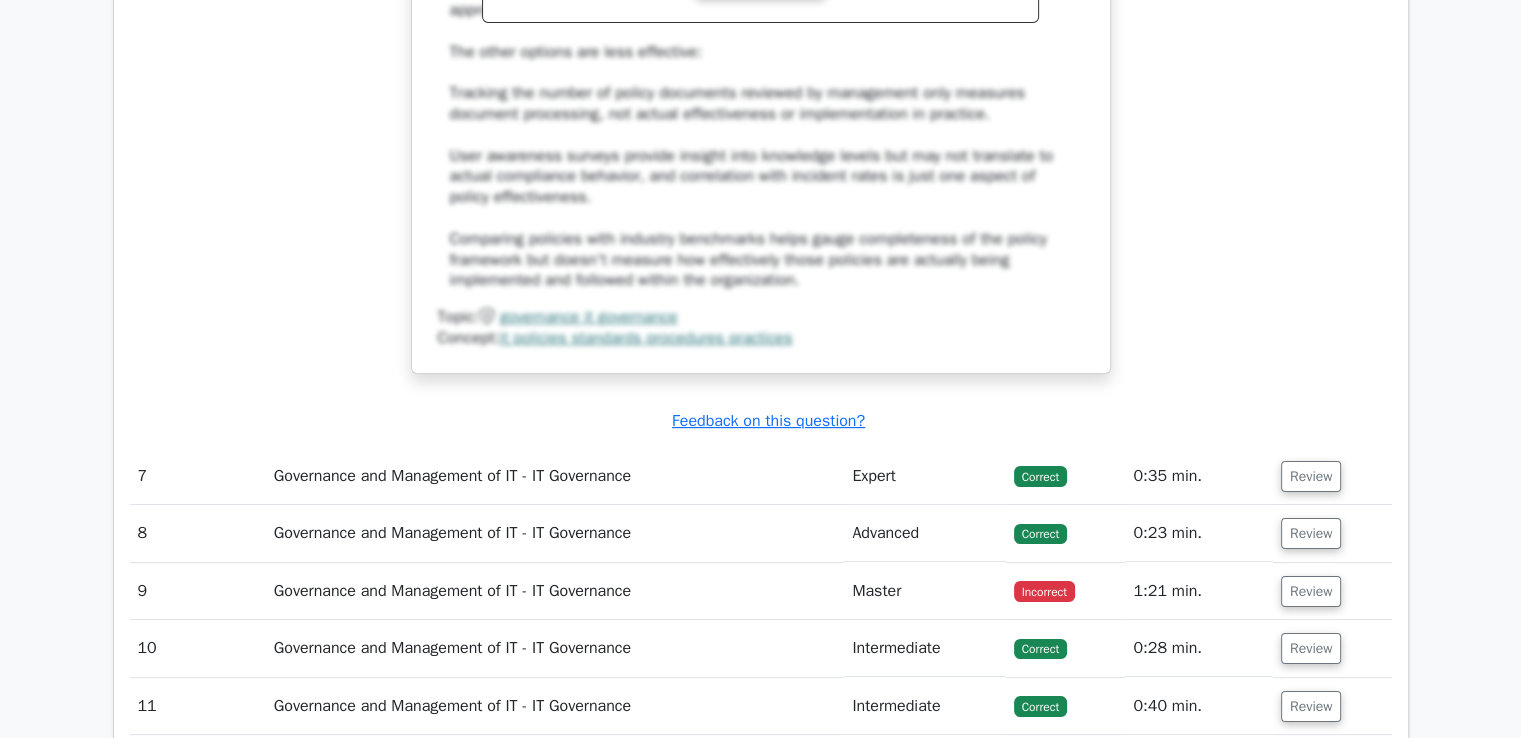 scroll, scrollTop: 8068, scrollLeft: 0, axis: vertical 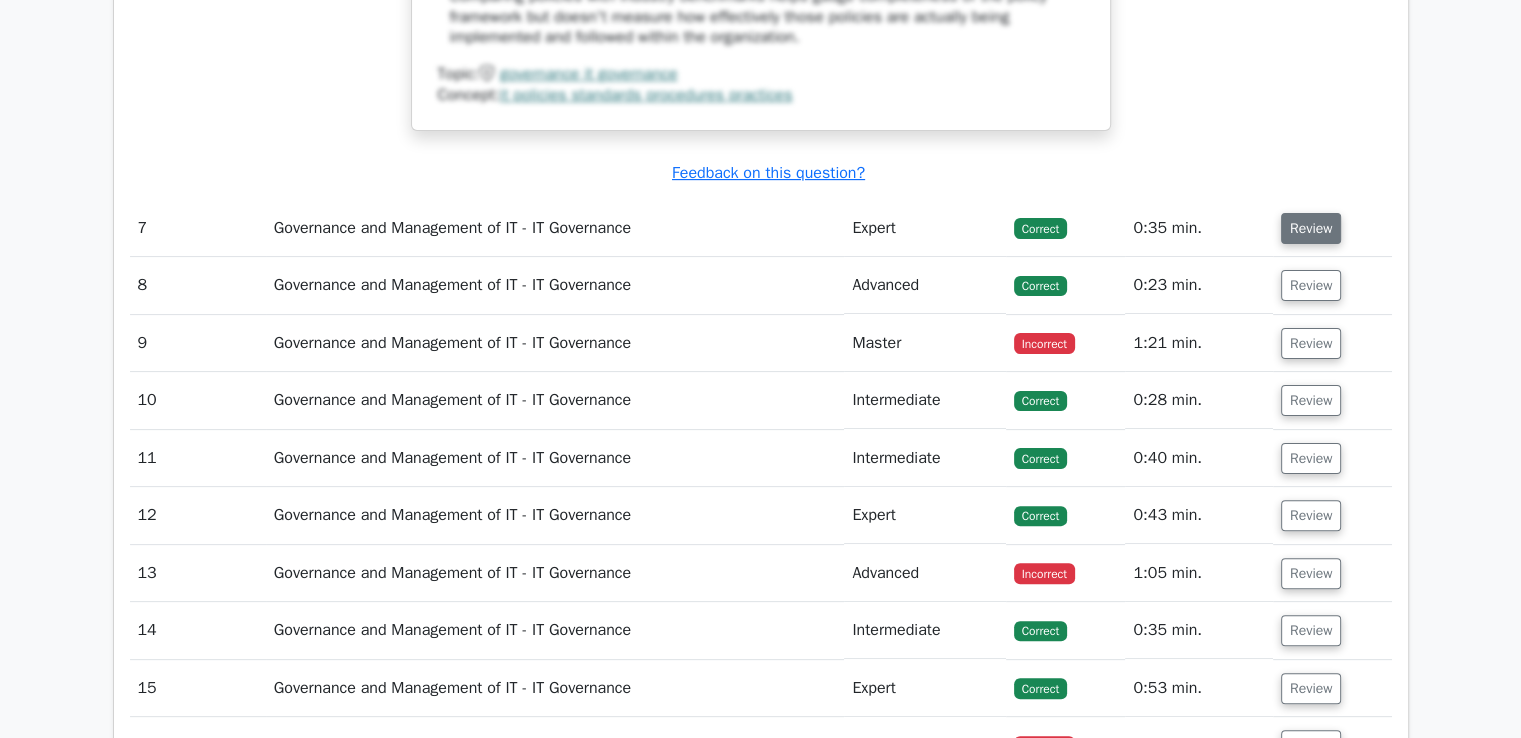 click on "Review" at bounding box center [1311, 228] 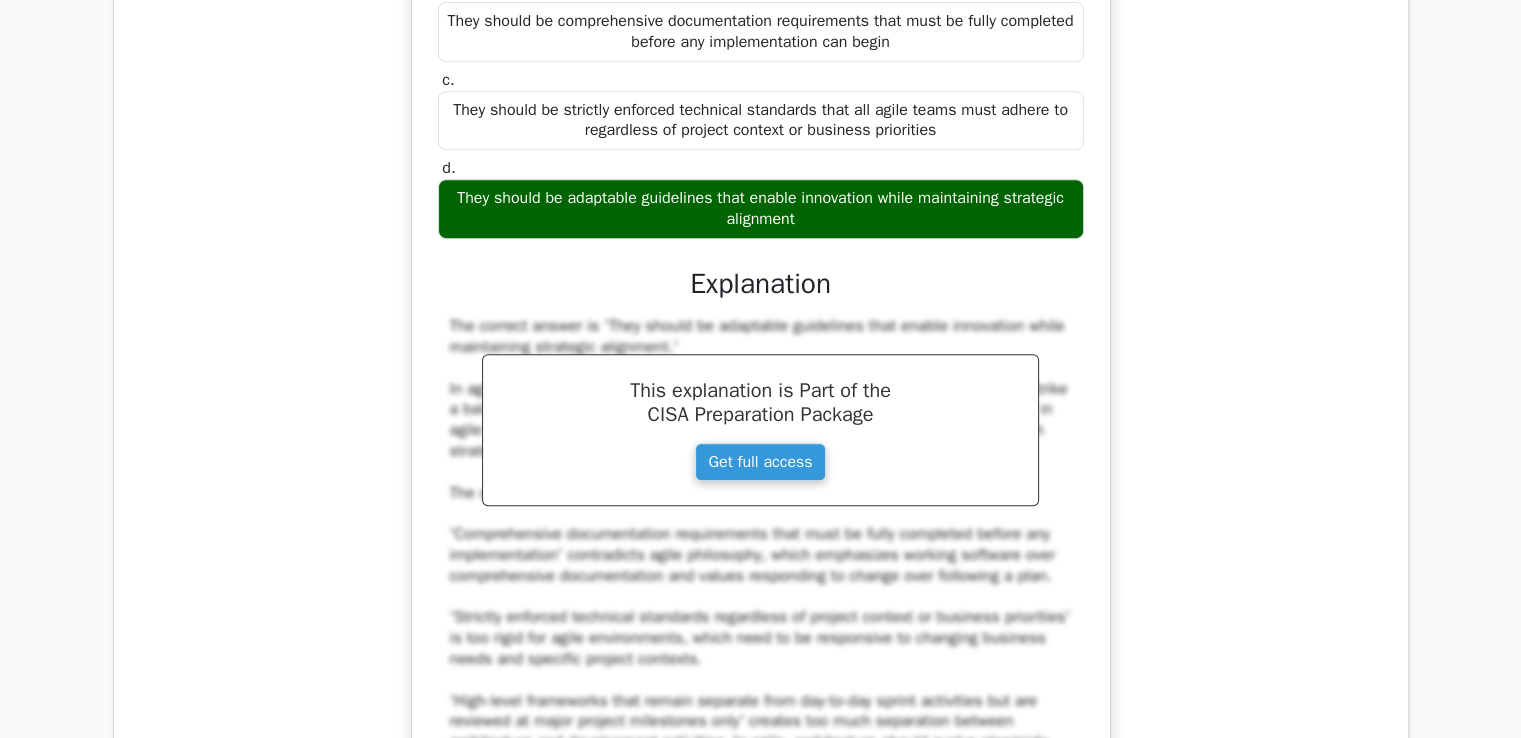 scroll, scrollTop: 8519, scrollLeft: 0, axis: vertical 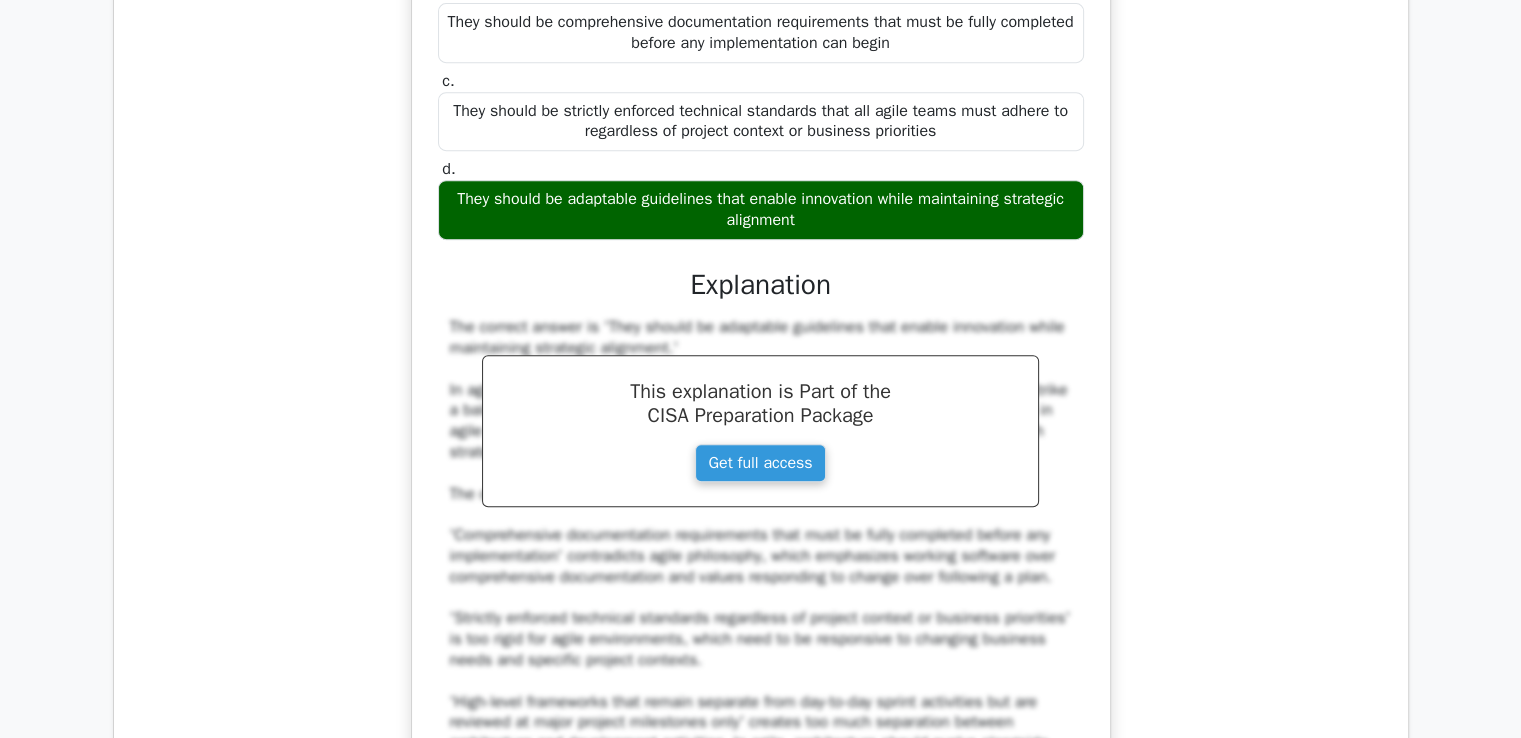 click on "They should be adaptable guidelines that enable innovation while maintaining strategic alignment" at bounding box center [761, 210] 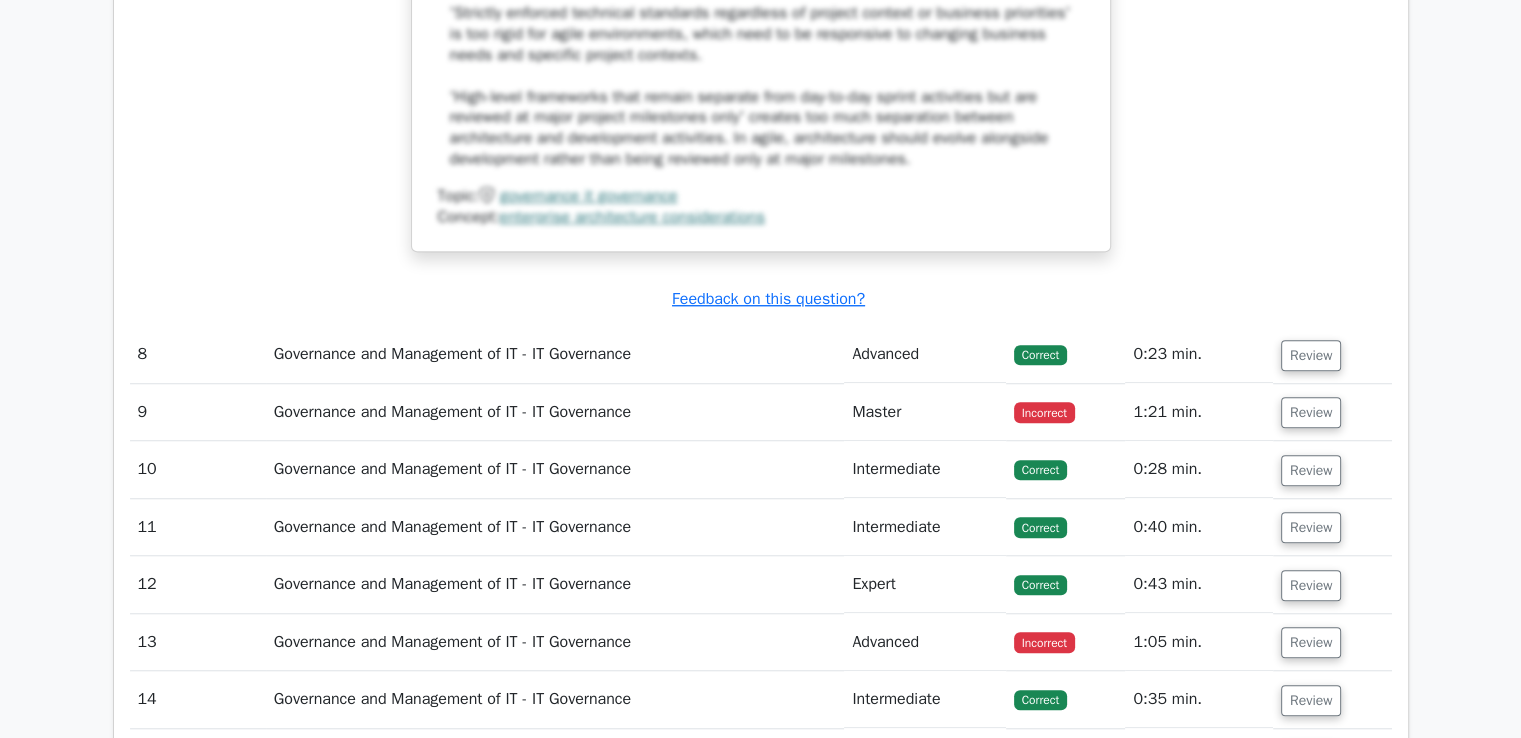 scroll, scrollTop: 9274, scrollLeft: 0, axis: vertical 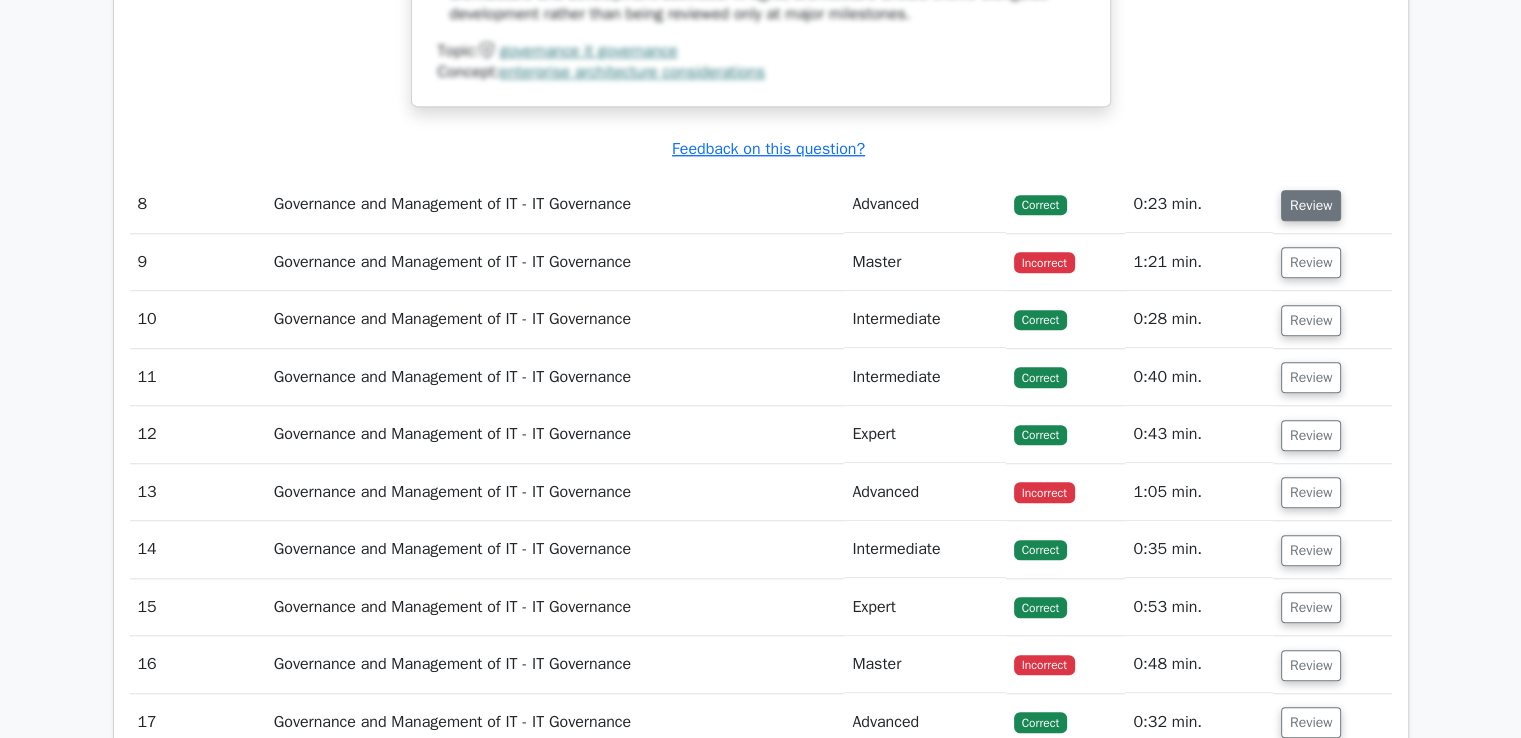 click on "Review" at bounding box center (1311, 205) 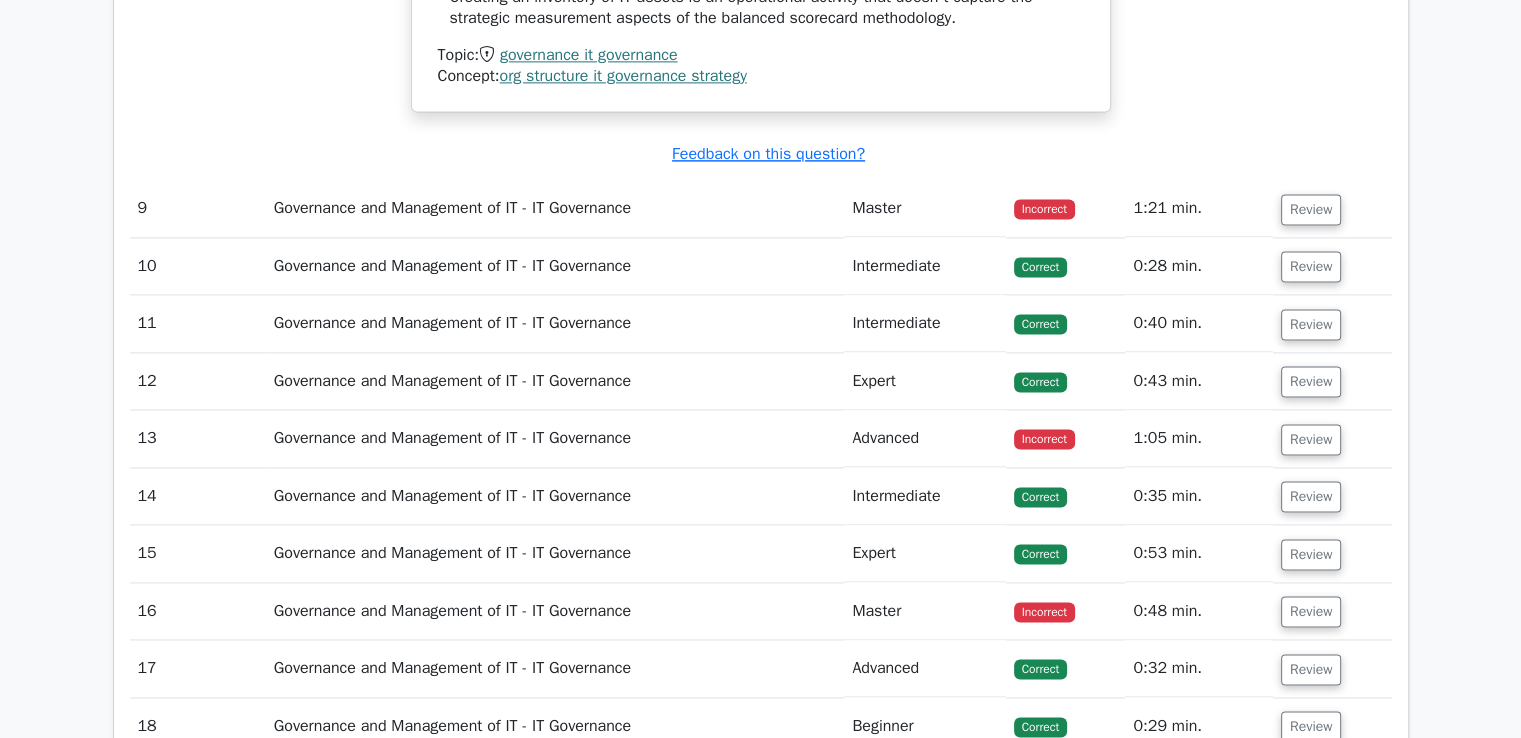scroll, scrollTop: 10391, scrollLeft: 0, axis: vertical 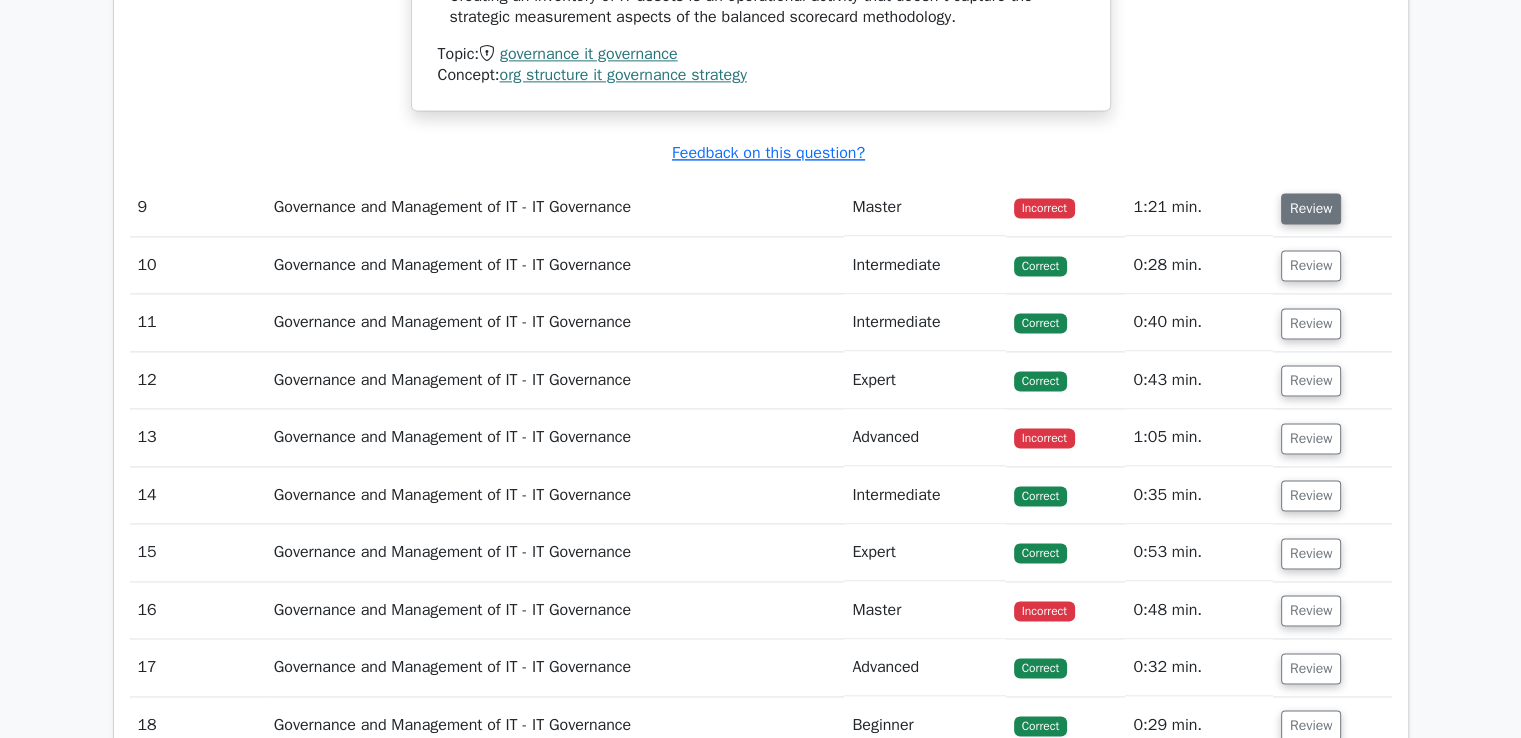 click on "Review" at bounding box center [1311, 208] 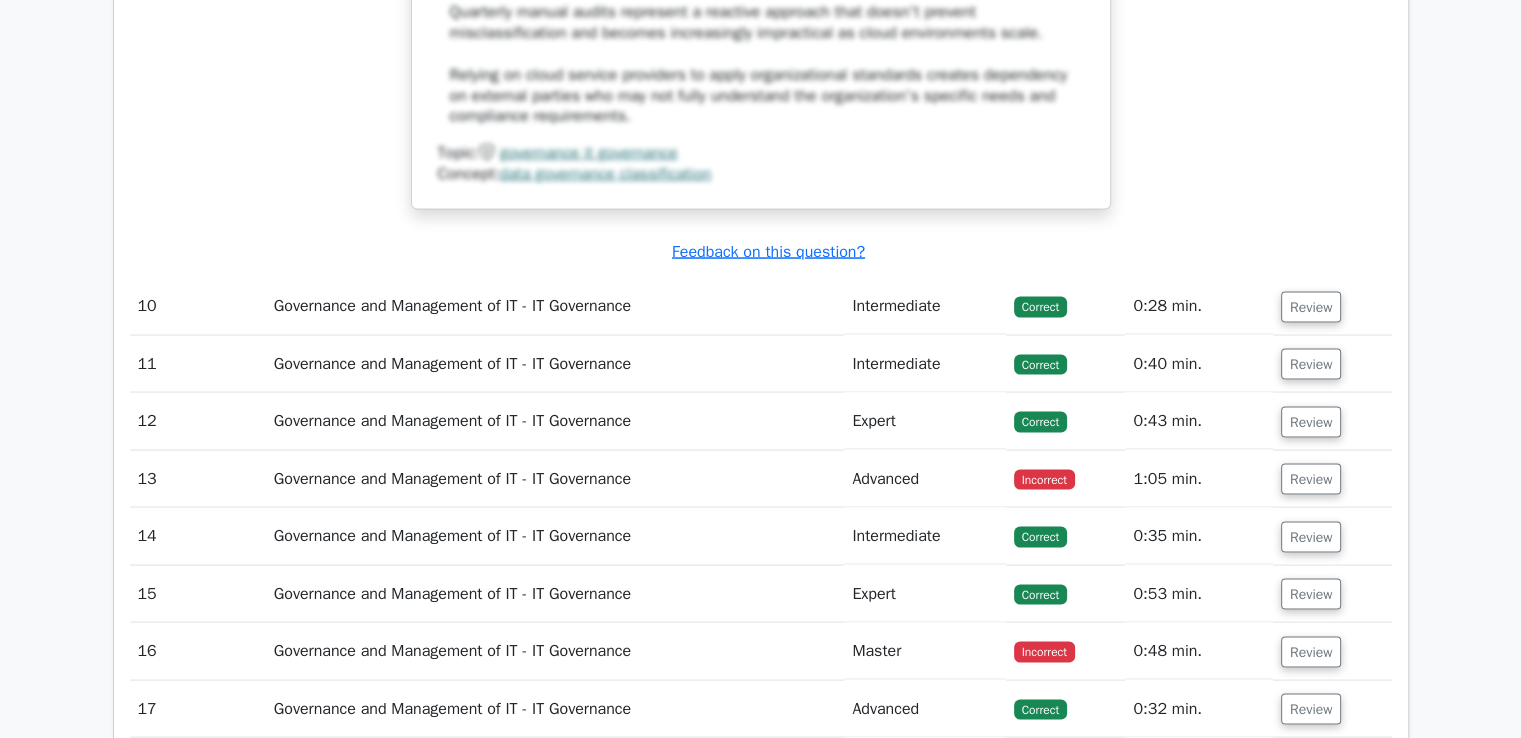 scroll, scrollTop: 11414, scrollLeft: 0, axis: vertical 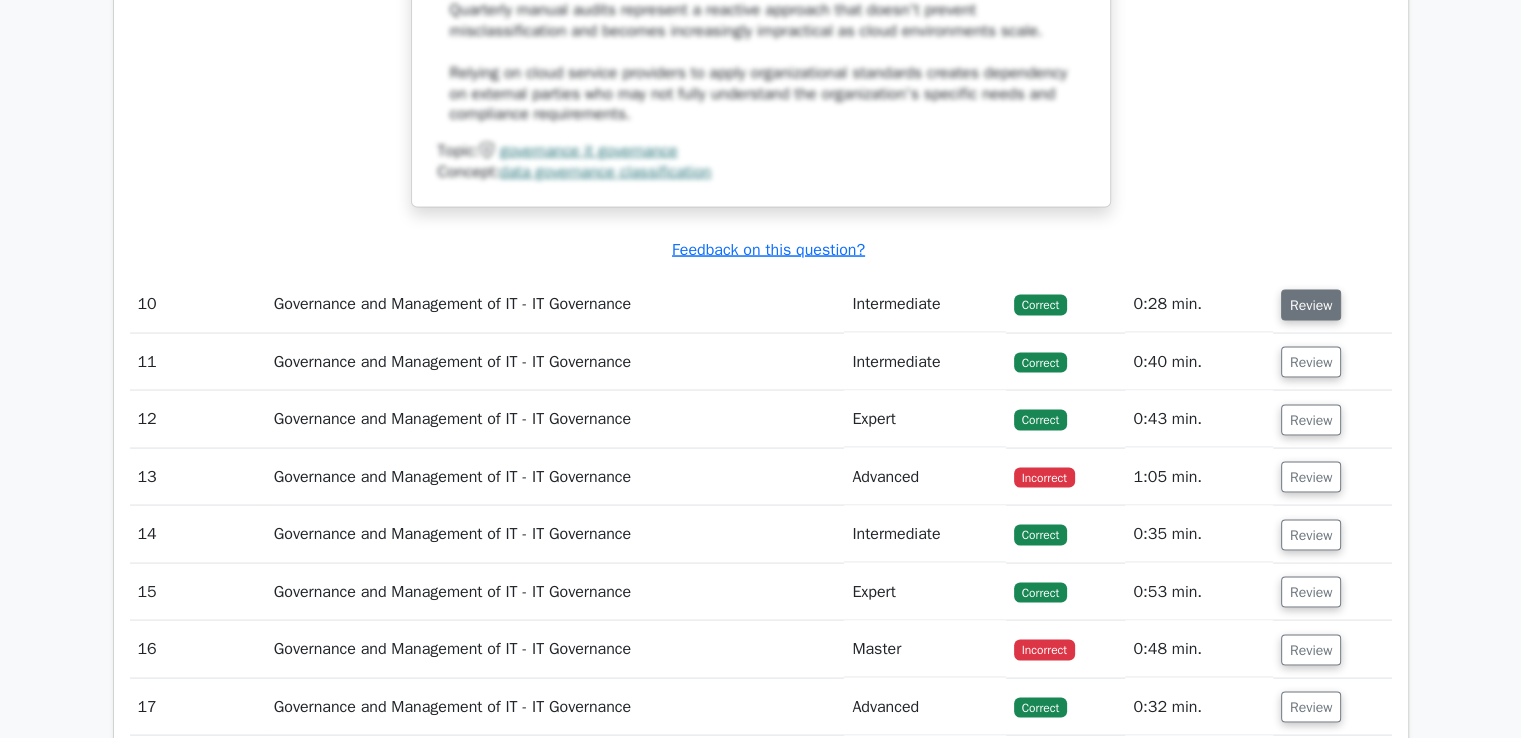click on "Review" at bounding box center (1311, 305) 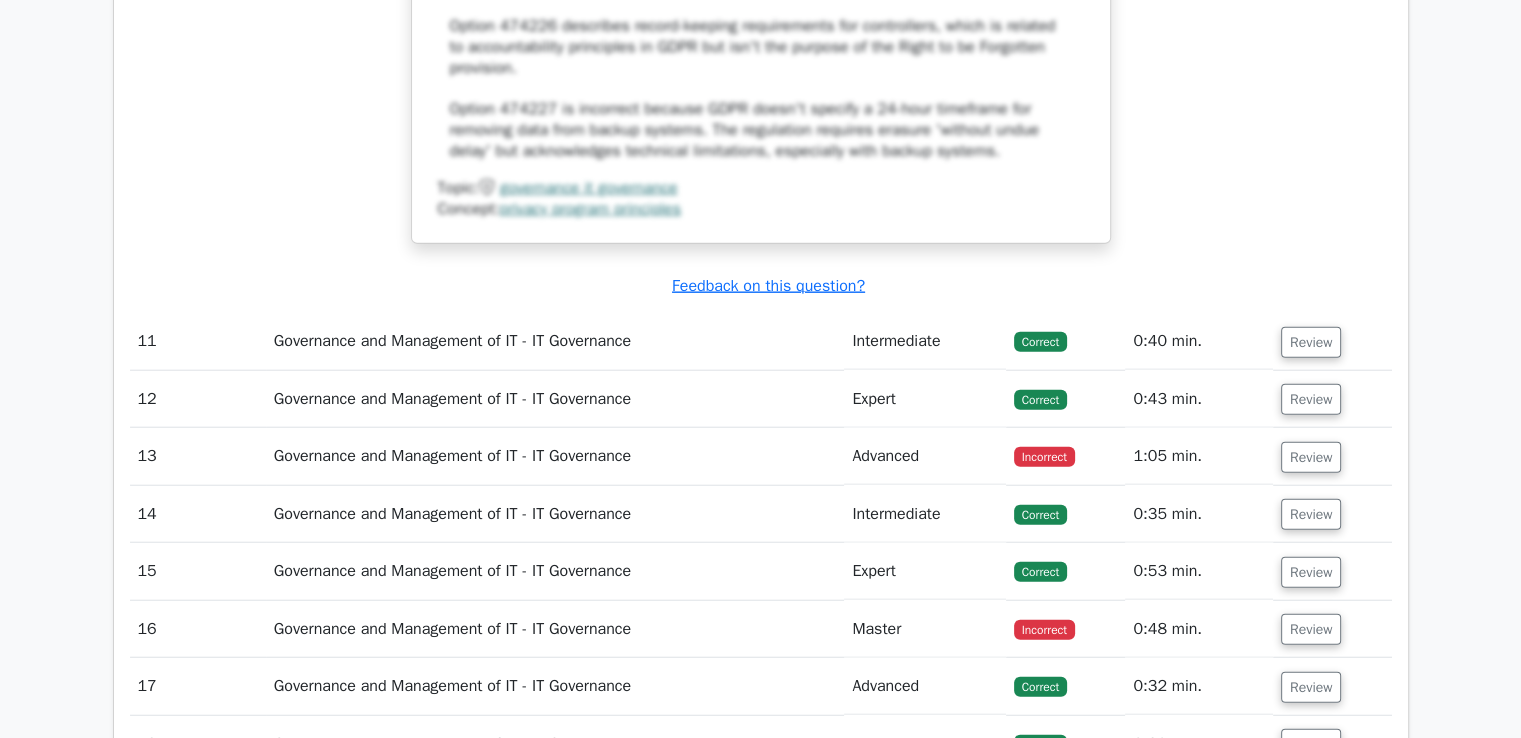 scroll, scrollTop: 12540, scrollLeft: 0, axis: vertical 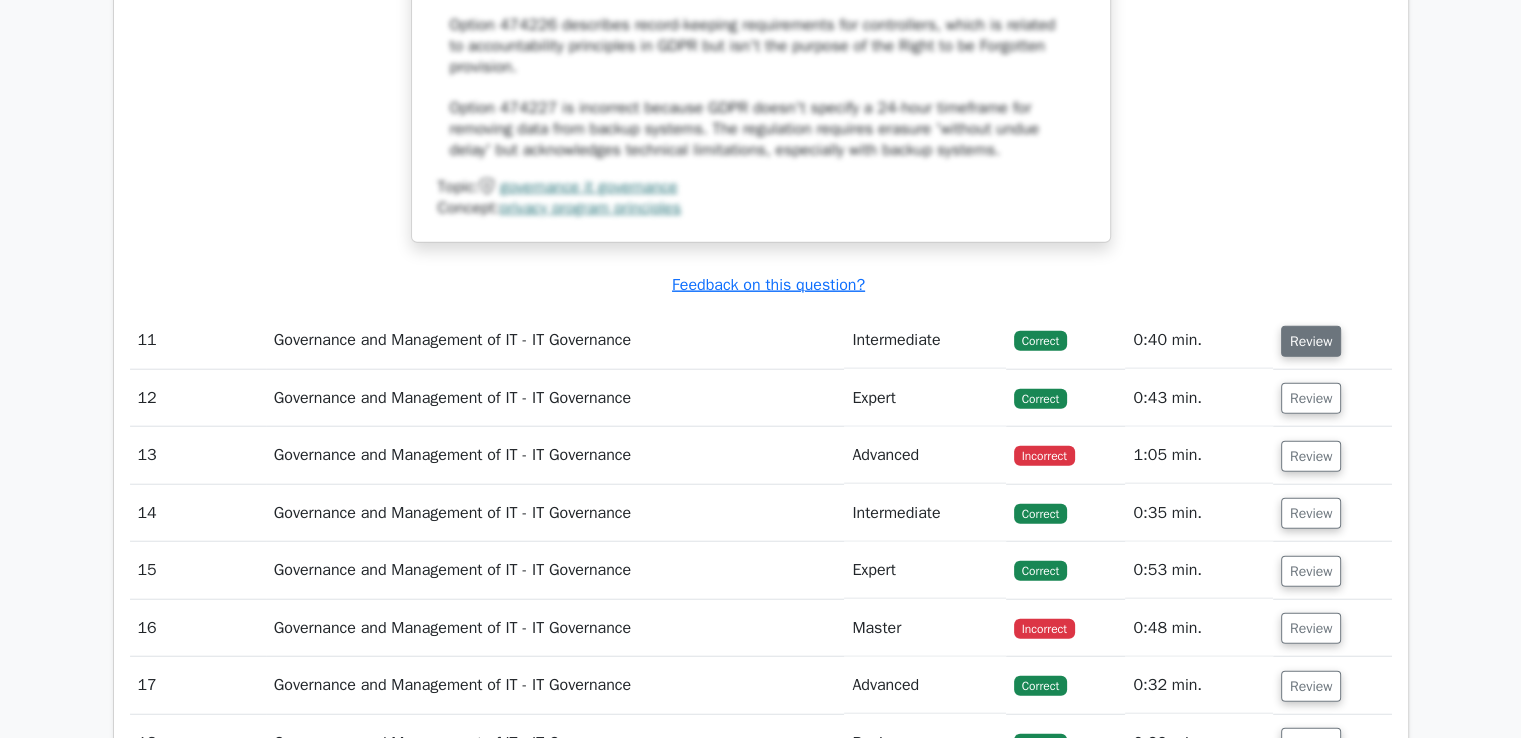 click on "Review" at bounding box center [1311, 341] 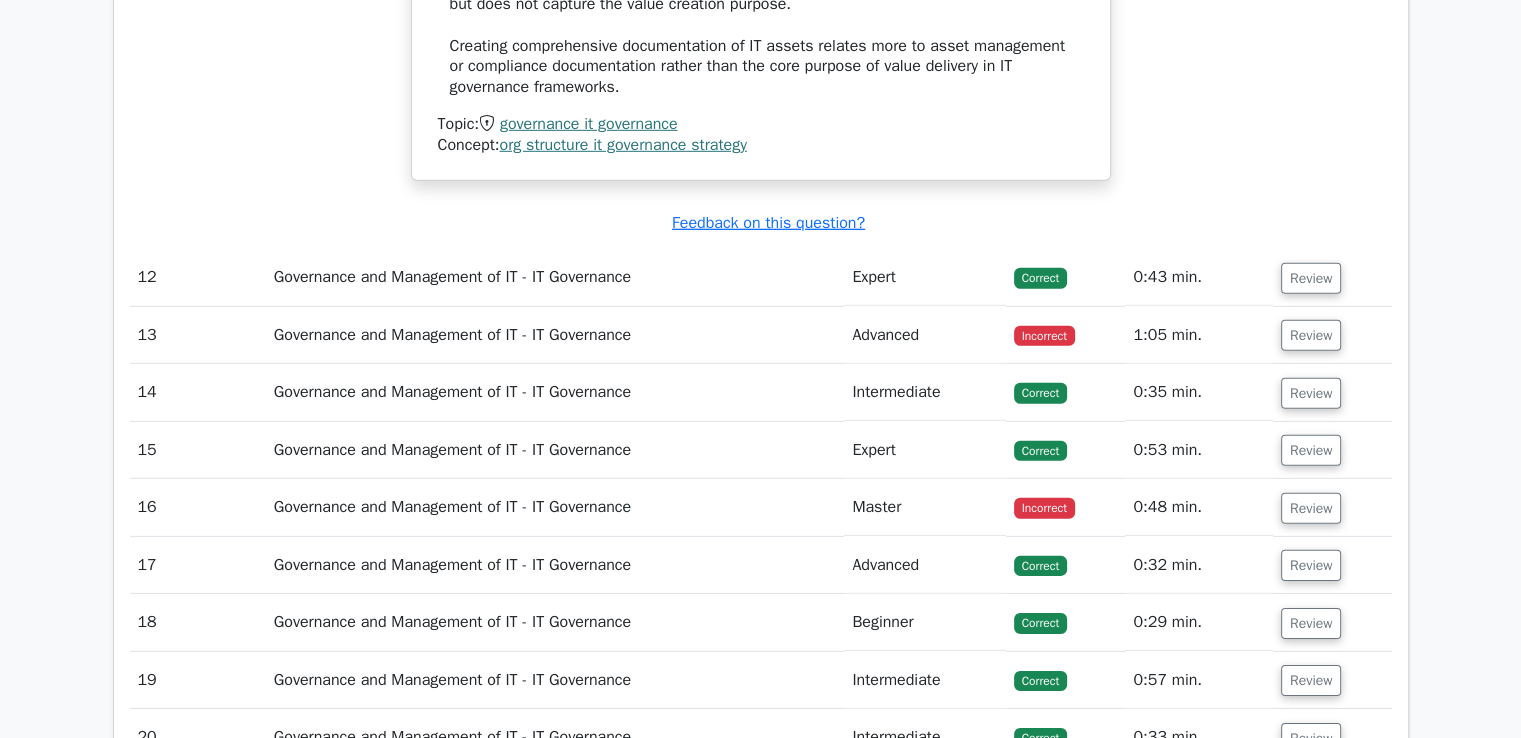 scroll, scrollTop: 13700, scrollLeft: 0, axis: vertical 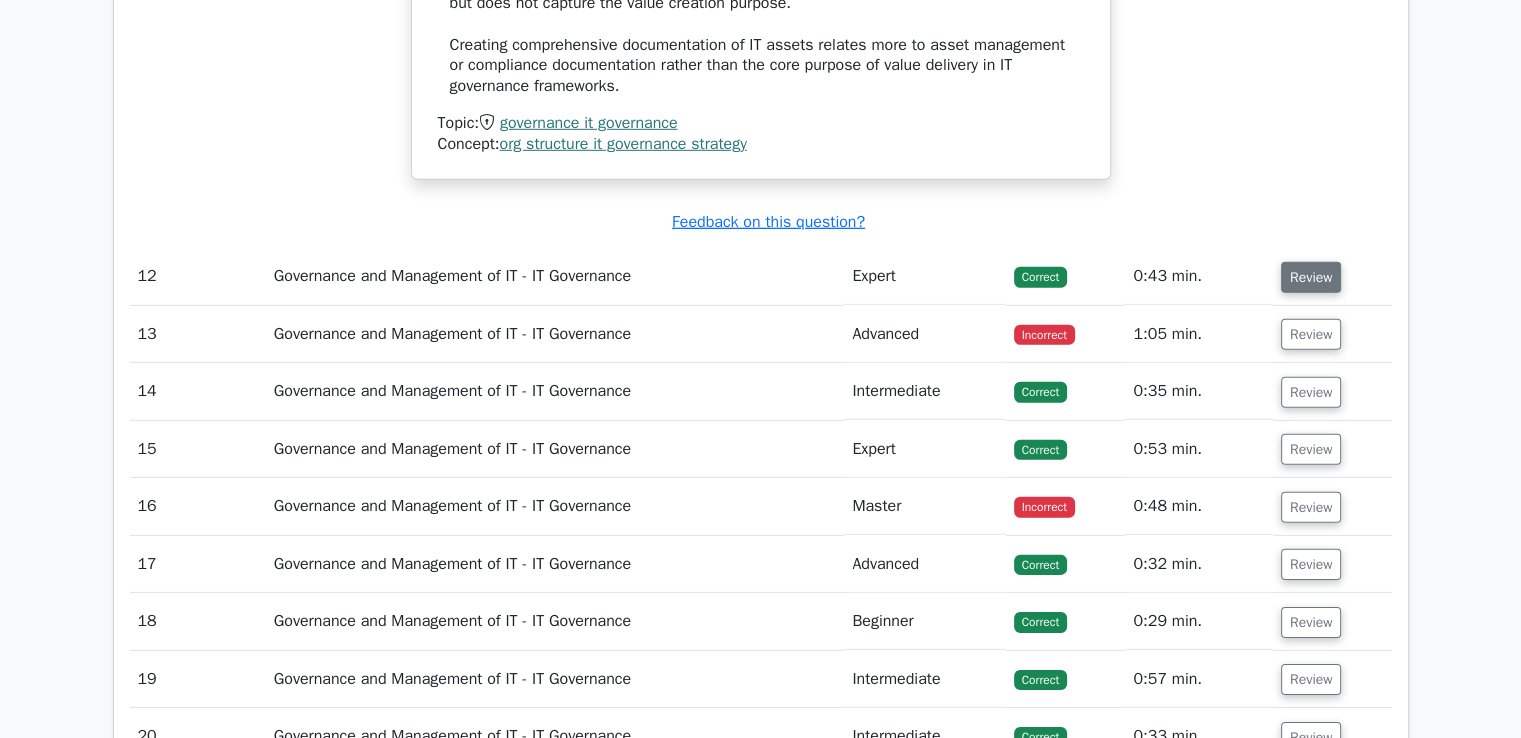 click on "Review" at bounding box center (1311, 277) 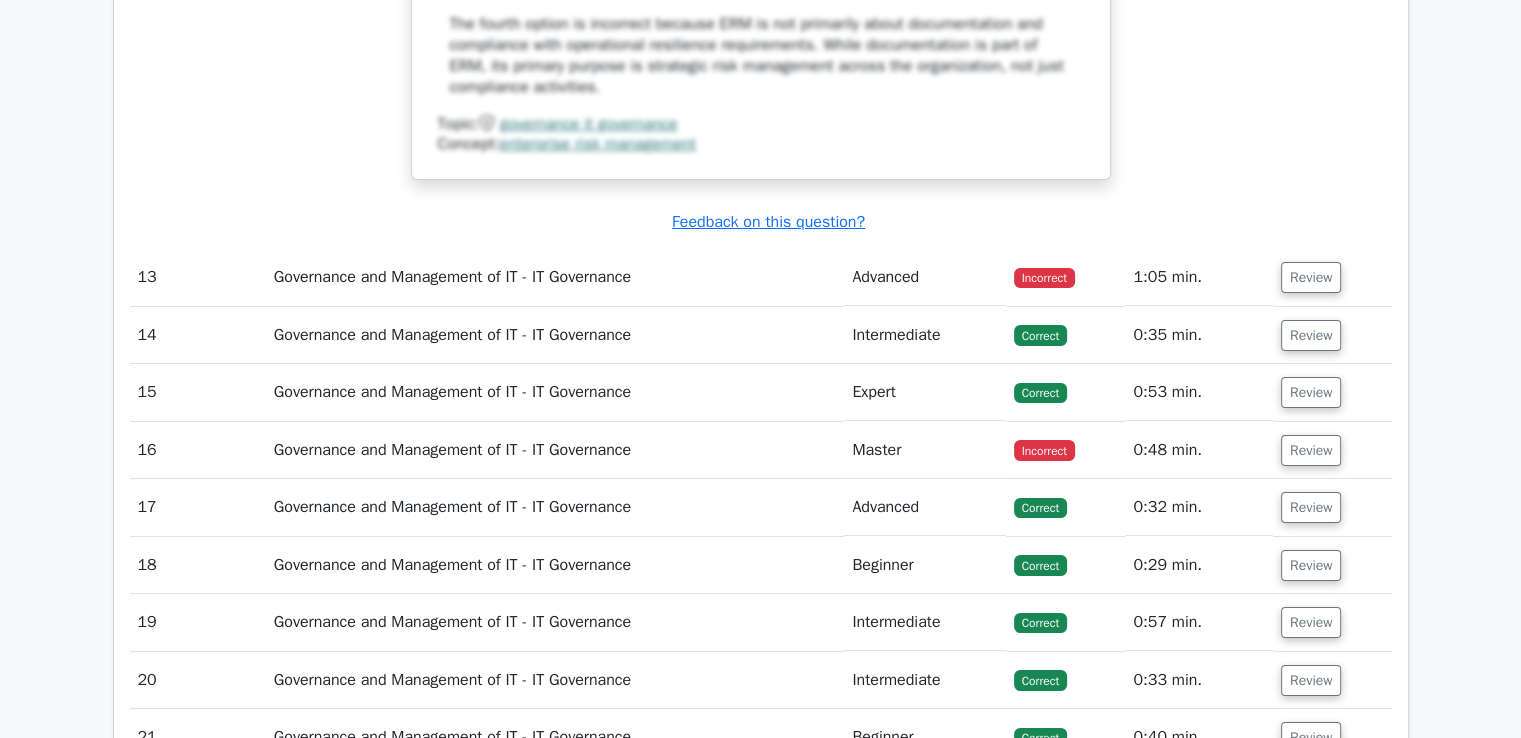 scroll, scrollTop: 15059, scrollLeft: 0, axis: vertical 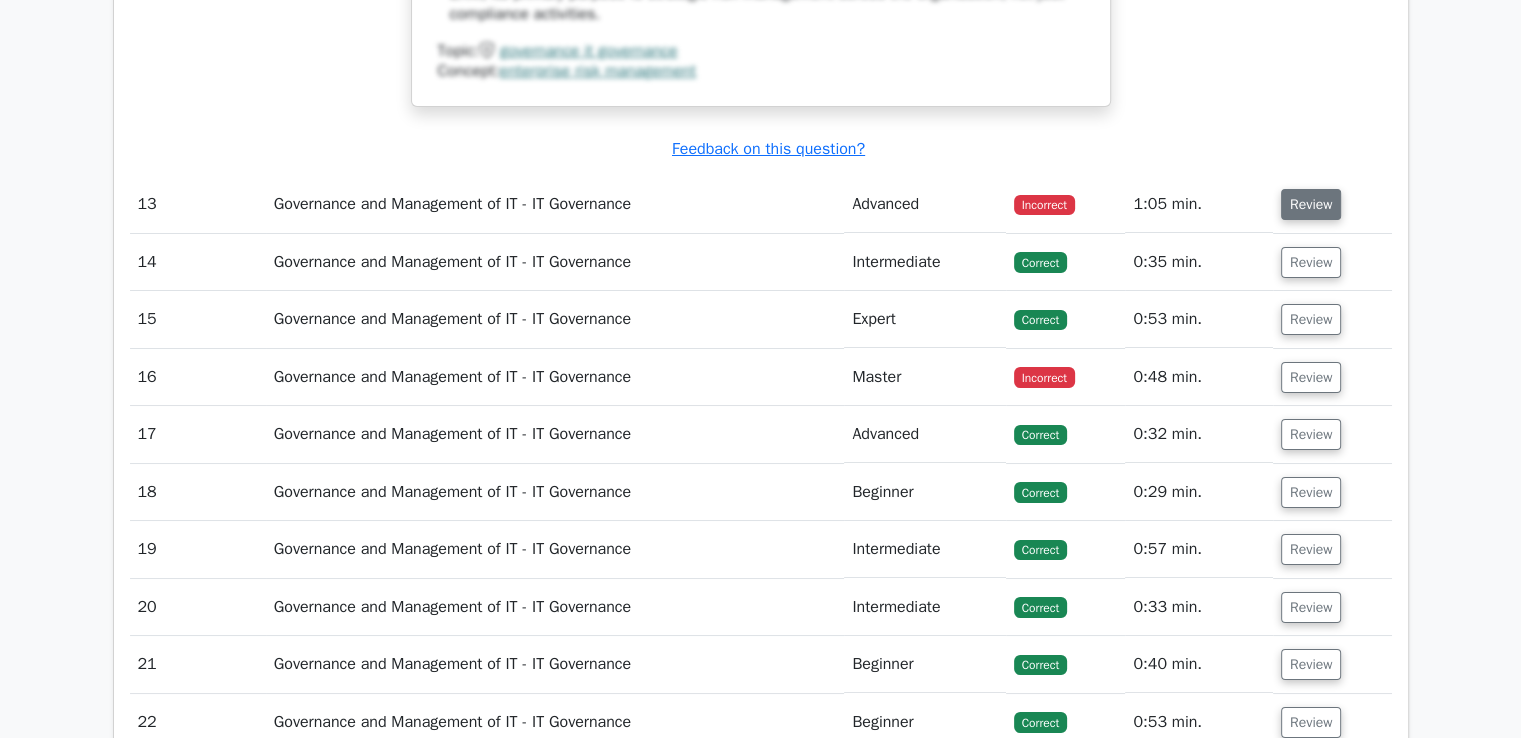 click on "Review" at bounding box center (1311, 204) 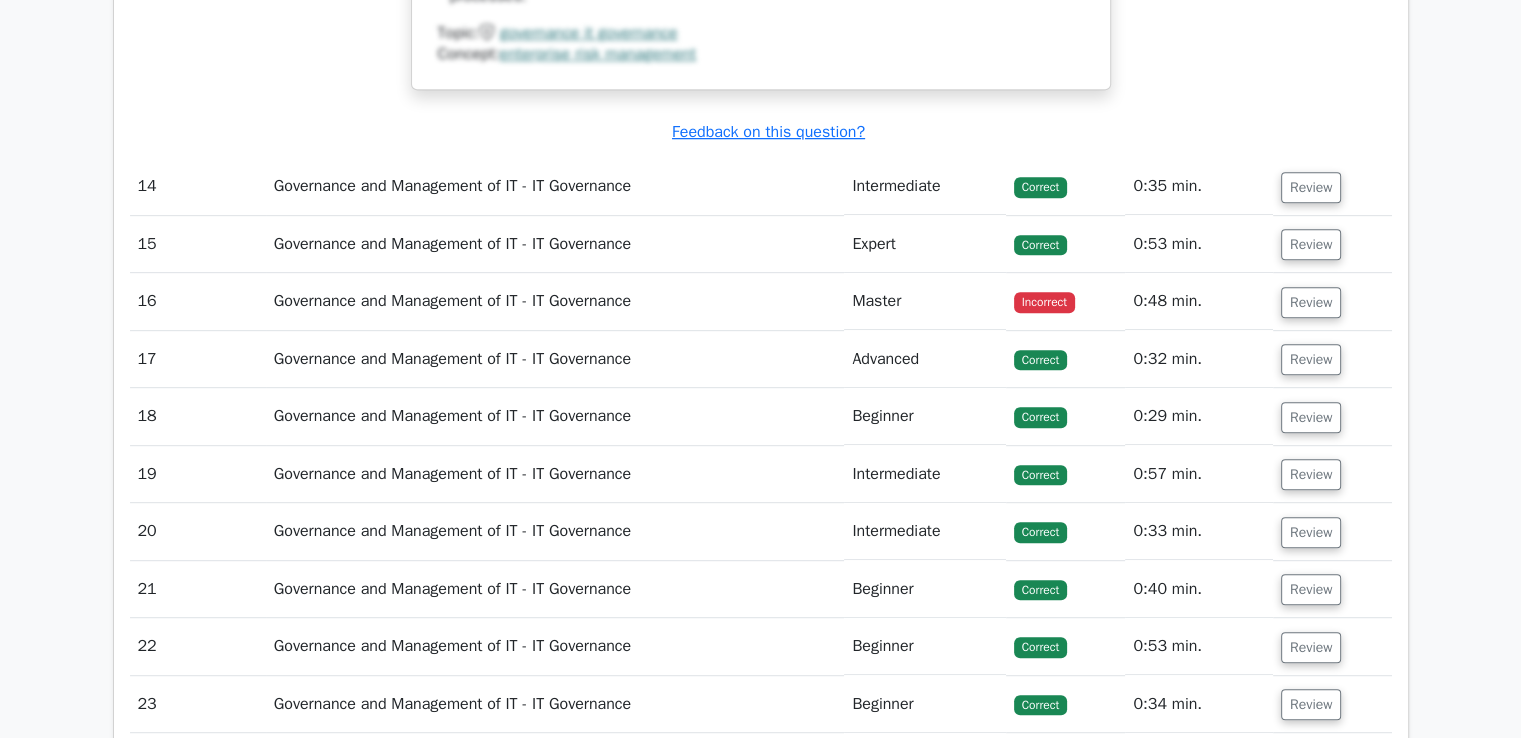 scroll, scrollTop: 16180, scrollLeft: 0, axis: vertical 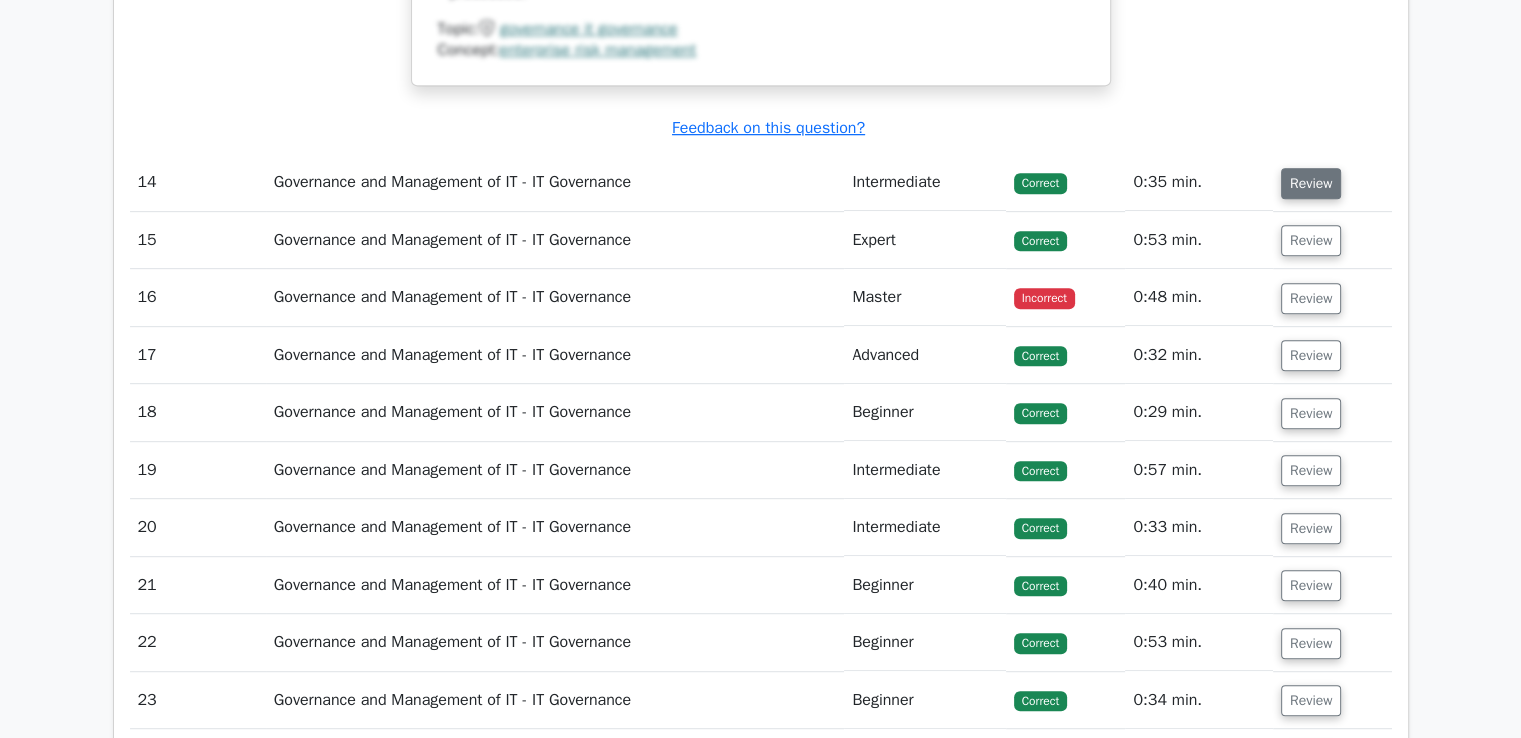 click on "Review" at bounding box center [1311, 183] 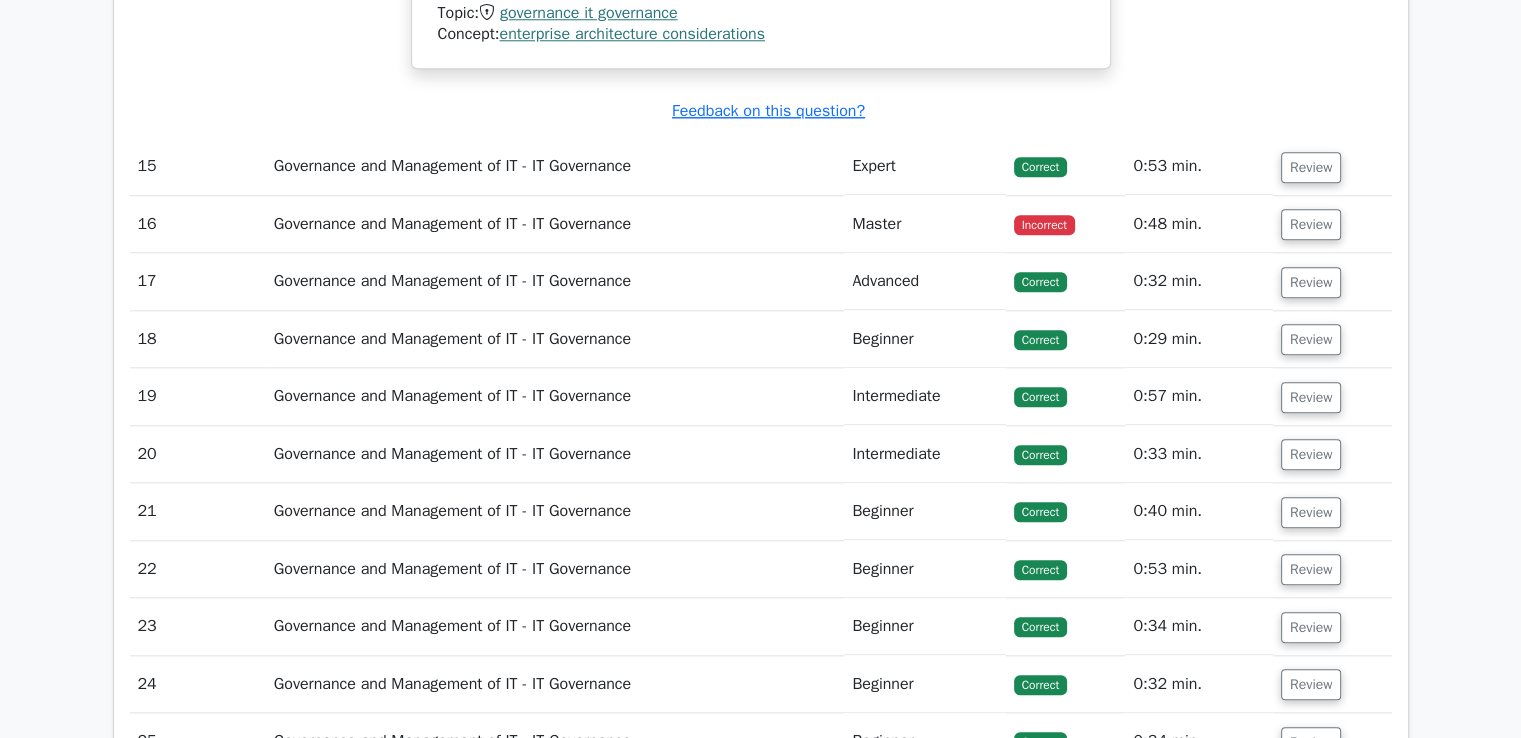 scroll, scrollTop: 17256, scrollLeft: 0, axis: vertical 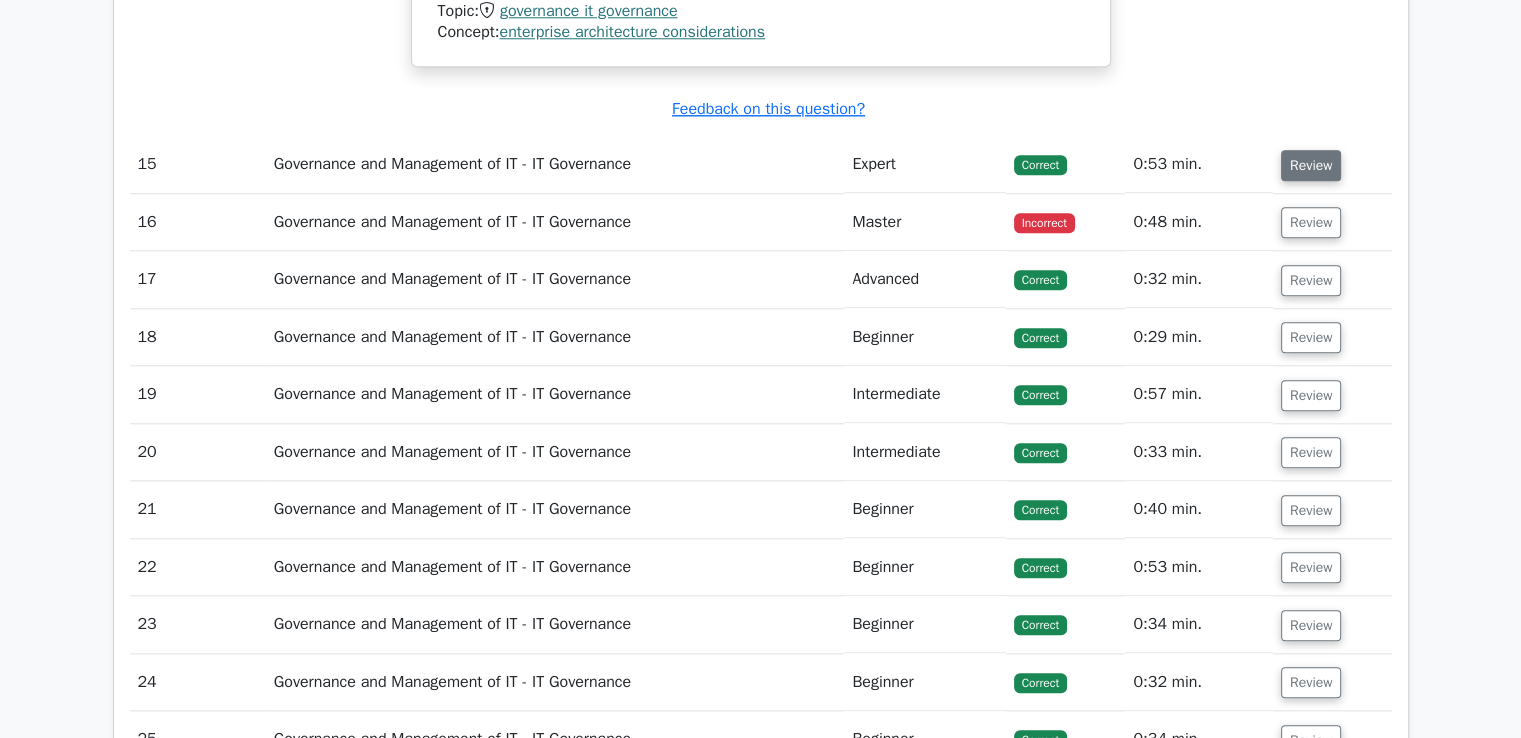 click on "Review" at bounding box center [1311, 165] 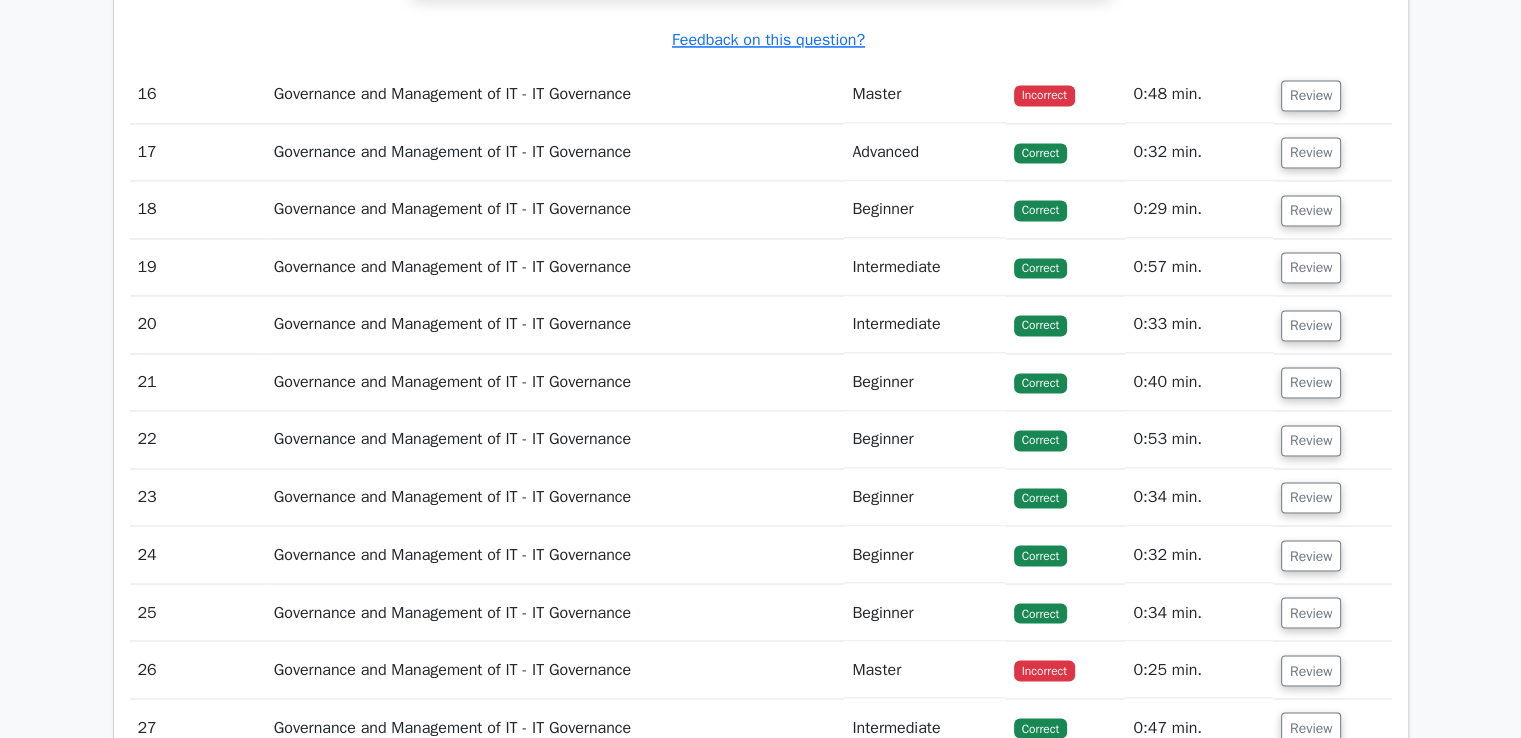 scroll, scrollTop: 18472, scrollLeft: 0, axis: vertical 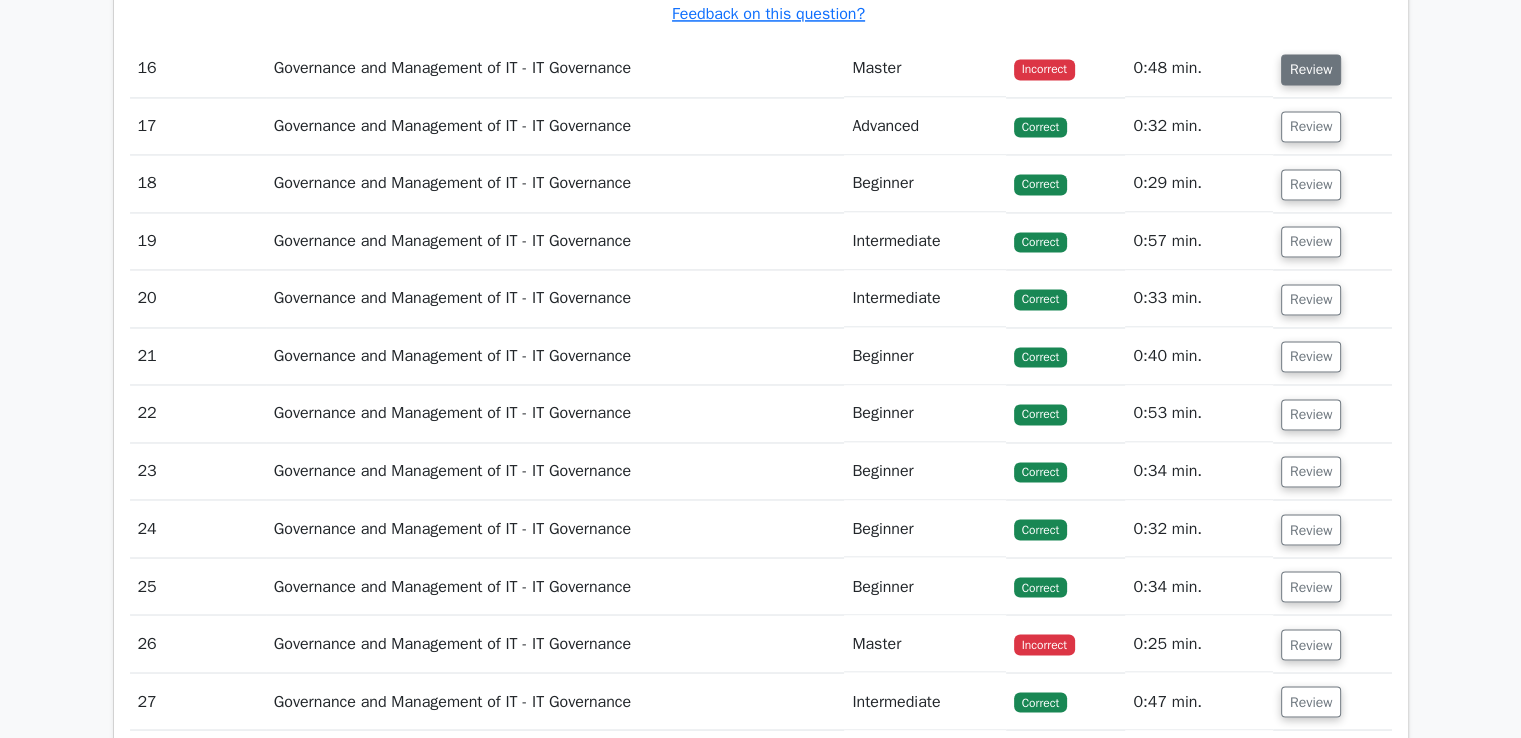click on "Review" at bounding box center [1311, 69] 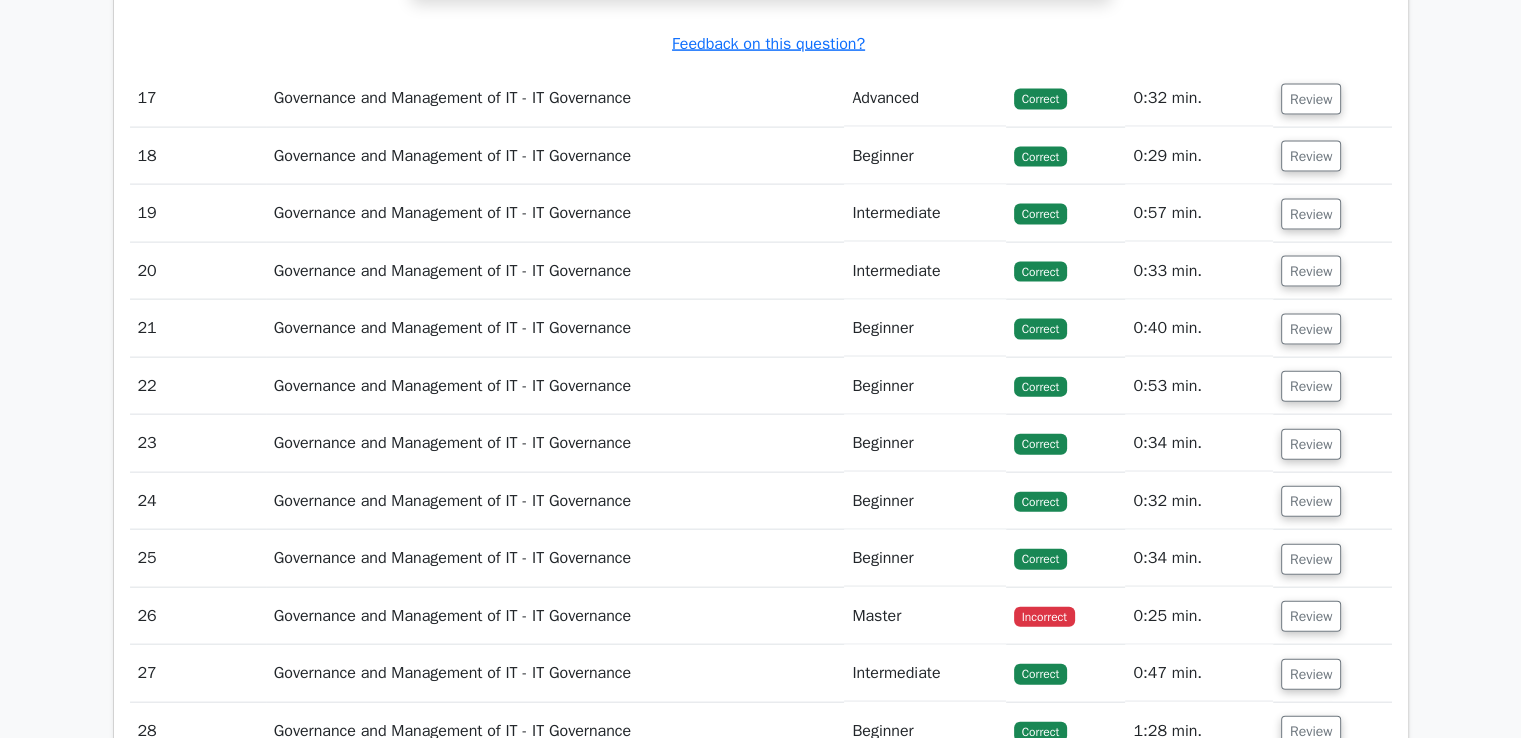 scroll, scrollTop: 19584, scrollLeft: 0, axis: vertical 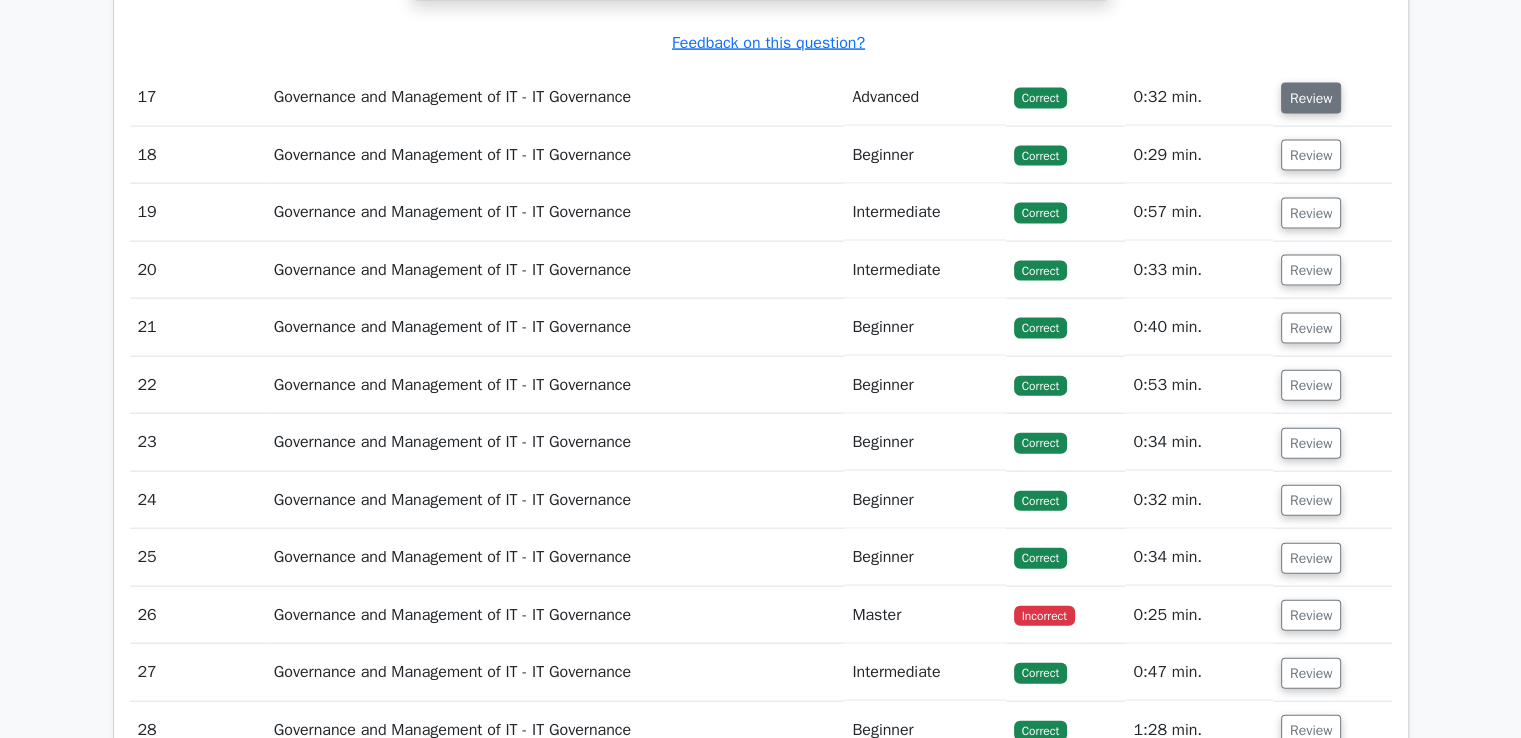 click on "Review" at bounding box center [1311, 98] 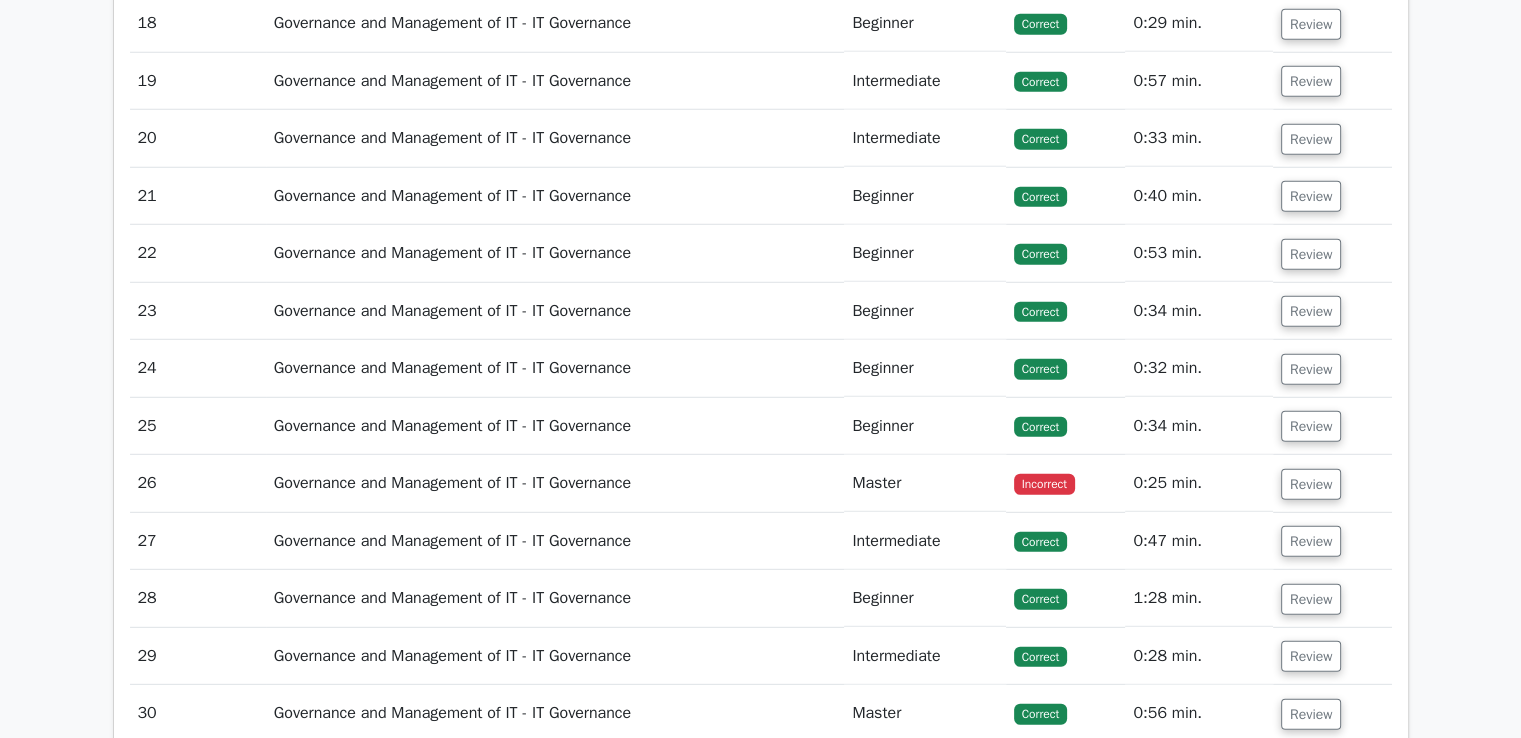 scroll, scrollTop: 20772, scrollLeft: 0, axis: vertical 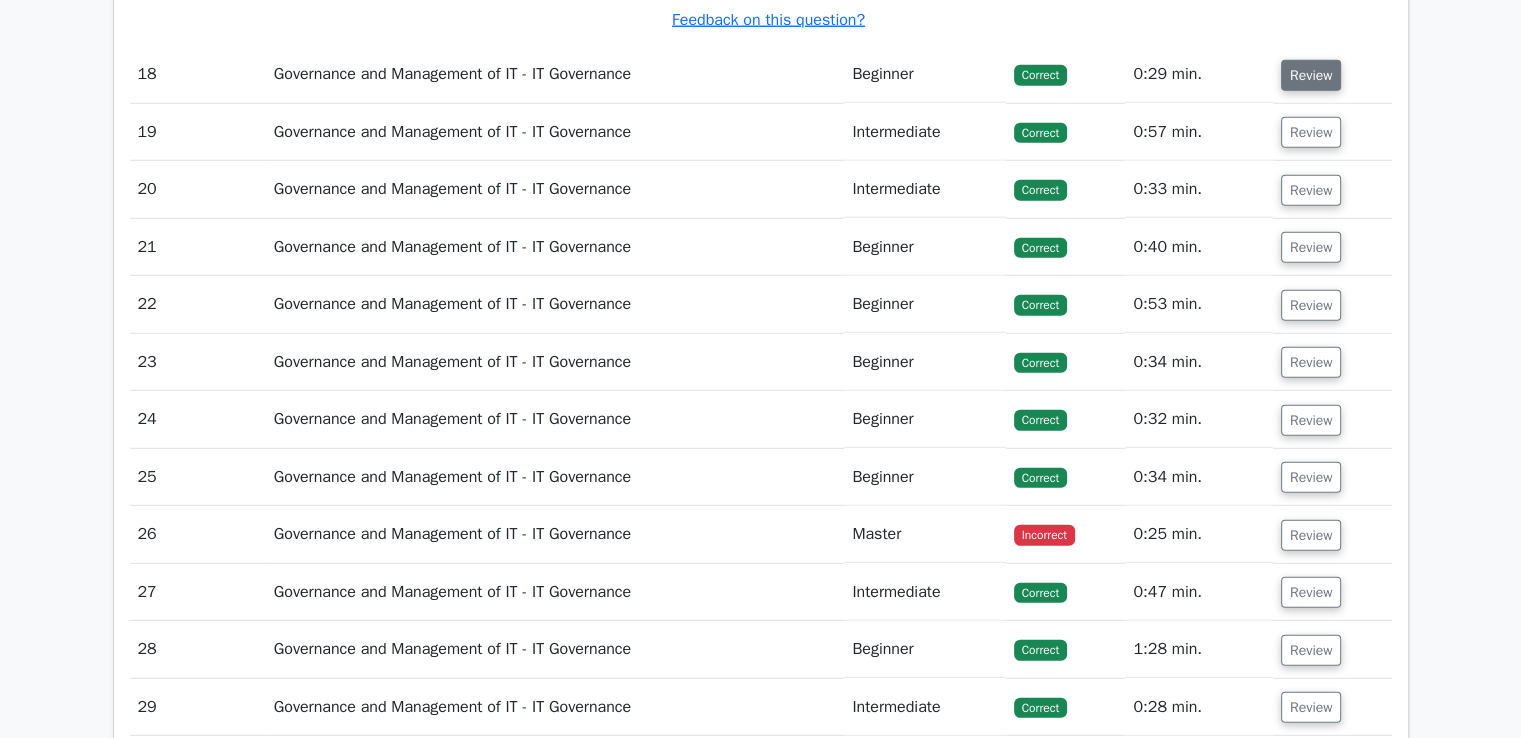 click on "Review" at bounding box center [1311, 75] 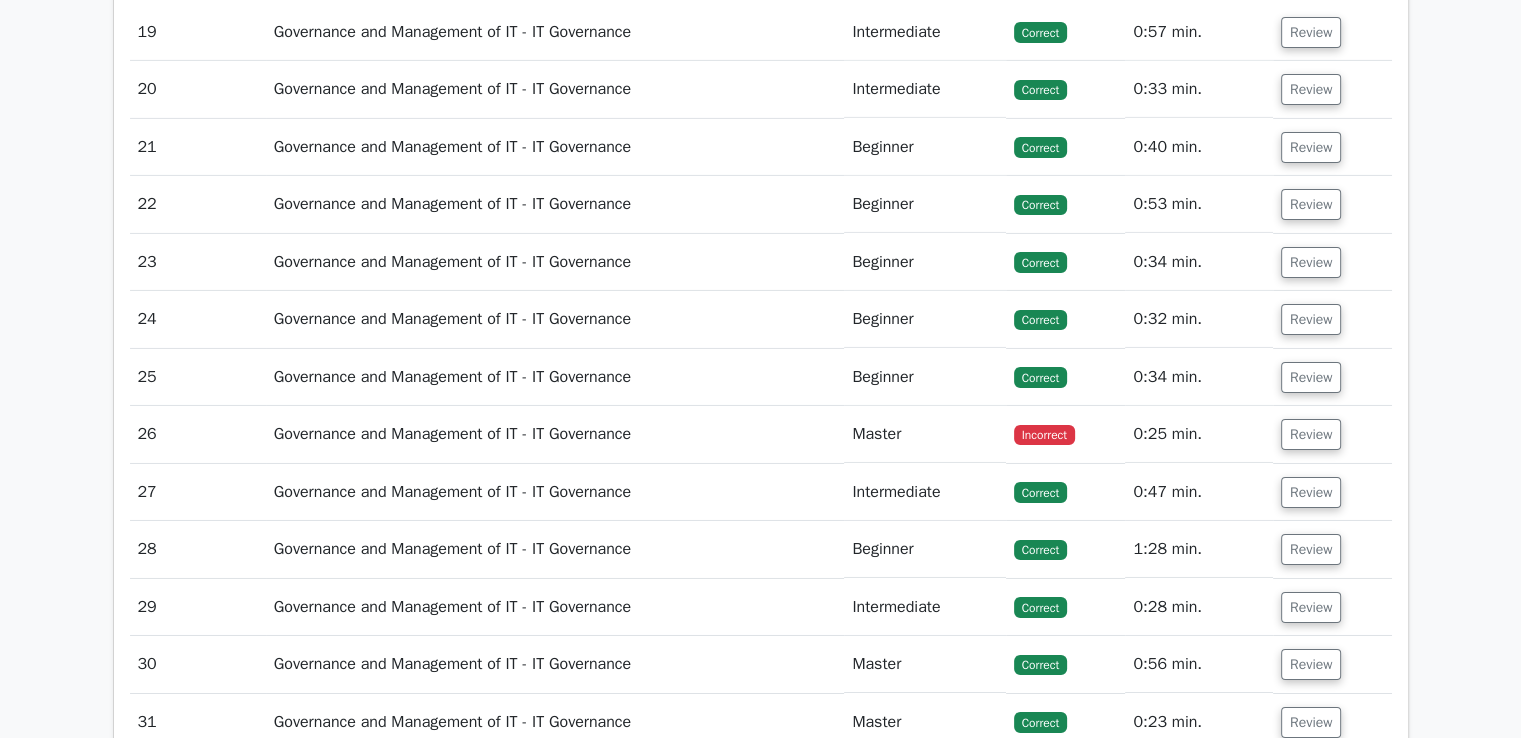 scroll, scrollTop: 21936, scrollLeft: 0, axis: vertical 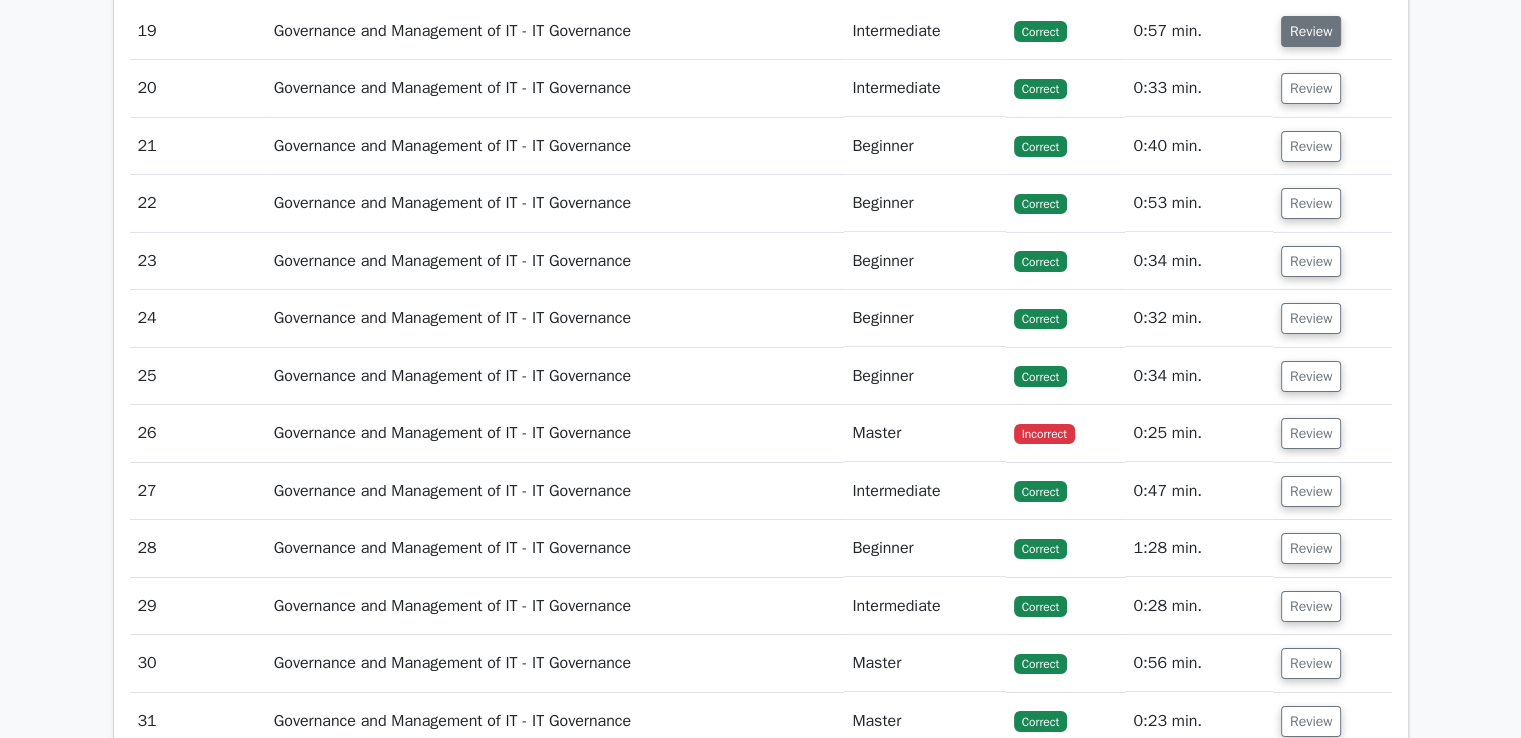 click on "Review" at bounding box center (1311, 31) 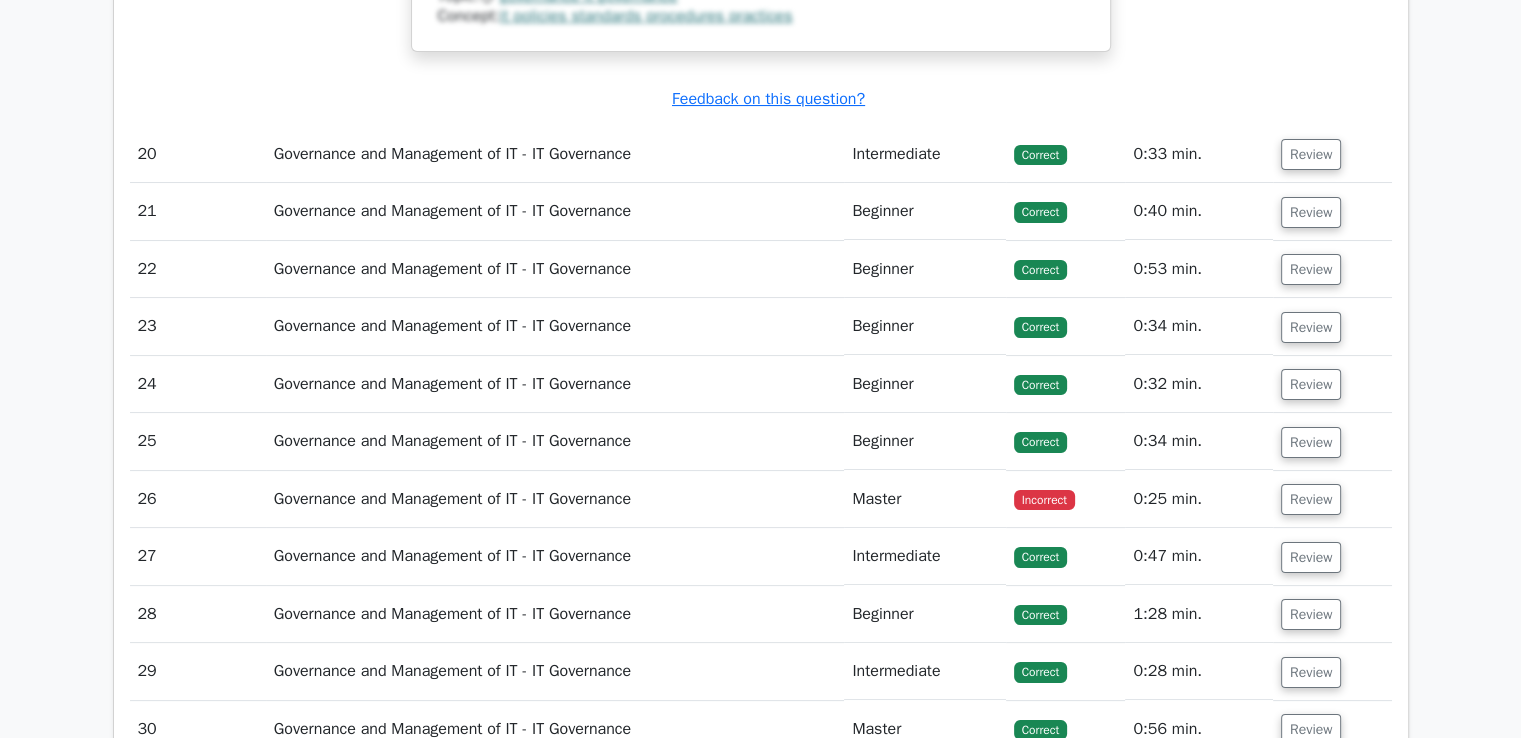 scroll, scrollTop: 23018, scrollLeft: 0, axis: vertical 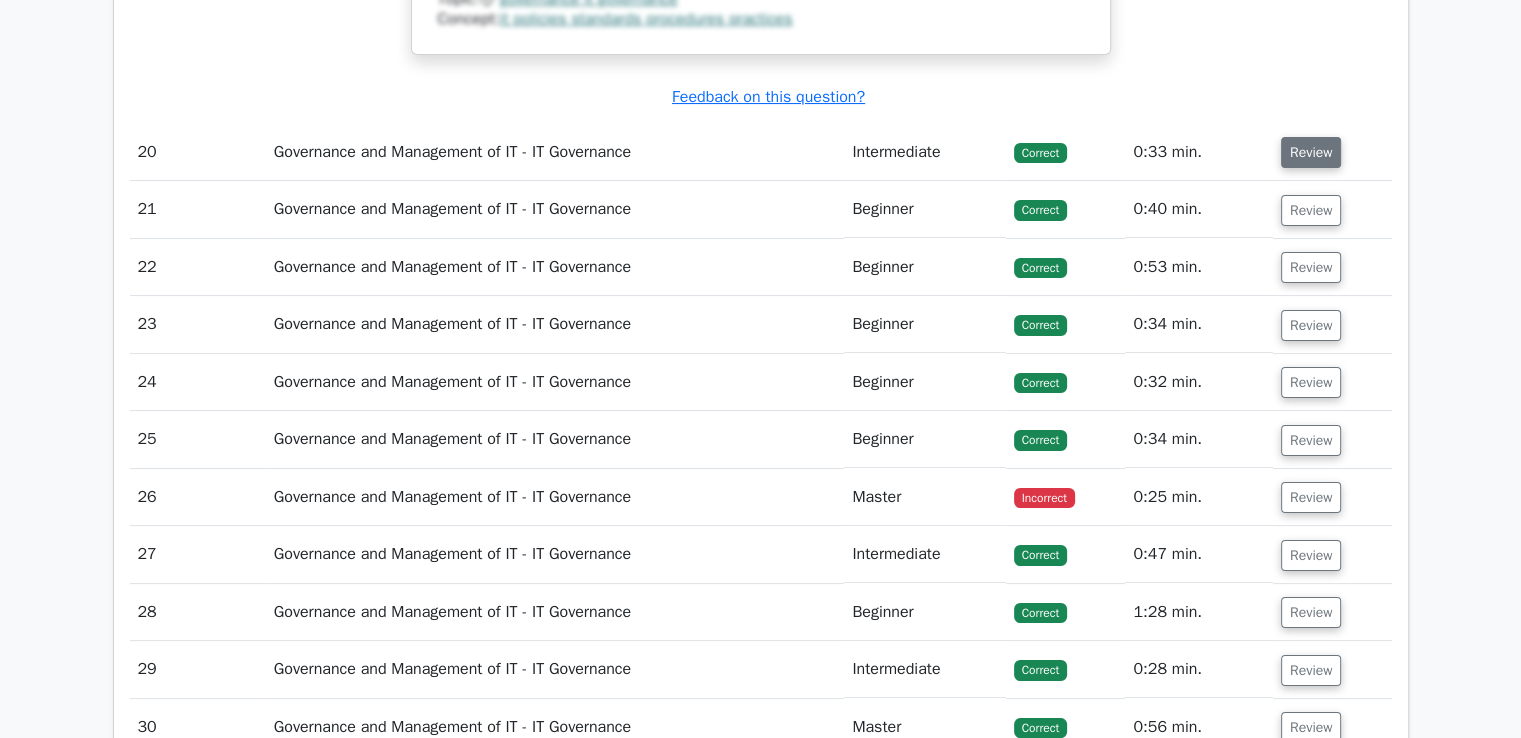 click on "Review" at bounding box center [1311, 152] 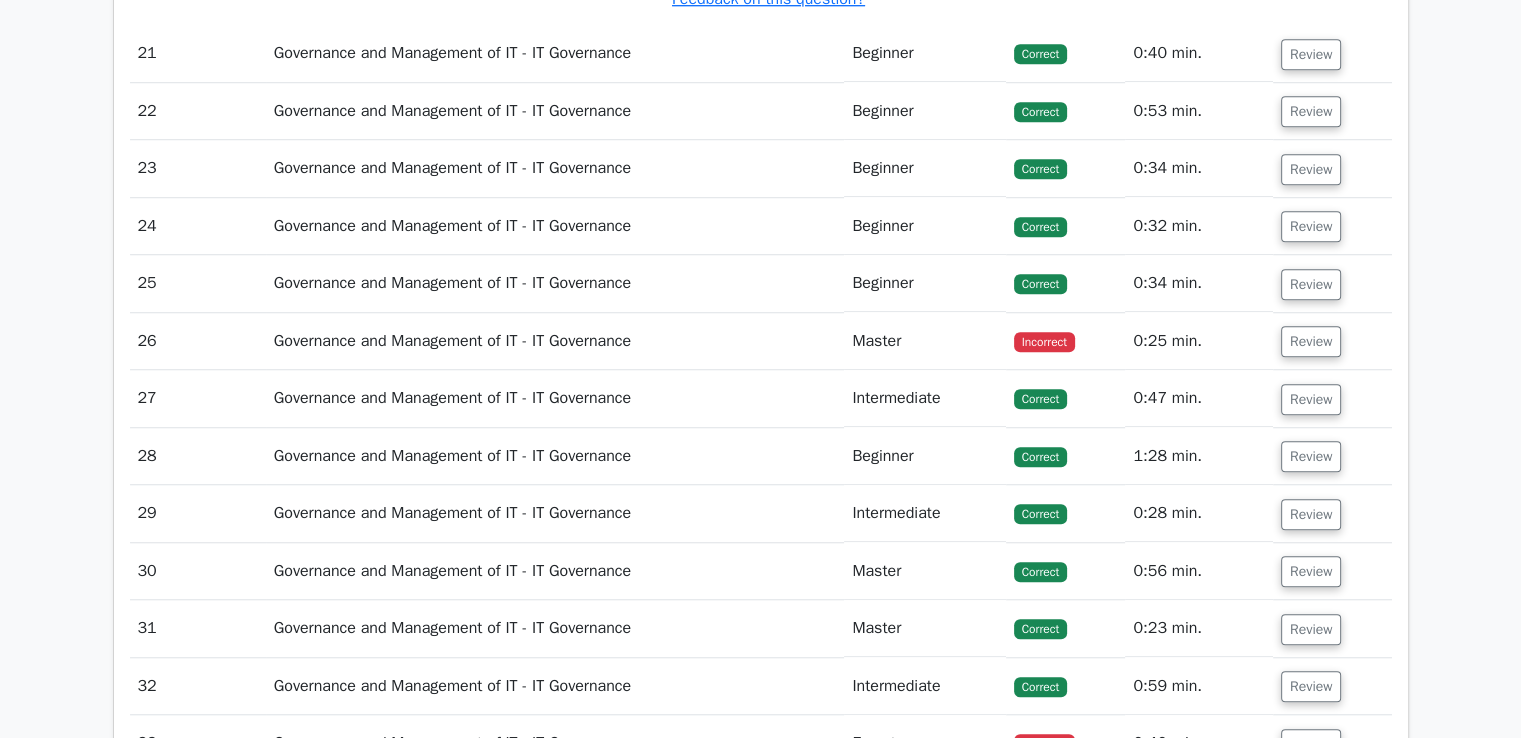 scroll, scrollTop: 24342, scrollLeft: 0, axis: vertical 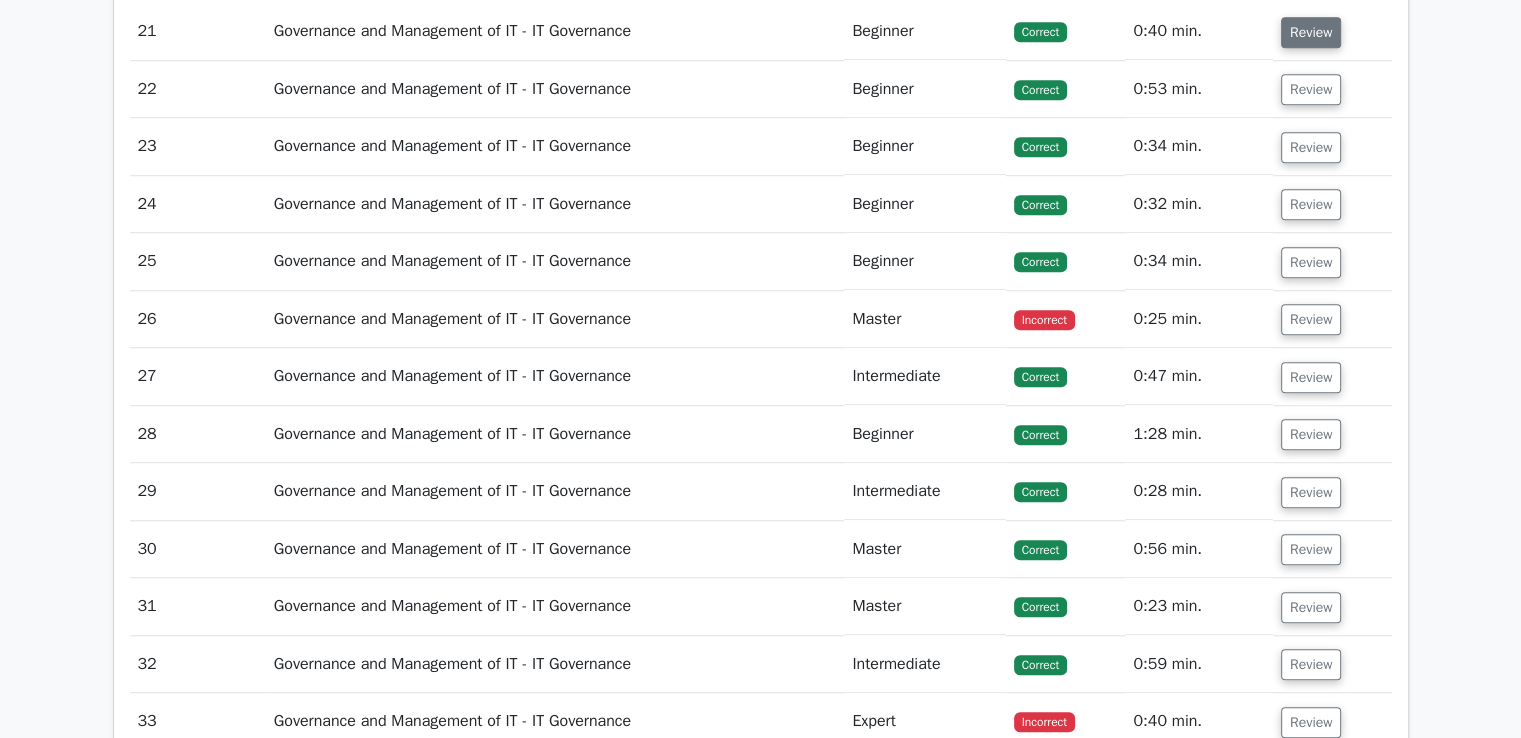 click on "Review" at bounding box center [1311, 32] 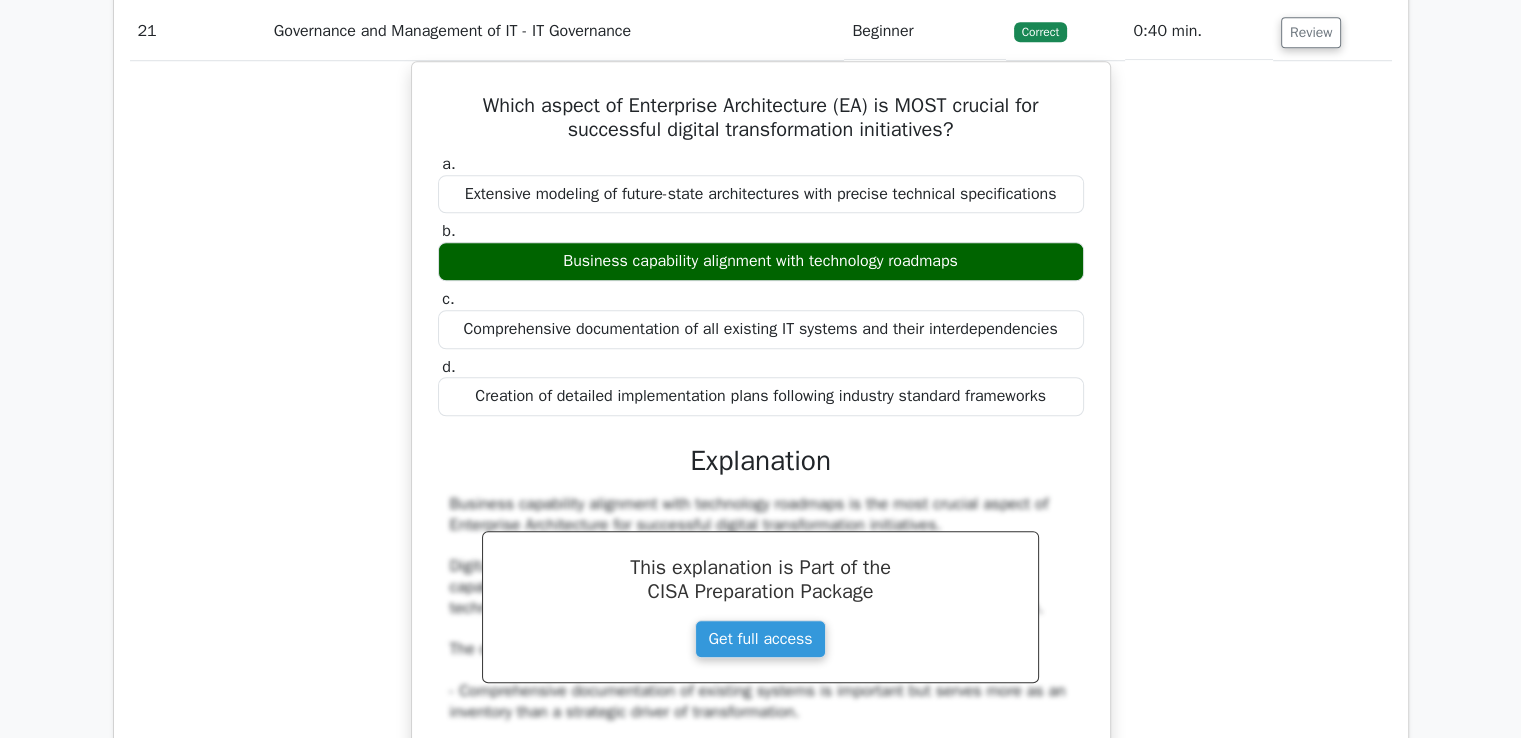 scroll, scrollTop: 0, scrollLeft: 12, axis: horizontal 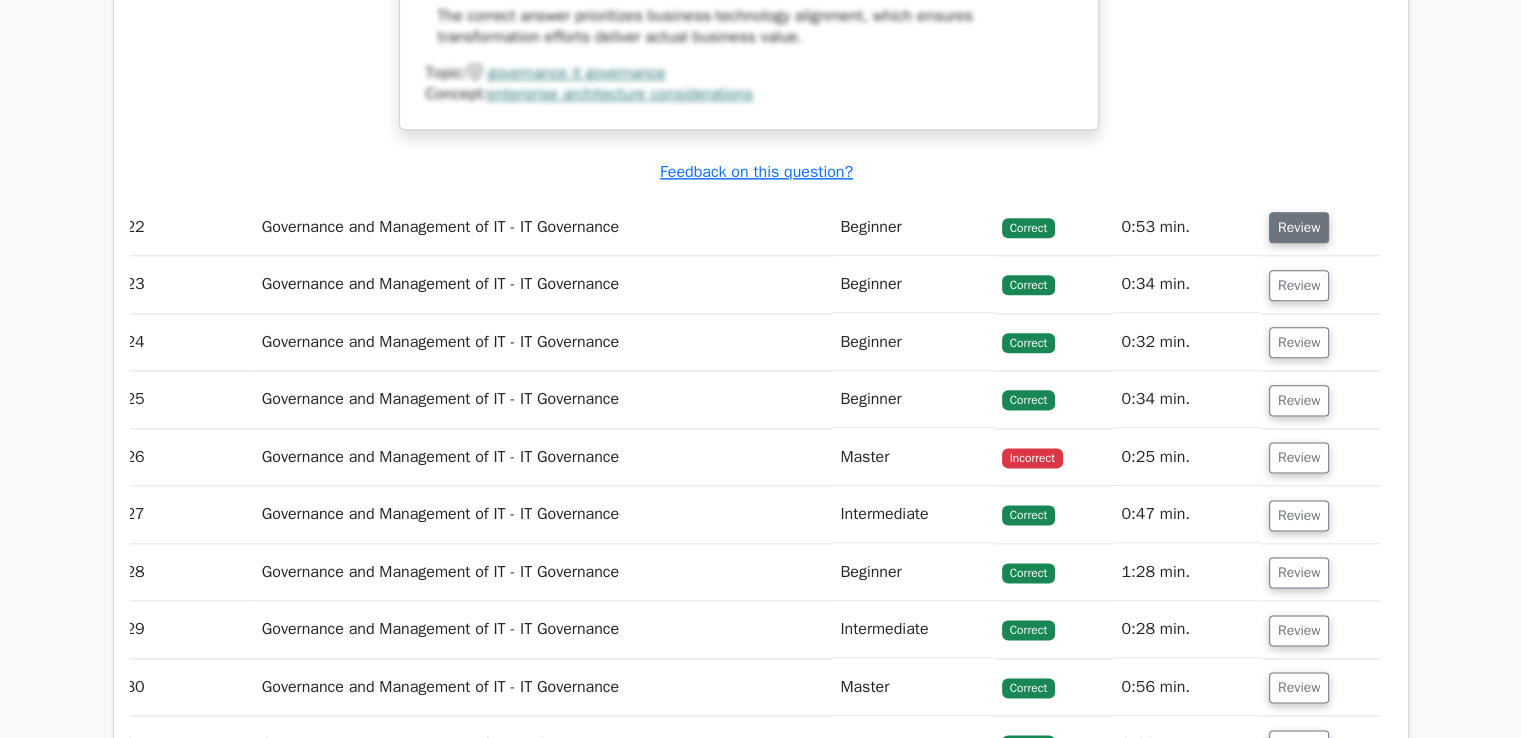 click on "Review" at bounding box center [1299, 227] 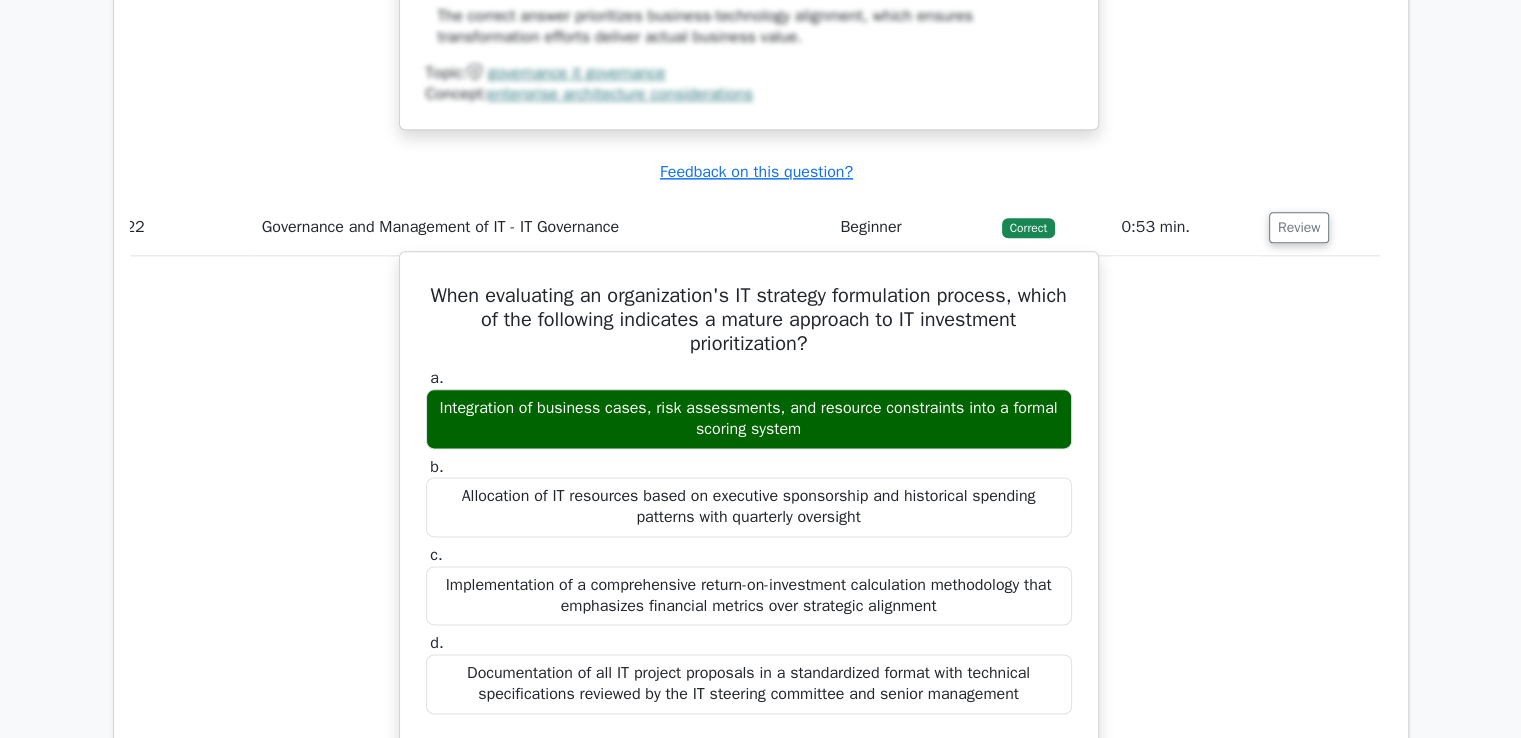 scroll, scrollTop: 0, scrollLeft: 0, axis: both 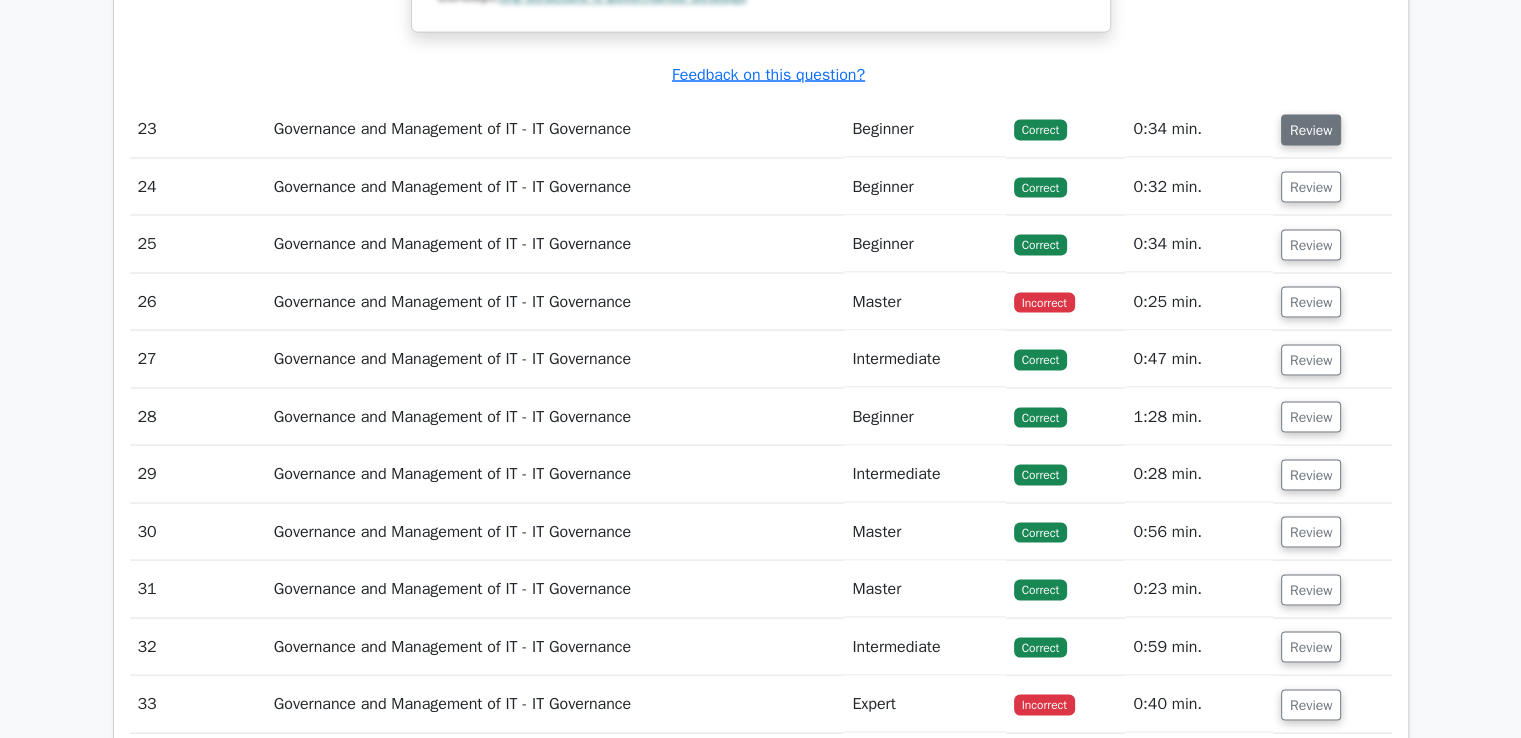 click on "Review" at bounding box center [1311, 129] 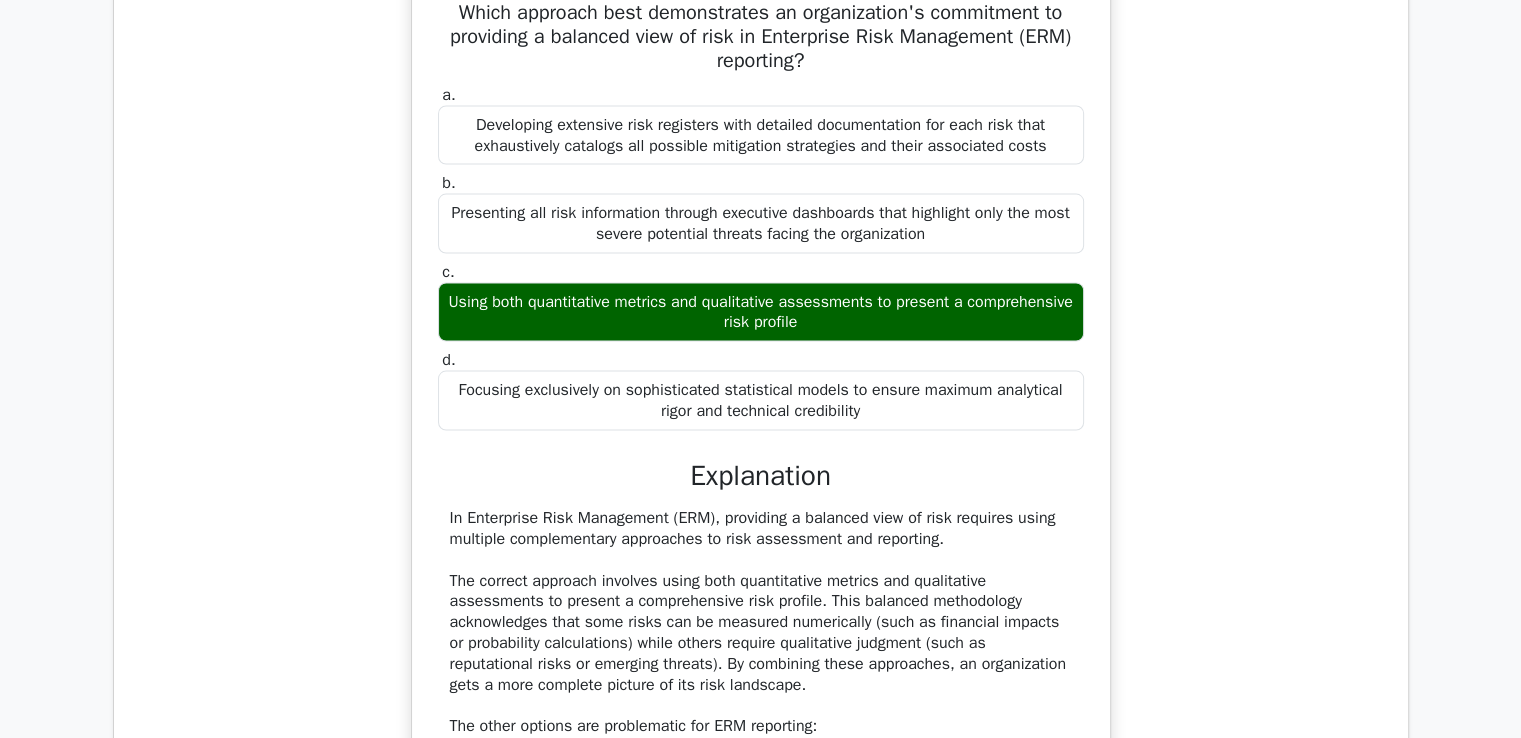 scroll, scrollTop: 26724, scrollLeft: 0, axis: vertical 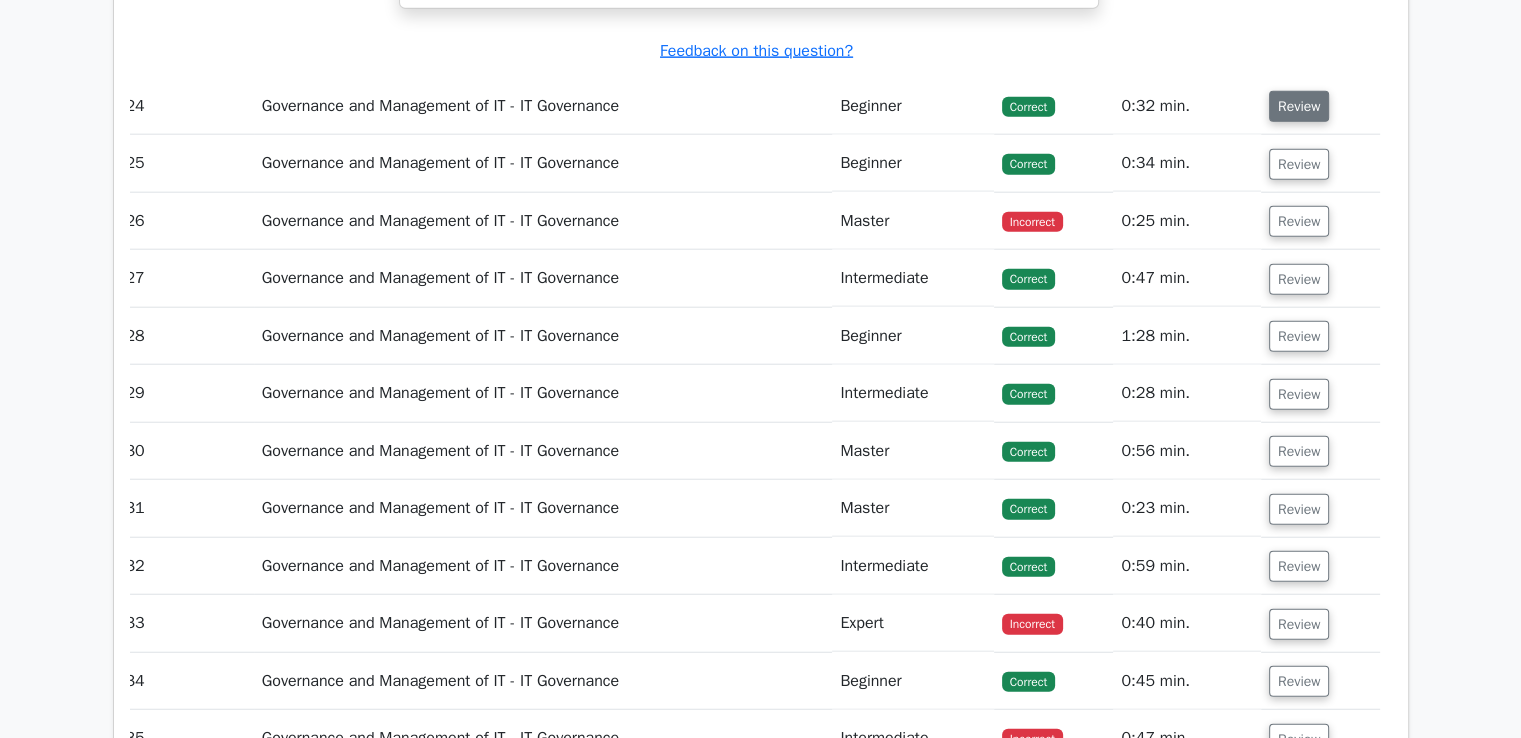 click on "Review" at bounding box center (1299, 106) 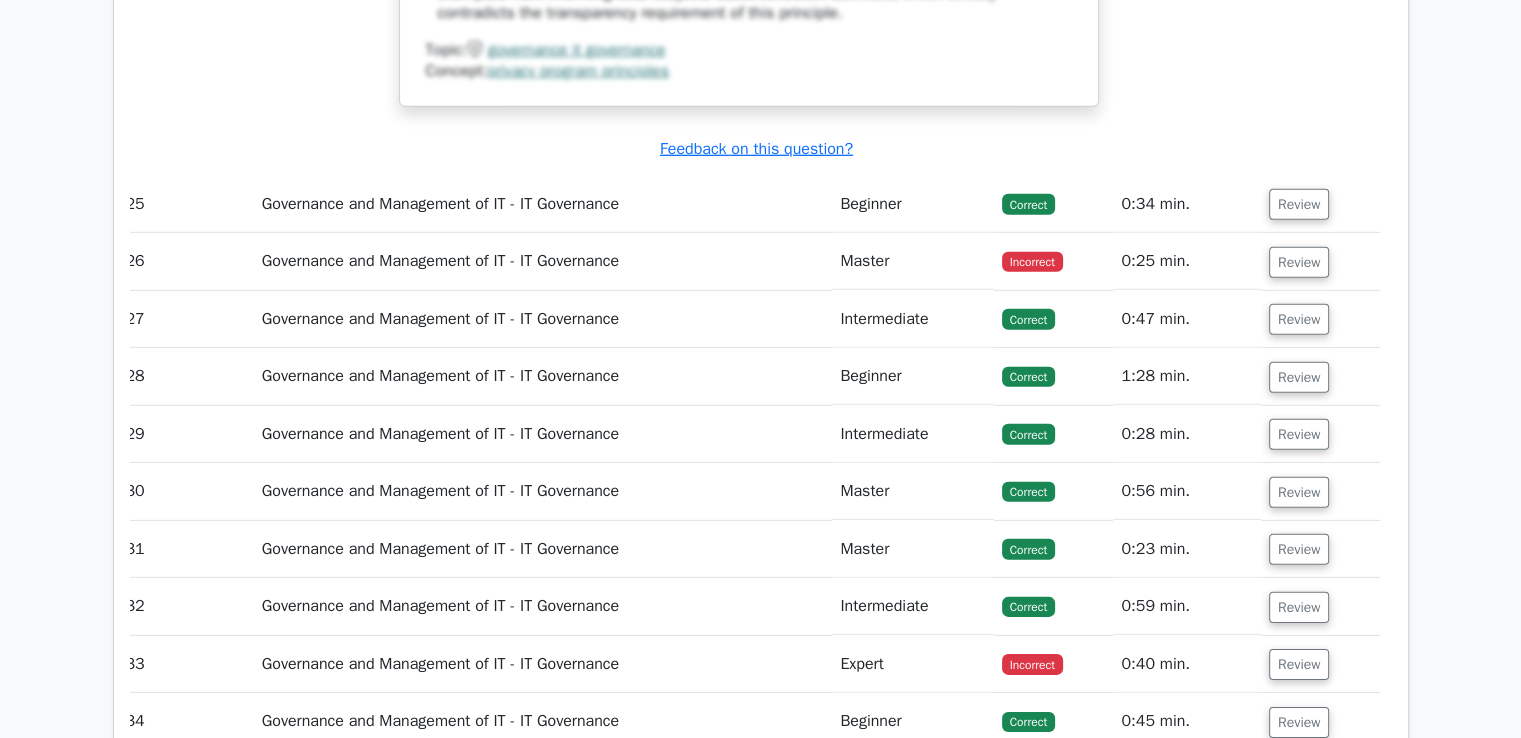 scroll, scrollTop: 28844, scrollLeft: 0, axis: vertical 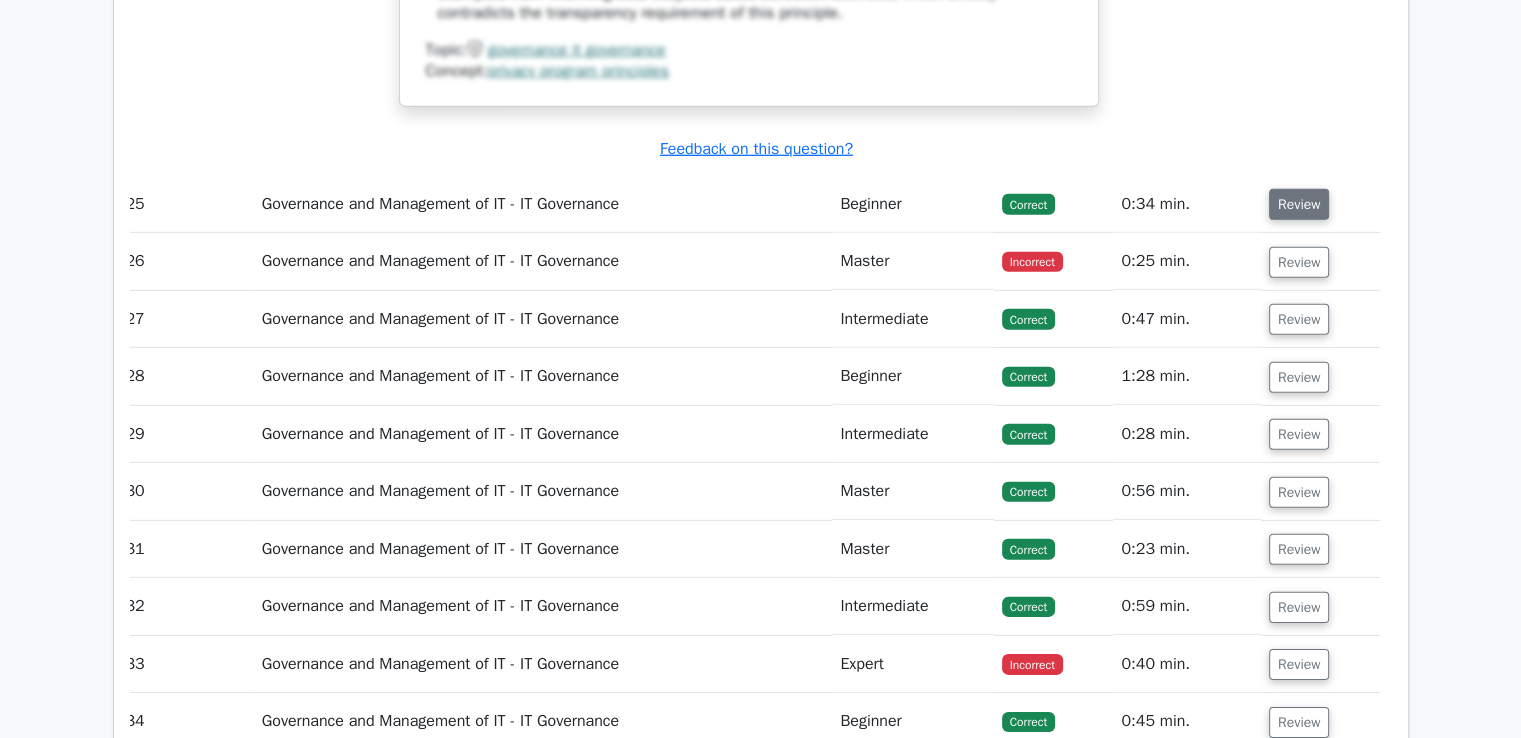 click on "Review" at bounding box center (1299, 204) 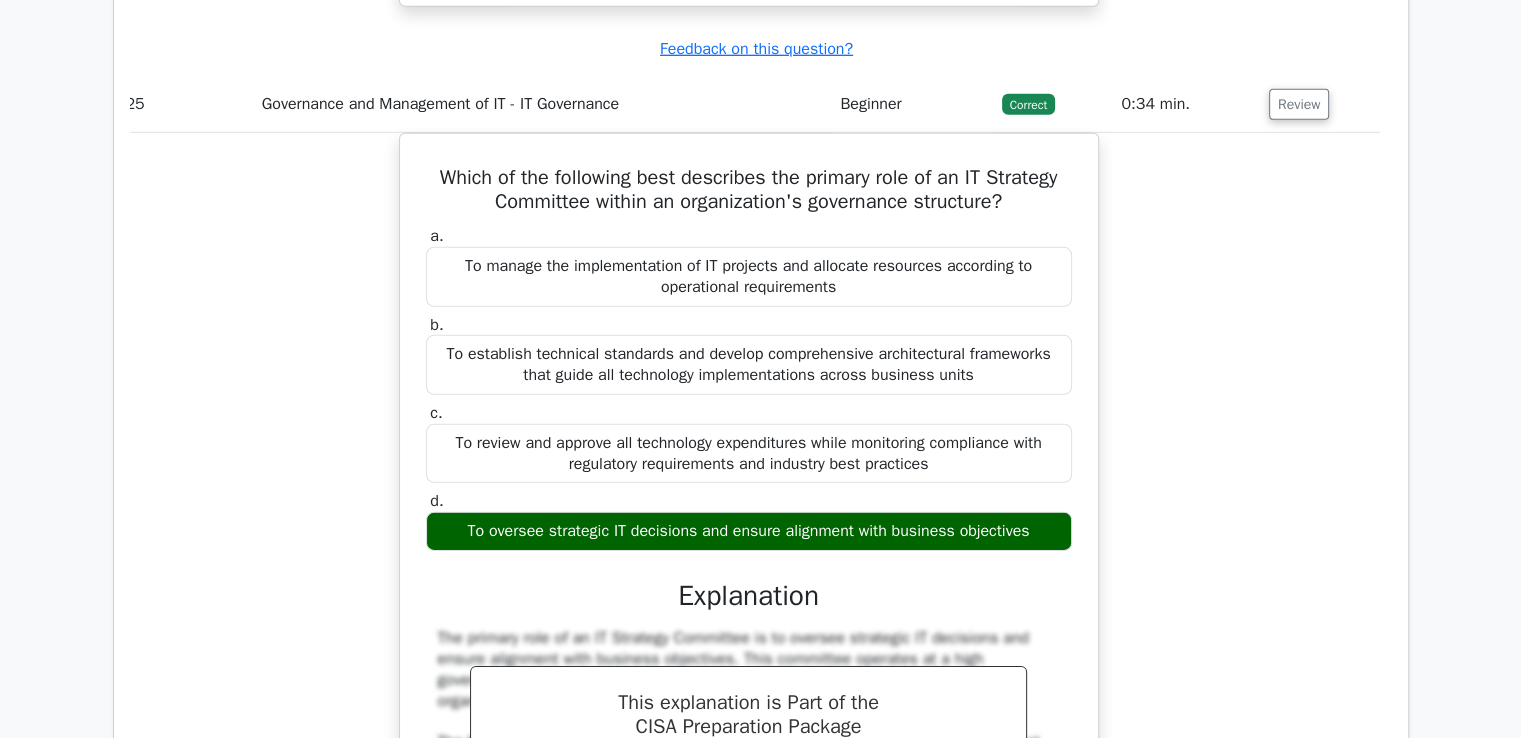 scroll, scrollTop: 28942, scrollLeft: 0, axis: vertical 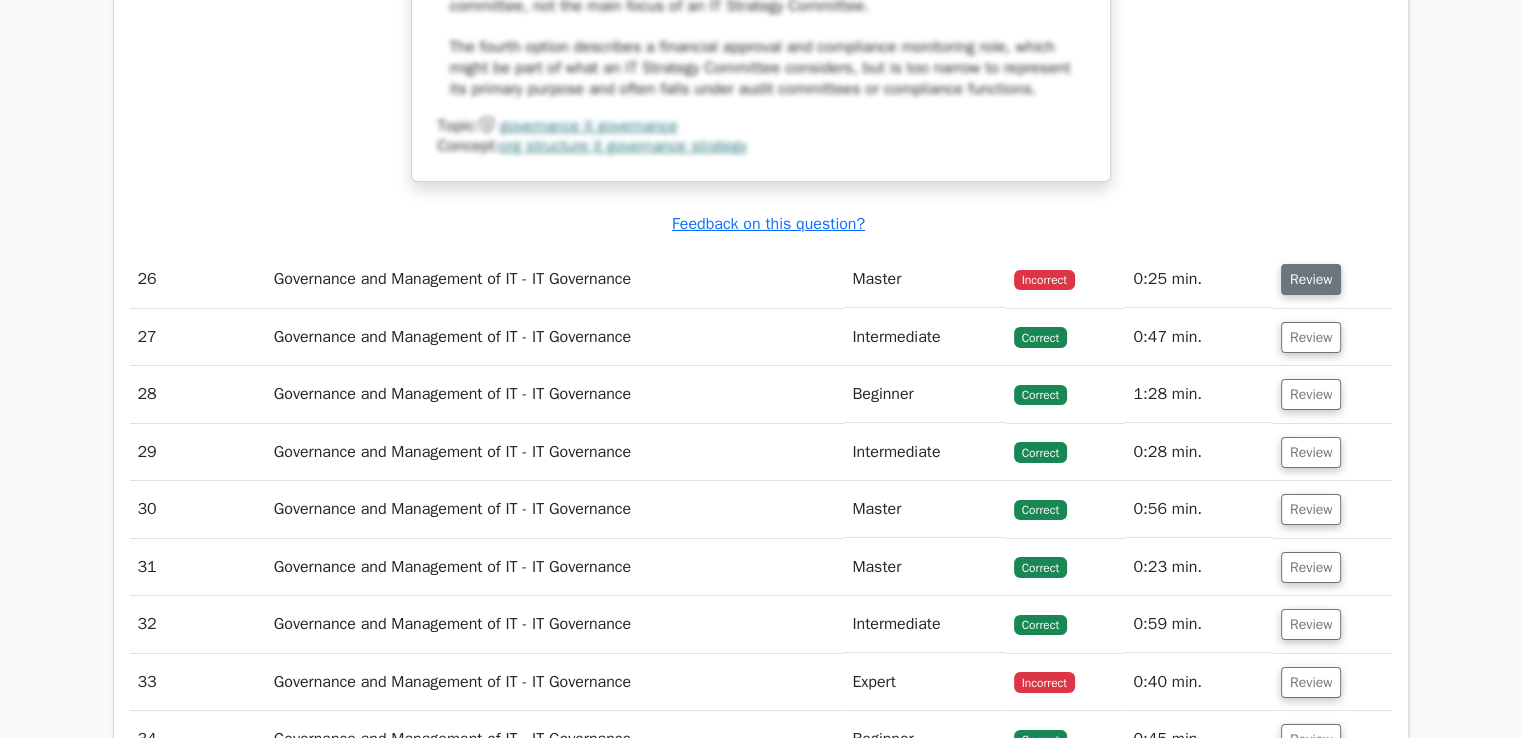 click on "Review" at bounding box center (1311, 279) 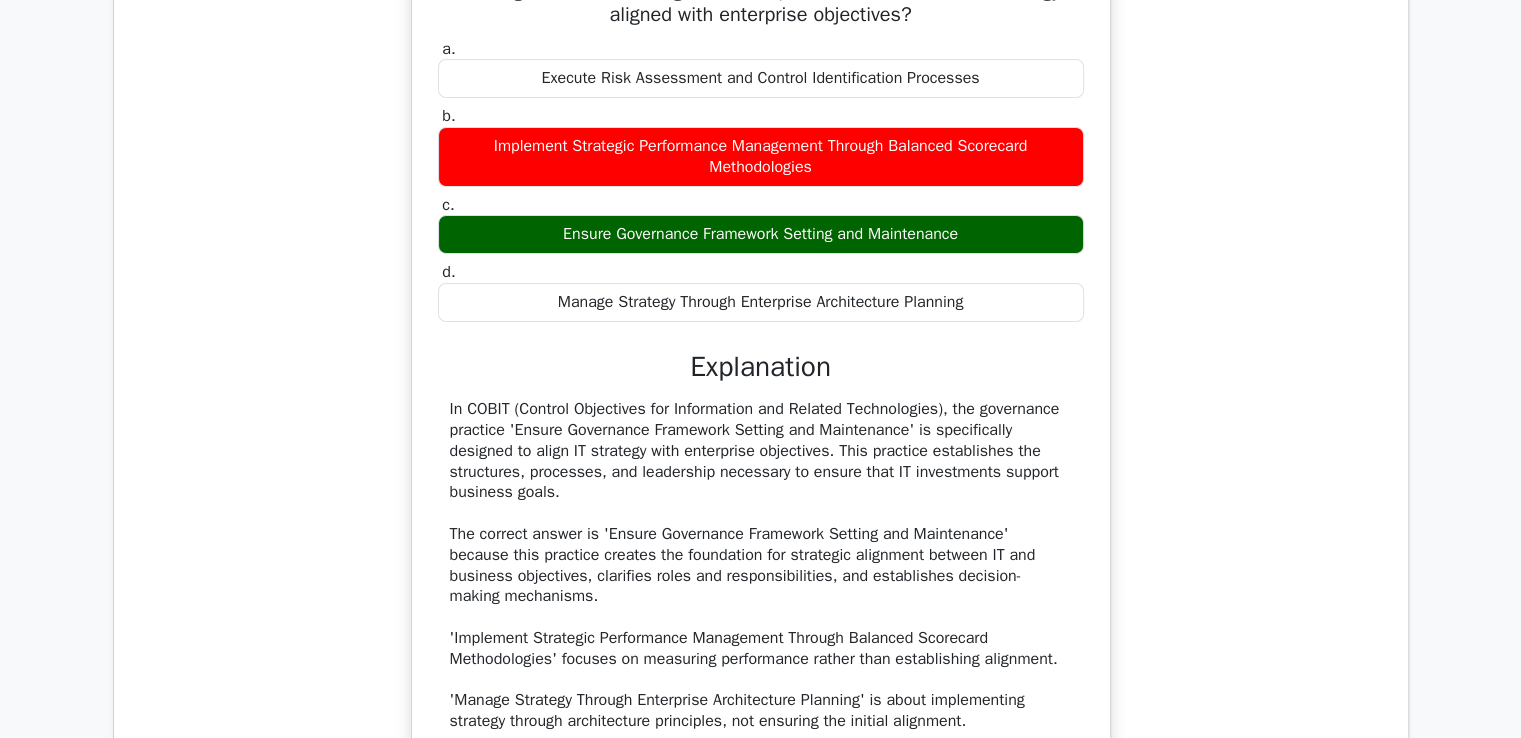 scroll, scrollTop: 30230, scrollLeft: 0, axis: vertical 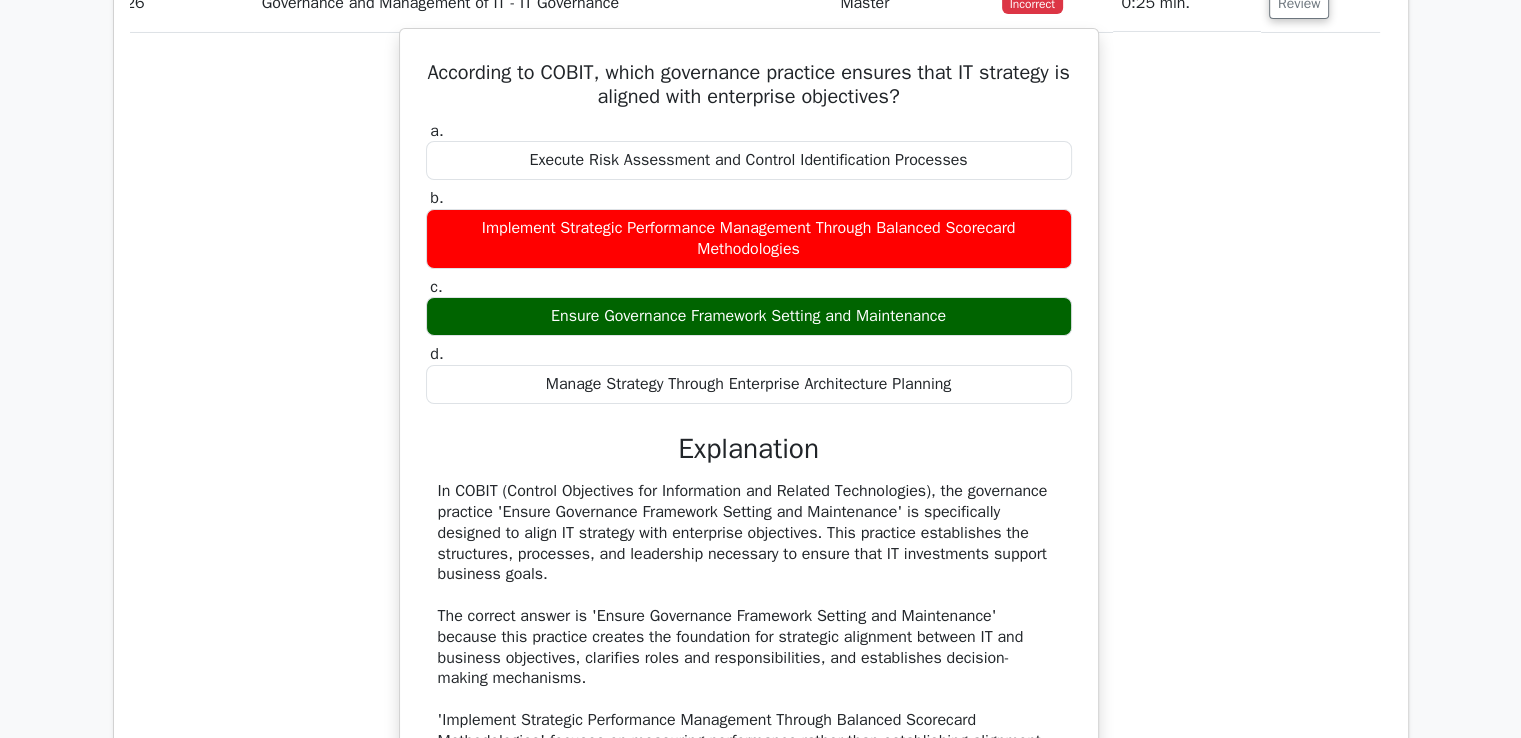 click on "In COBIT (Control Objectives for Information and Related Technologies), the governance practice 'Ensure Governance Framework Setting and Maintenance' is specifically designed to align IT strategy with enterprise objectives. This practice establishes the structures, processes, and leadership necessary to ensure that IT investments support business goals. The correct answer is 'Ensure Governance Framework Setting and Maintenance' because this practice creates the foundation for strategic alignment between IT and business objectives, clarifies roles and responsibilities, and establishes decision-making mechanisms. 'Implement Strategic Performance Management Through Balanced Scorecard Methodologies' focuses on measuring performance rather than establishing alignment. 'Manage Strategy Through Enterprise Architecture Planning' is about implementing strategy through architecture principles, not ensuring the initial alignment." at bounding box center (749, 689) 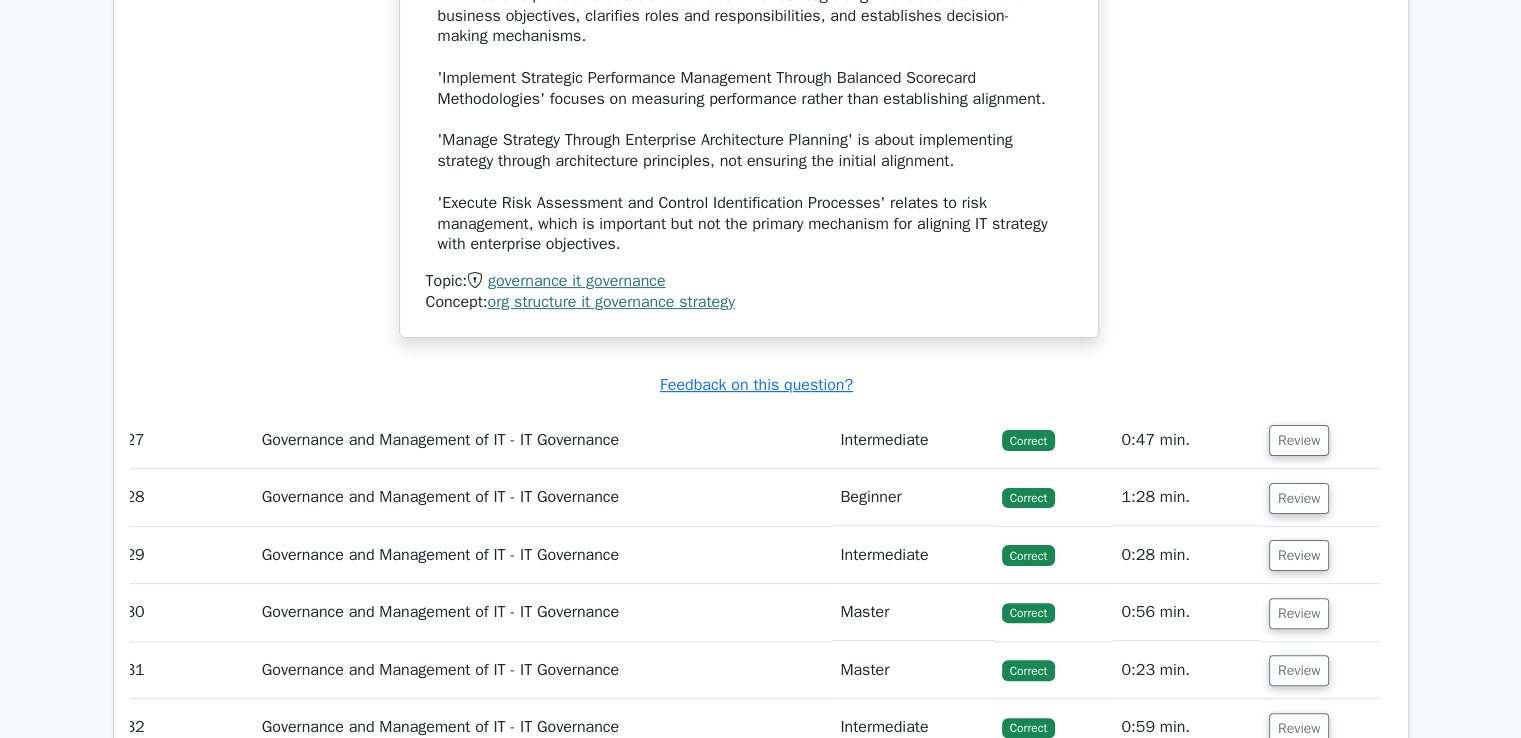 scroll, scrollTop: 30787, scrollLeft: 0, axis: vertical 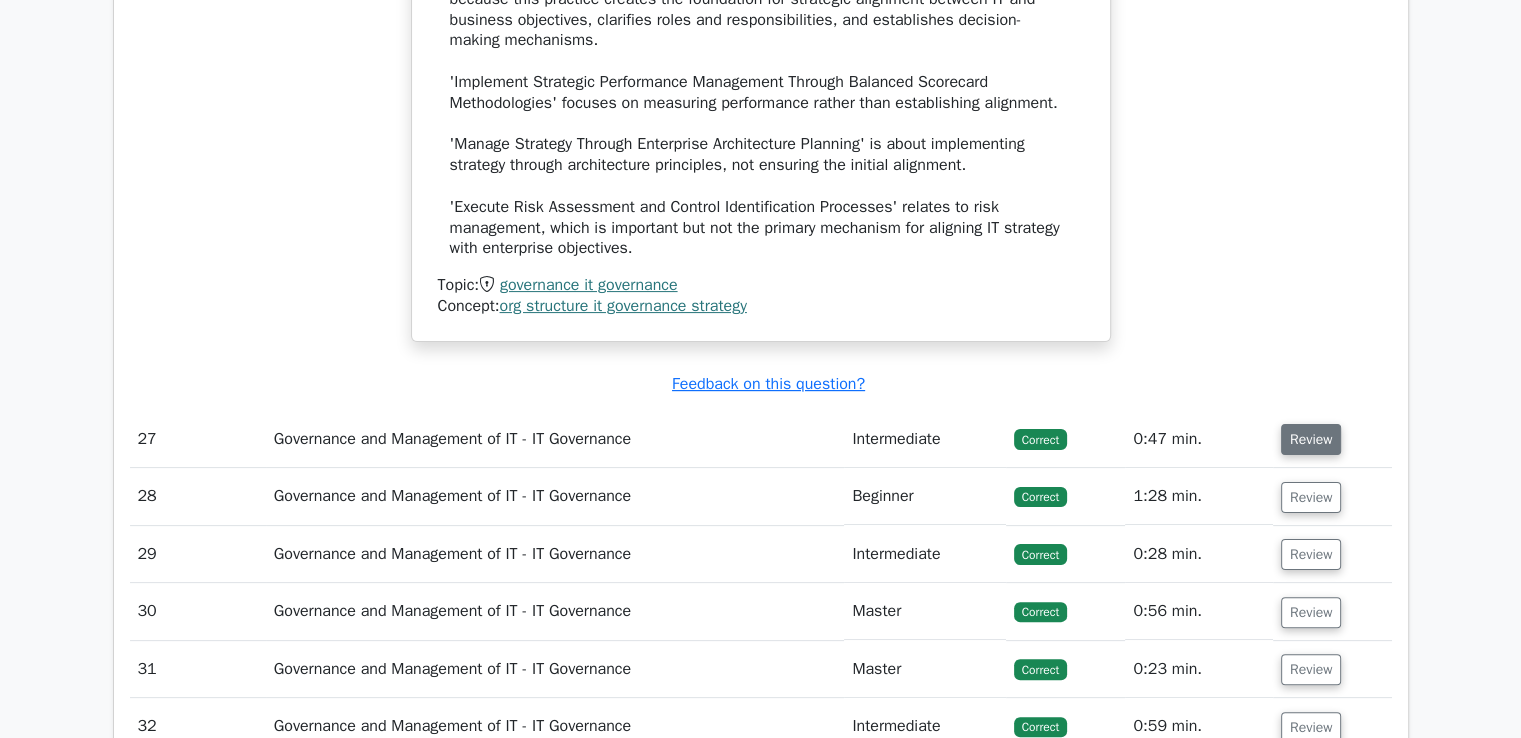 click on "Review" at bounding box center (1311, 439) 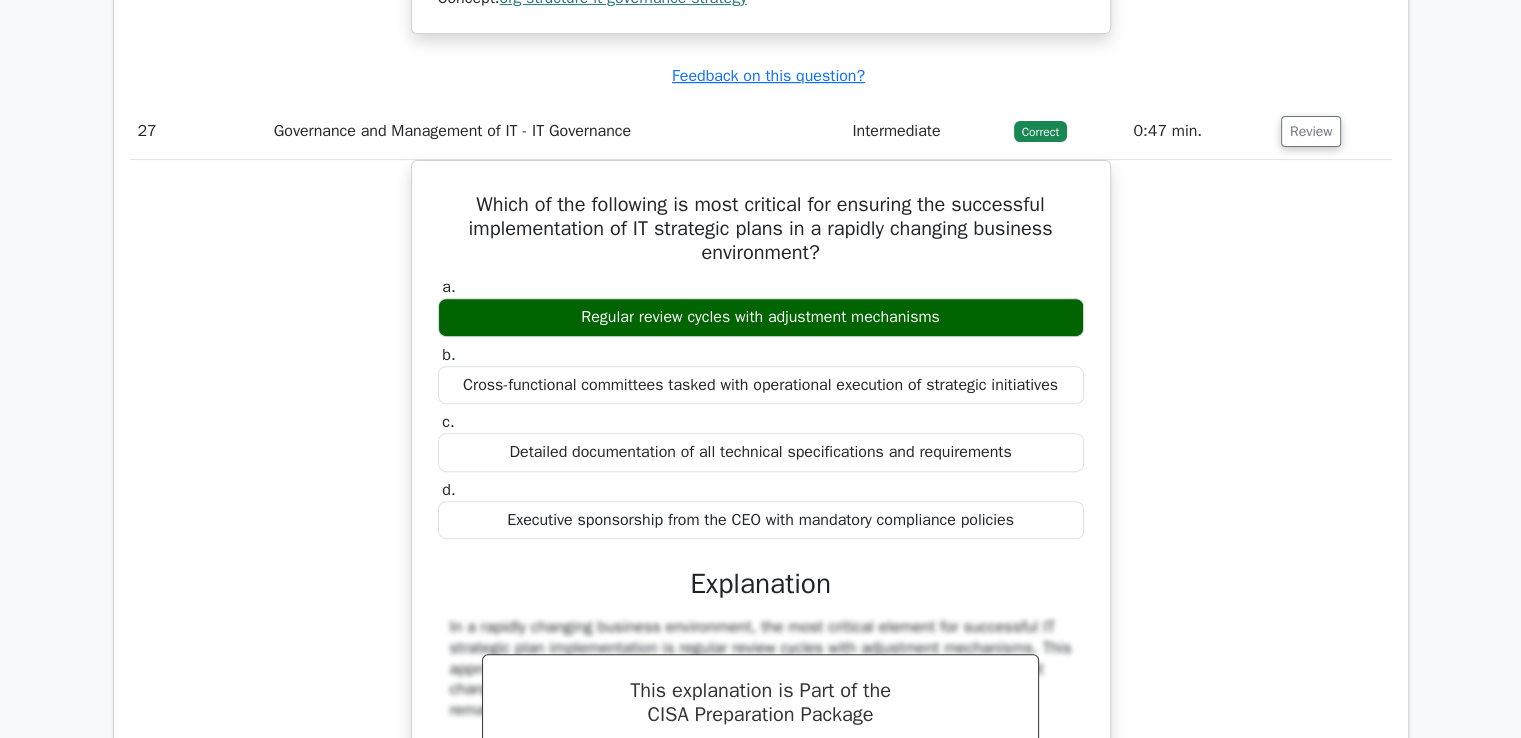 scroll, scrollTop: 31096, scrollLeft: 0, axis: vertical 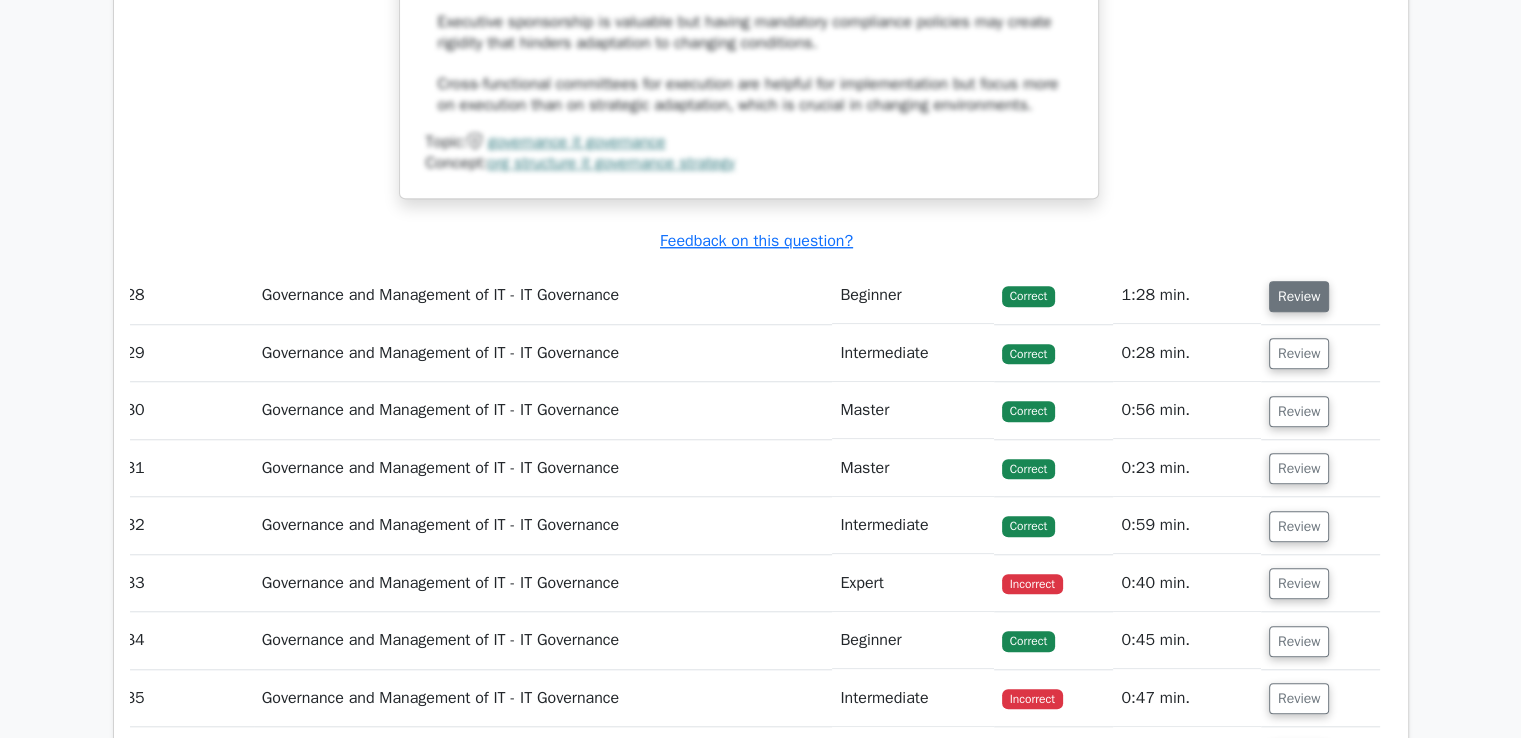 click on "Review" at bounding box center (1299, 296) 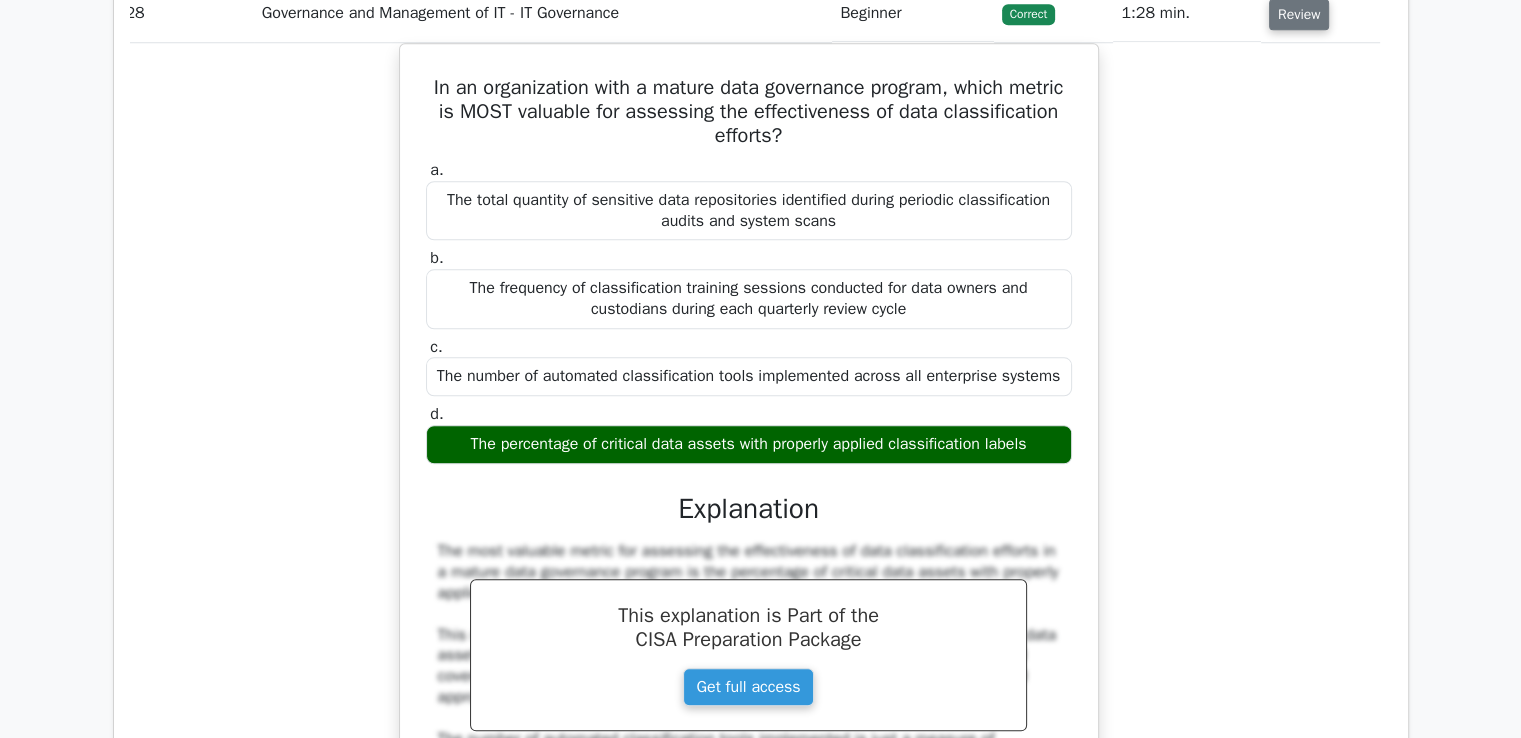 scroll, scrollTop: 32295, scrollLeft: 0, axis: vertical 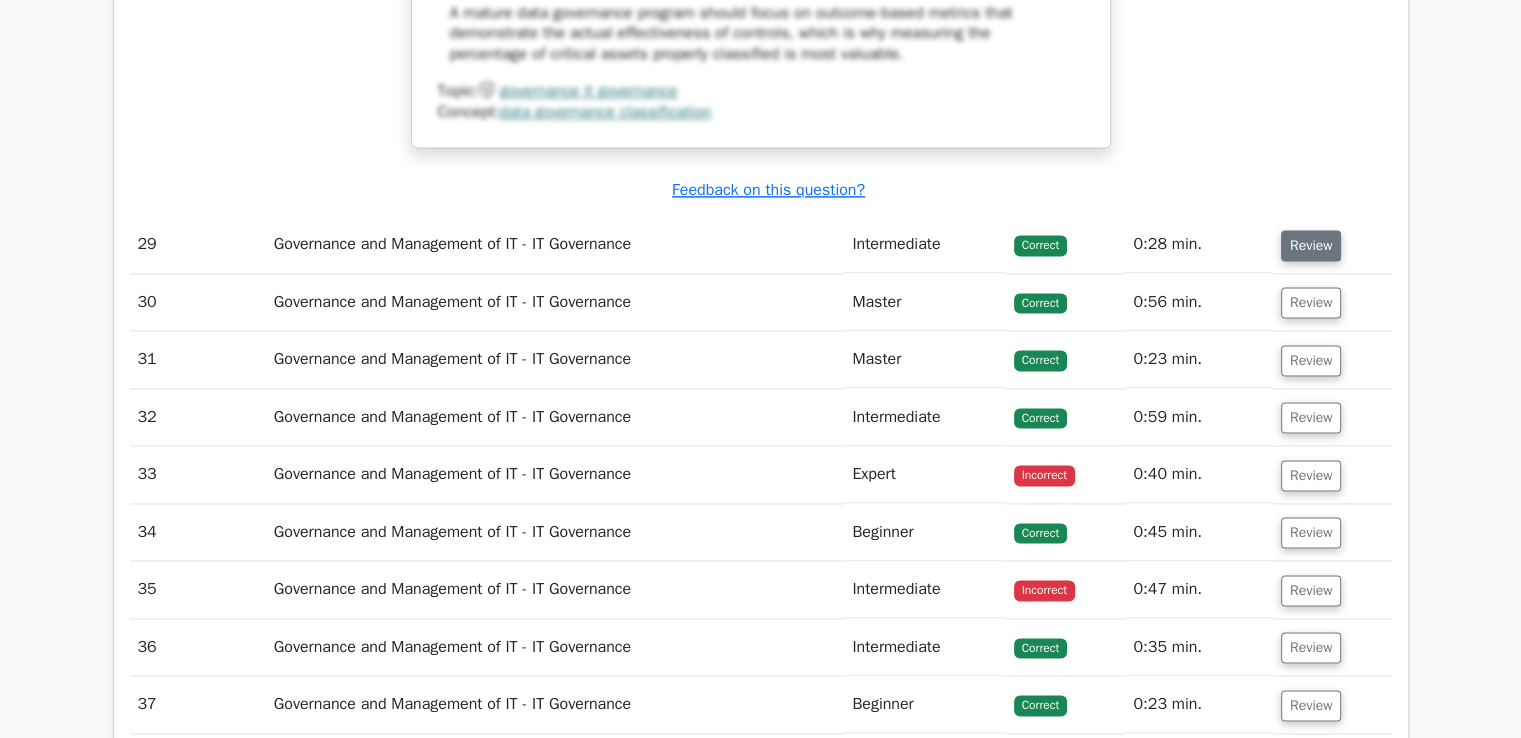 click on "Review" at bounding box center [1311, 245] 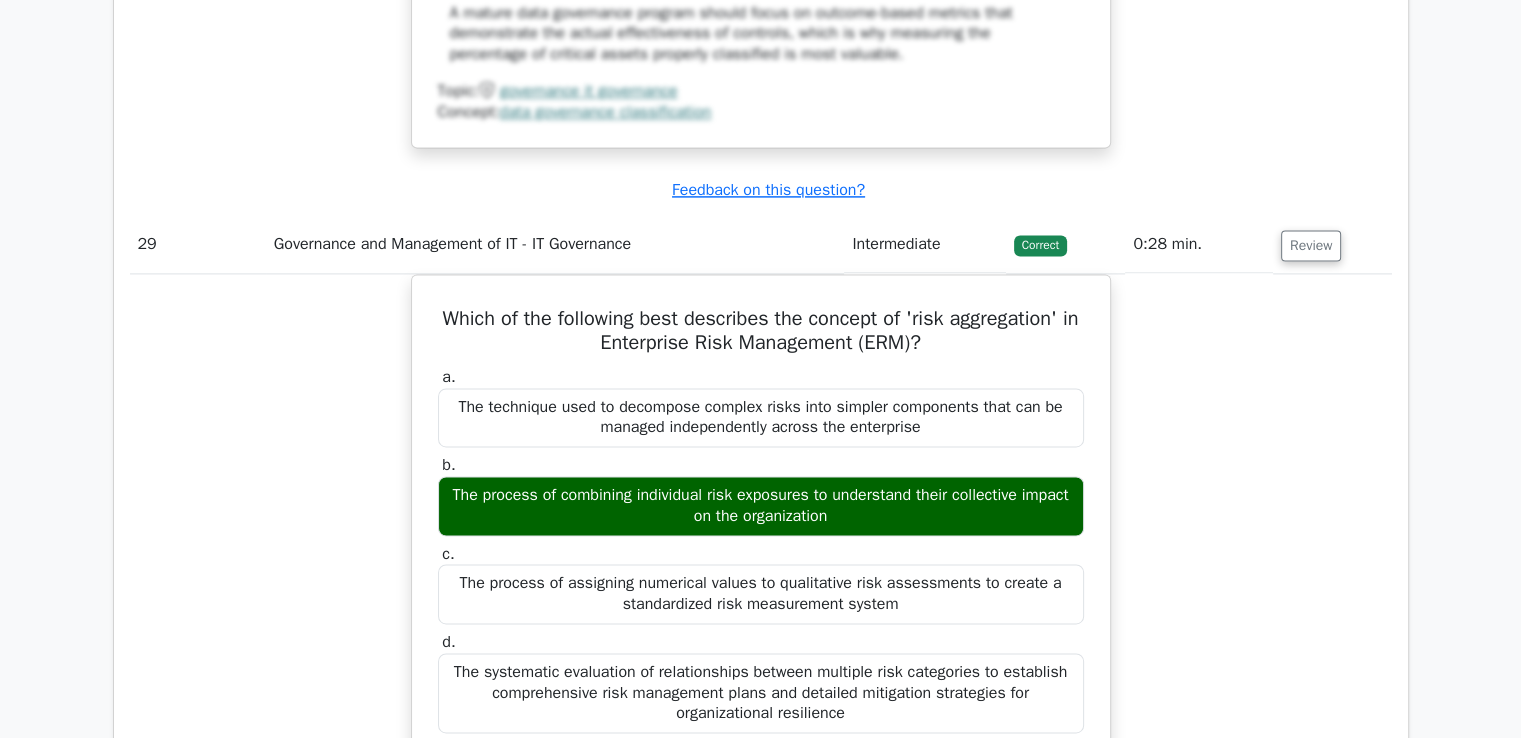 scroll, scrollTop: 0, scrollLeft: 12, axis: horizontal 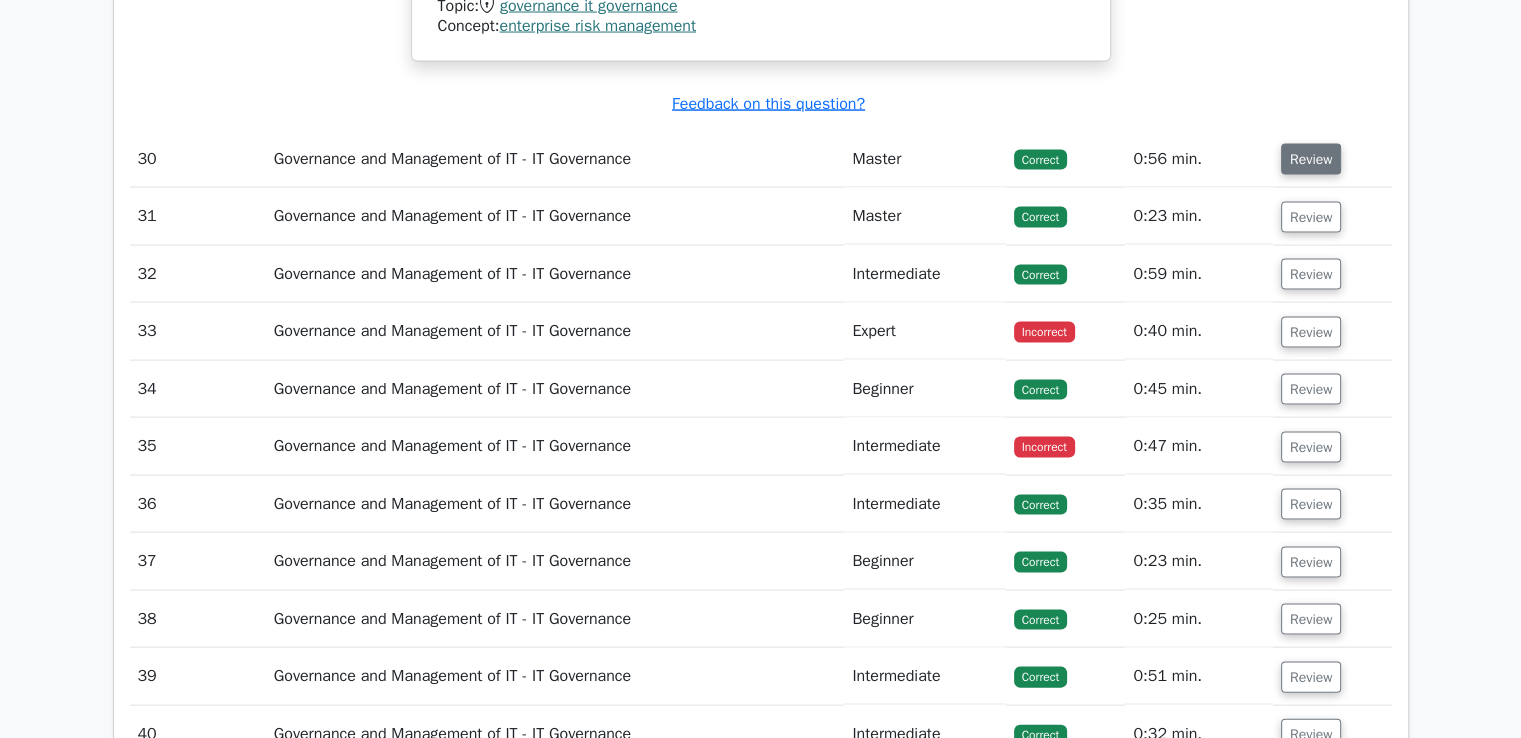 click on "Review" at bounding box center [1311, 159] 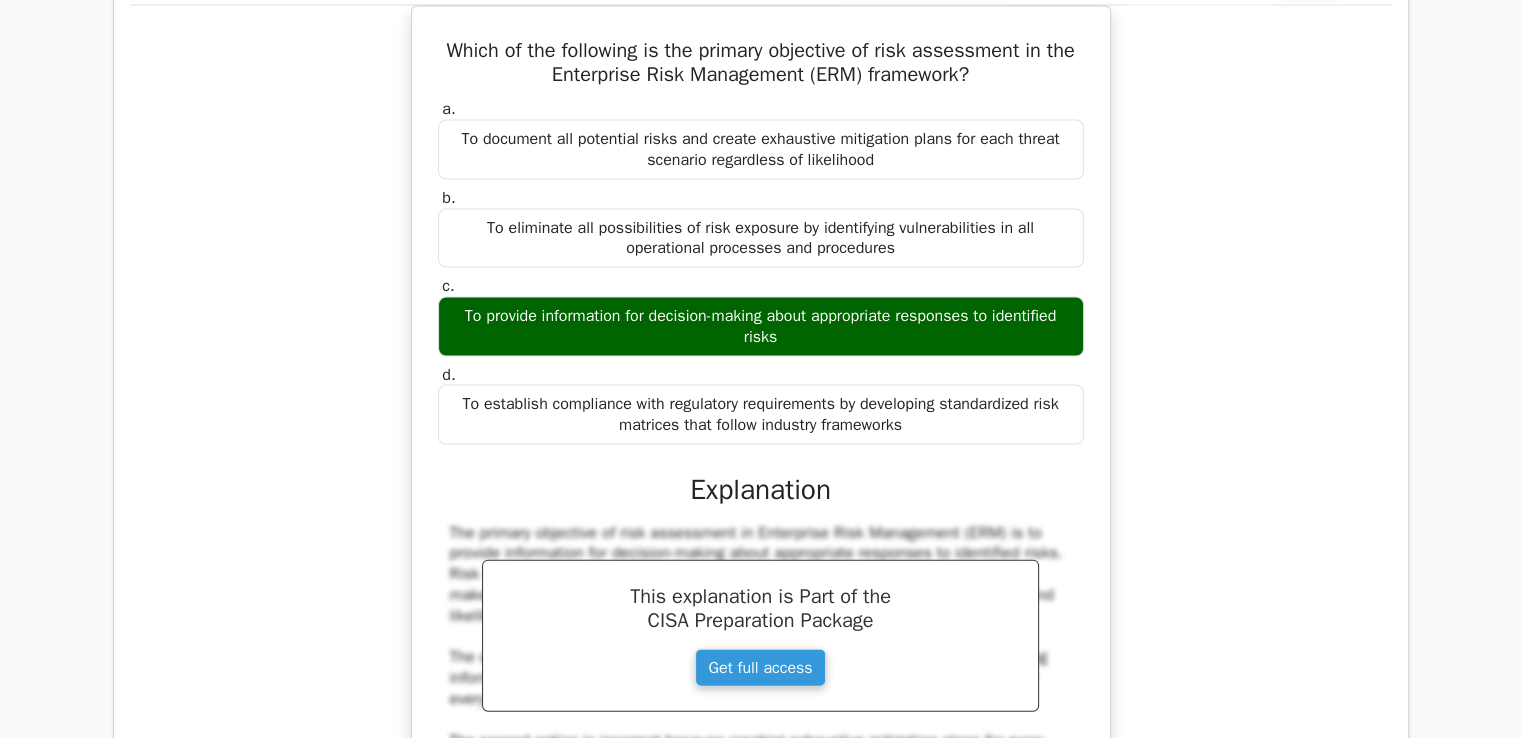 scroll, scrollTop: 34679, scrollLeft: 0, axis: vertical 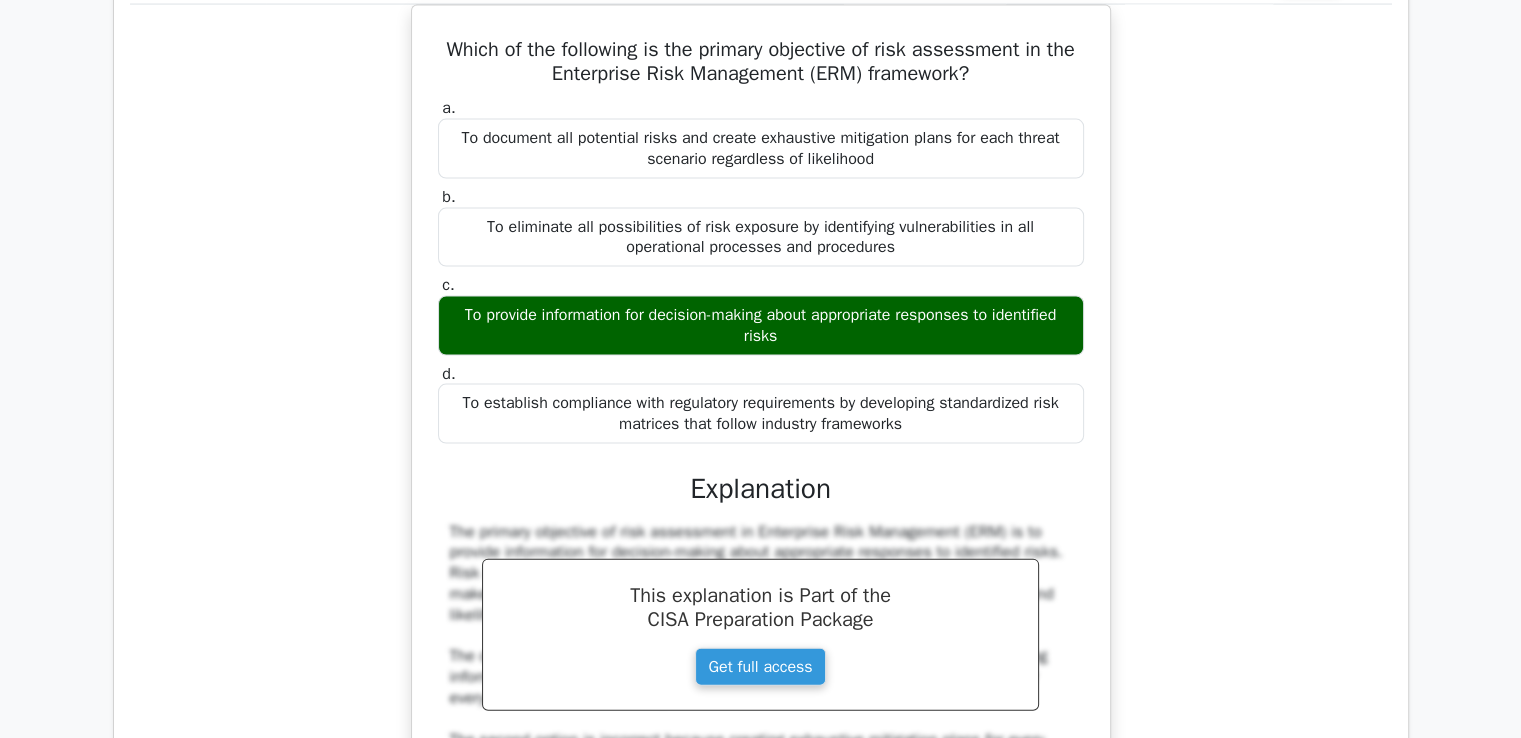 click on "Which of the following is the primary objective of risk assessment in the Enterprise Risk Management (ERM) framework?
a.
To document all potential risks and create exhaustive mitigation plans for each threat scenario regardless of likelihood
b.
c. d." at bounding box center (761, 534) 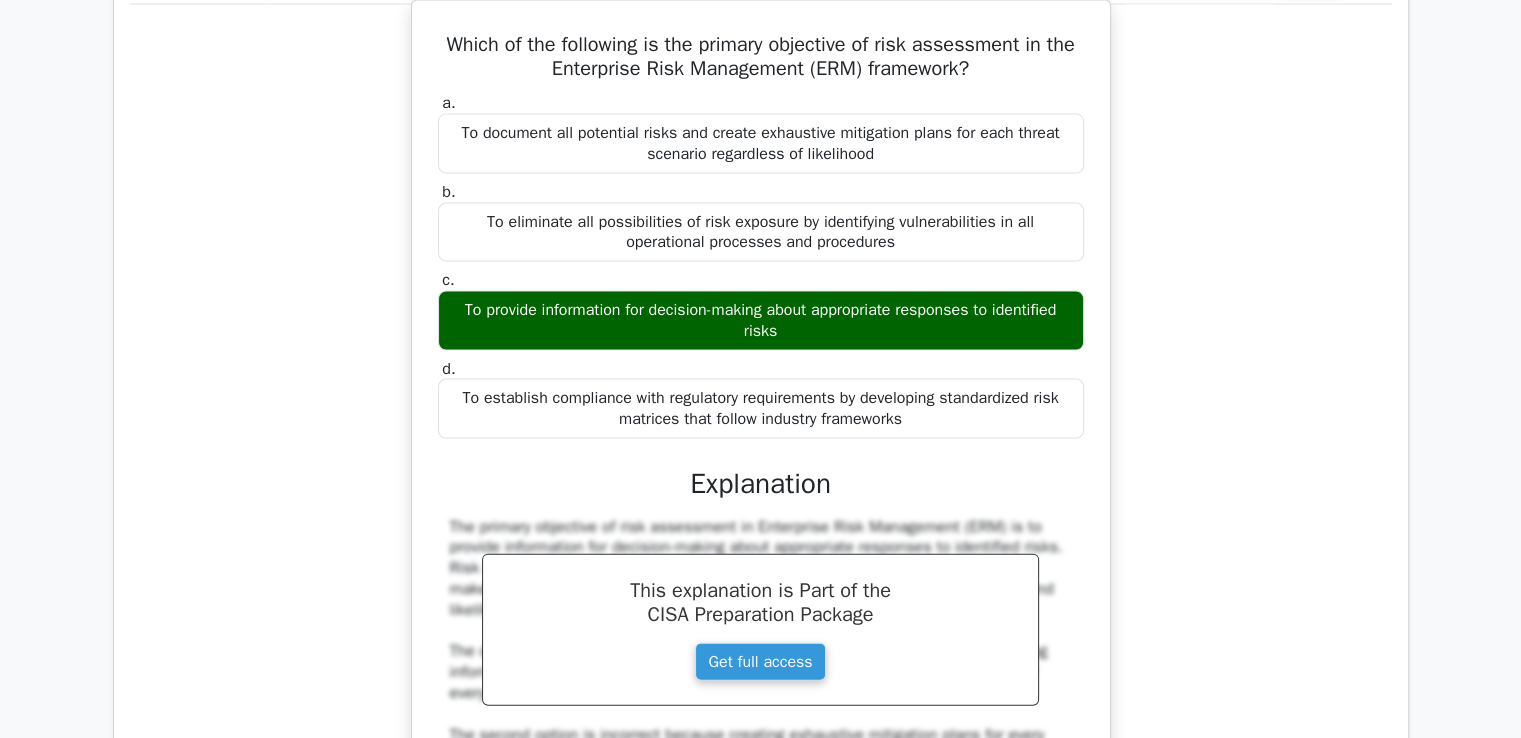 click on "To provide information for decision-making about appropriate responses to identified risks" at bounding box center (761, 321) 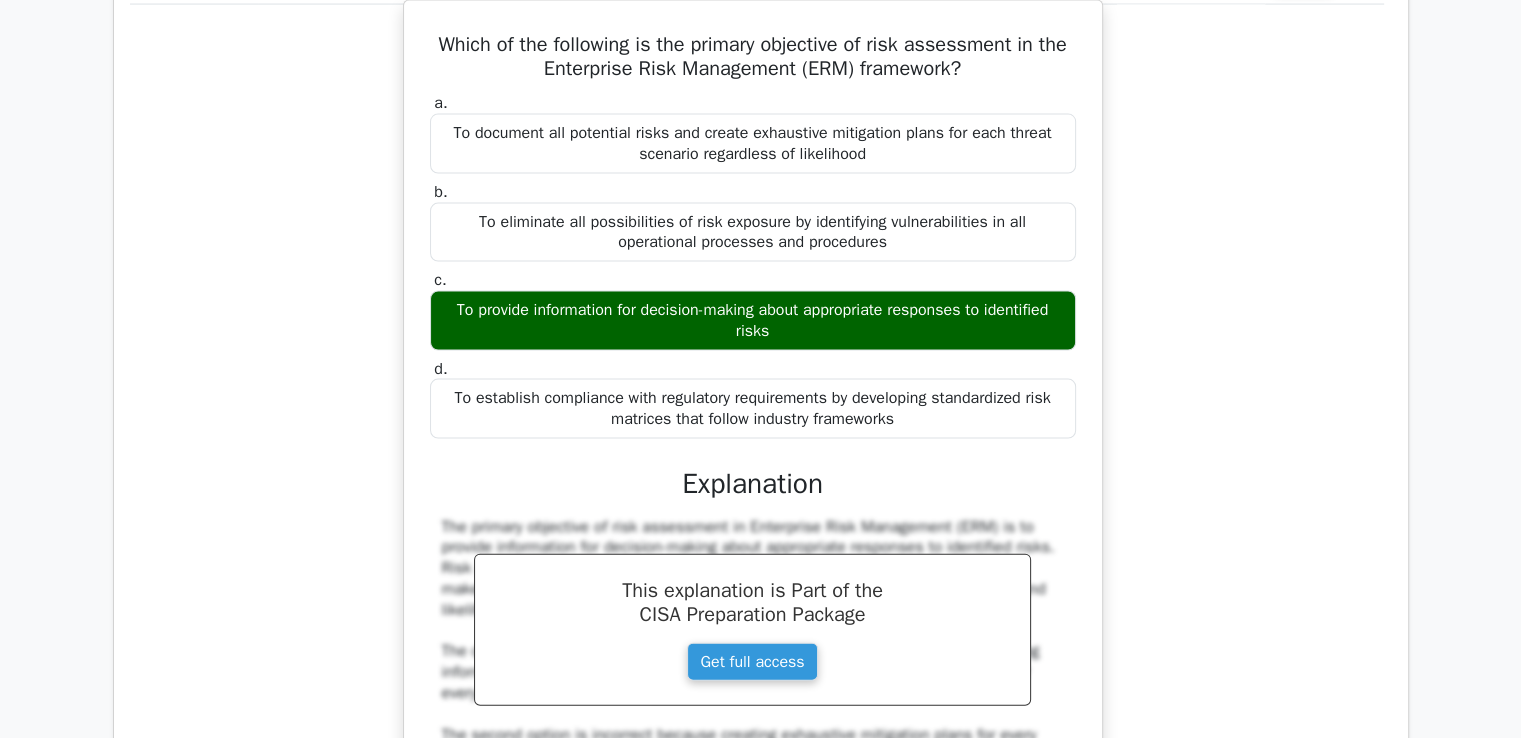 scroll, scrollTop: 0, scrollLeft: 10, axis: horizontal 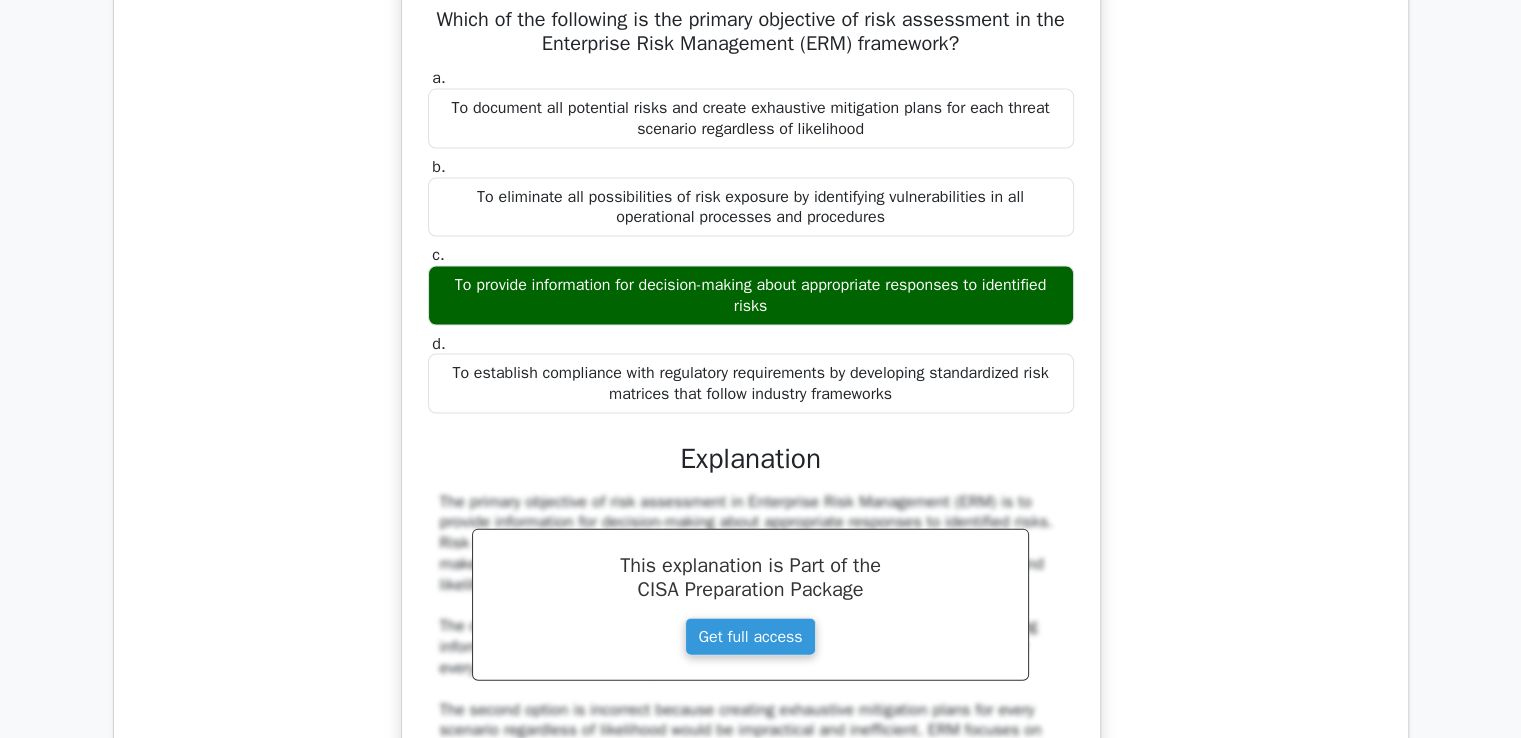click on "To provide information for decision-making about appropriate responses to identified risks" at bounding box center (751, 296) 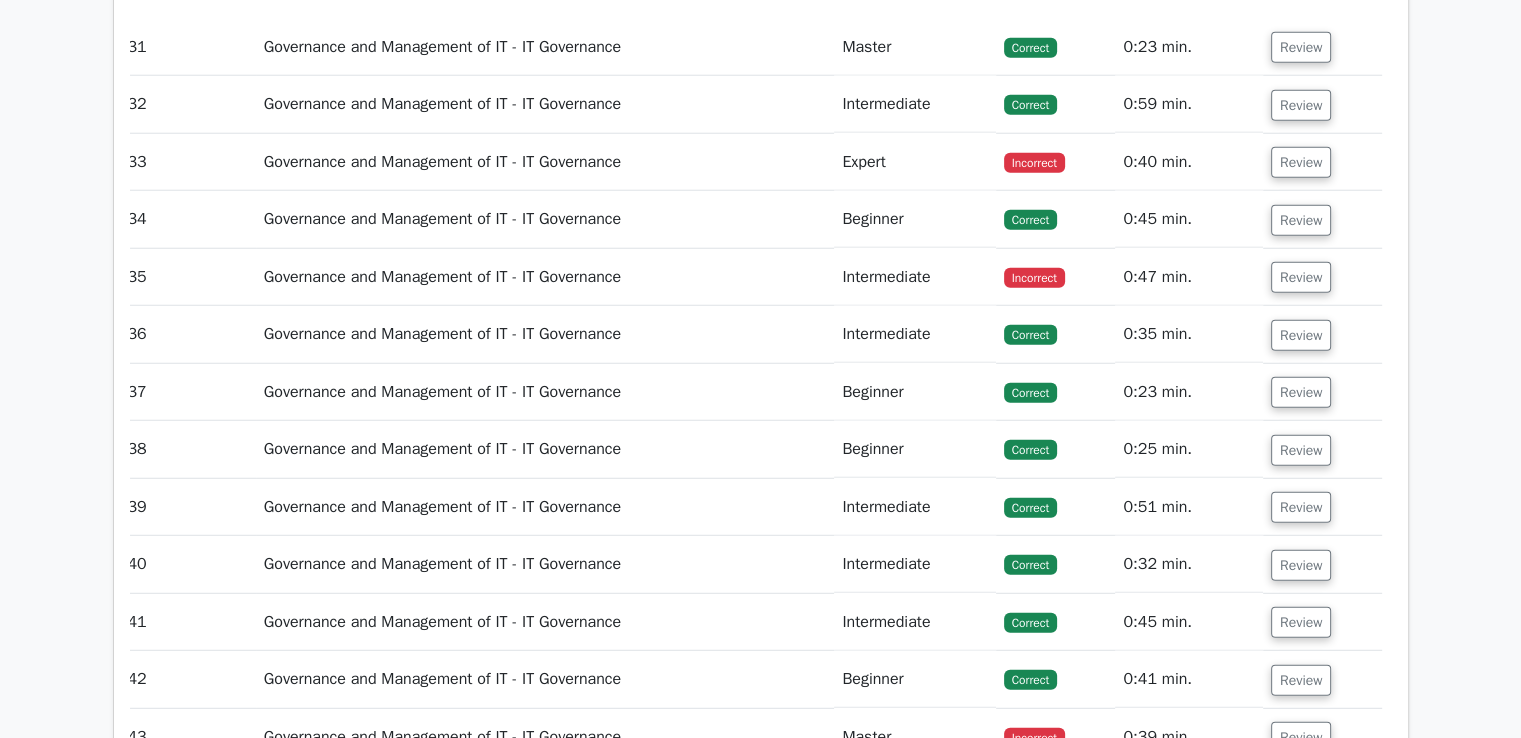 scroll, scrollTop: 35799, scrollLeft: 0, axis: vertical 